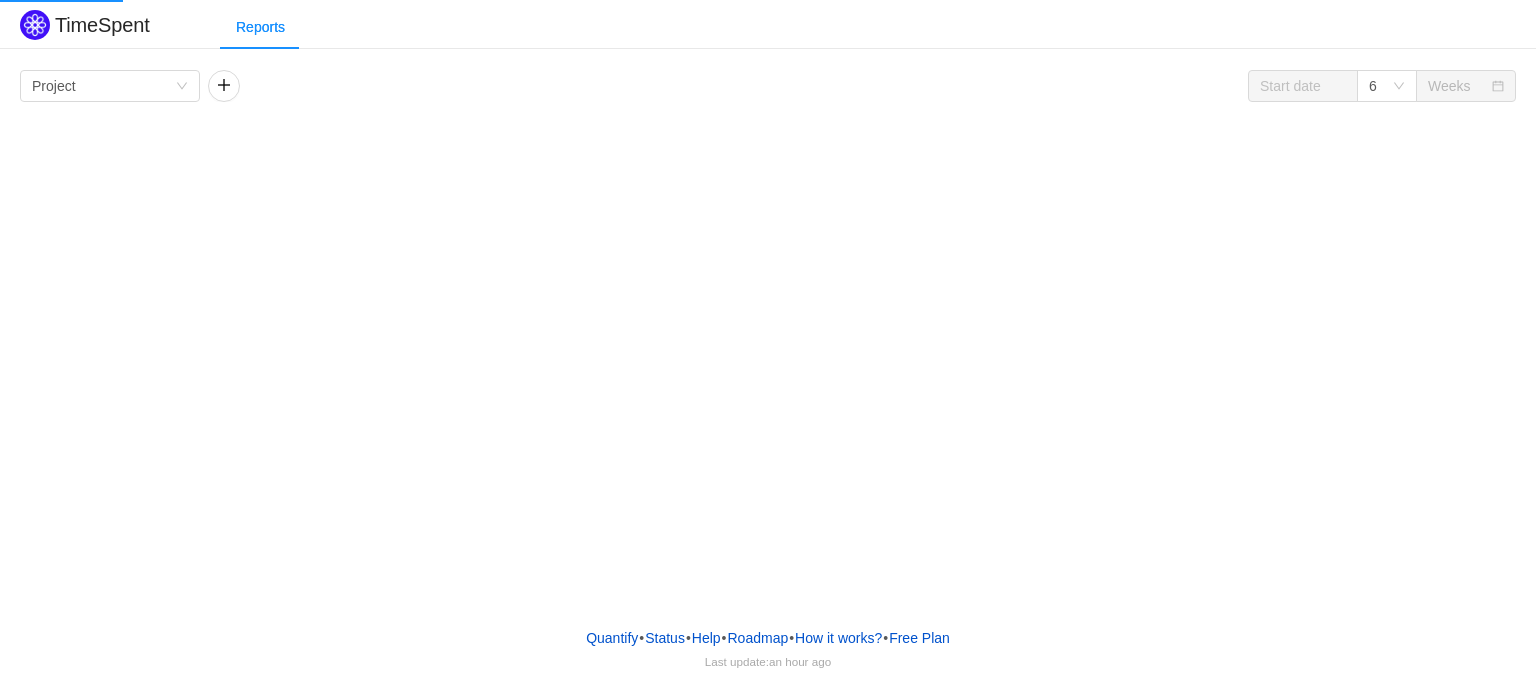 scroll, scrollTop: 0, scrollLeft: 0, axis: both 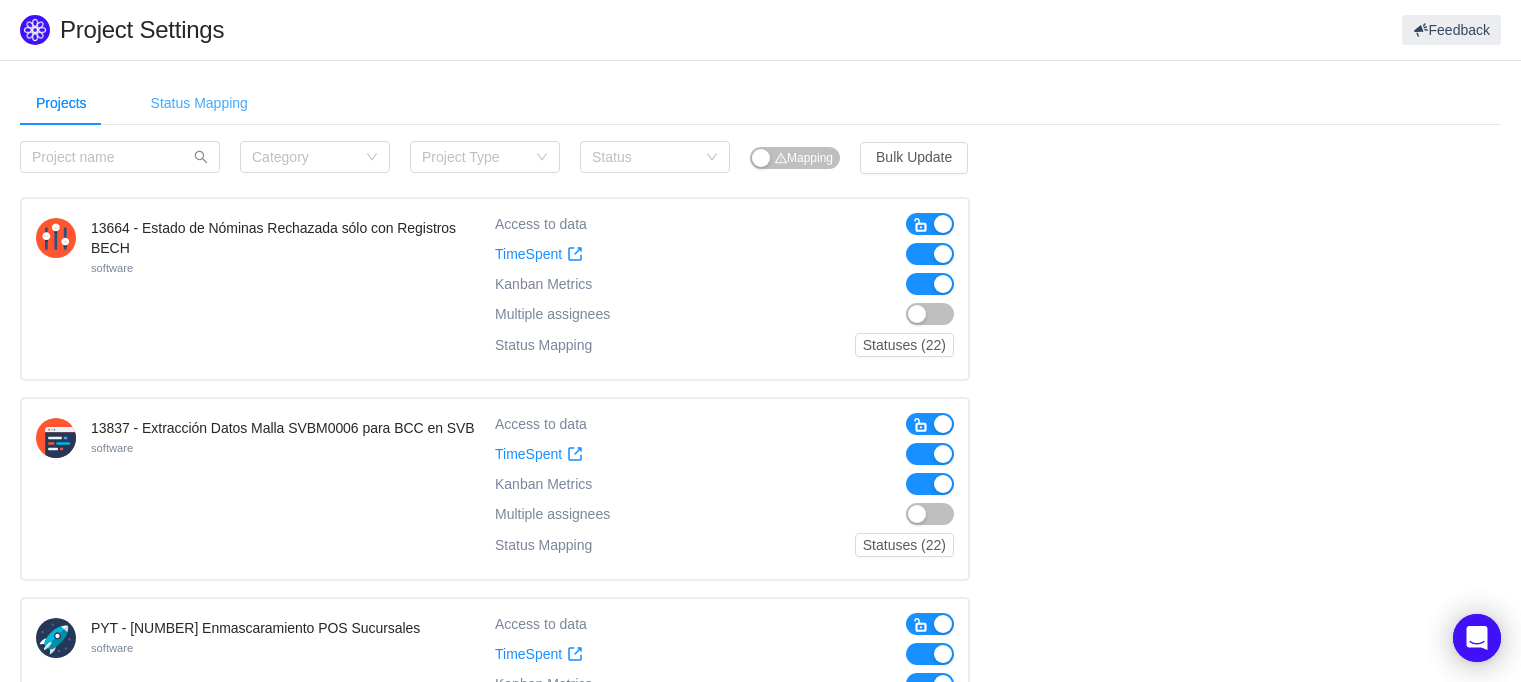 click on "Status Mapping" at bounding box center [199, 103] 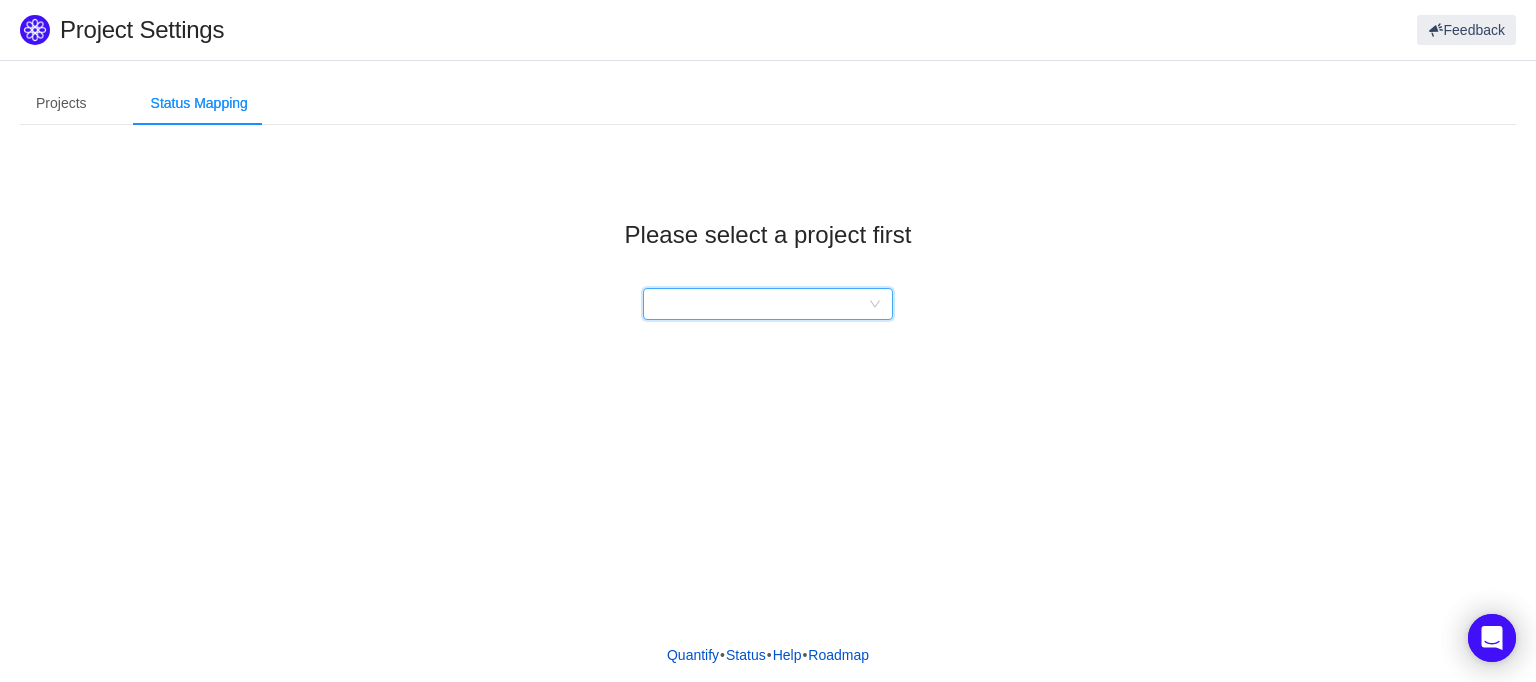 click at bounding box center [761, 304] 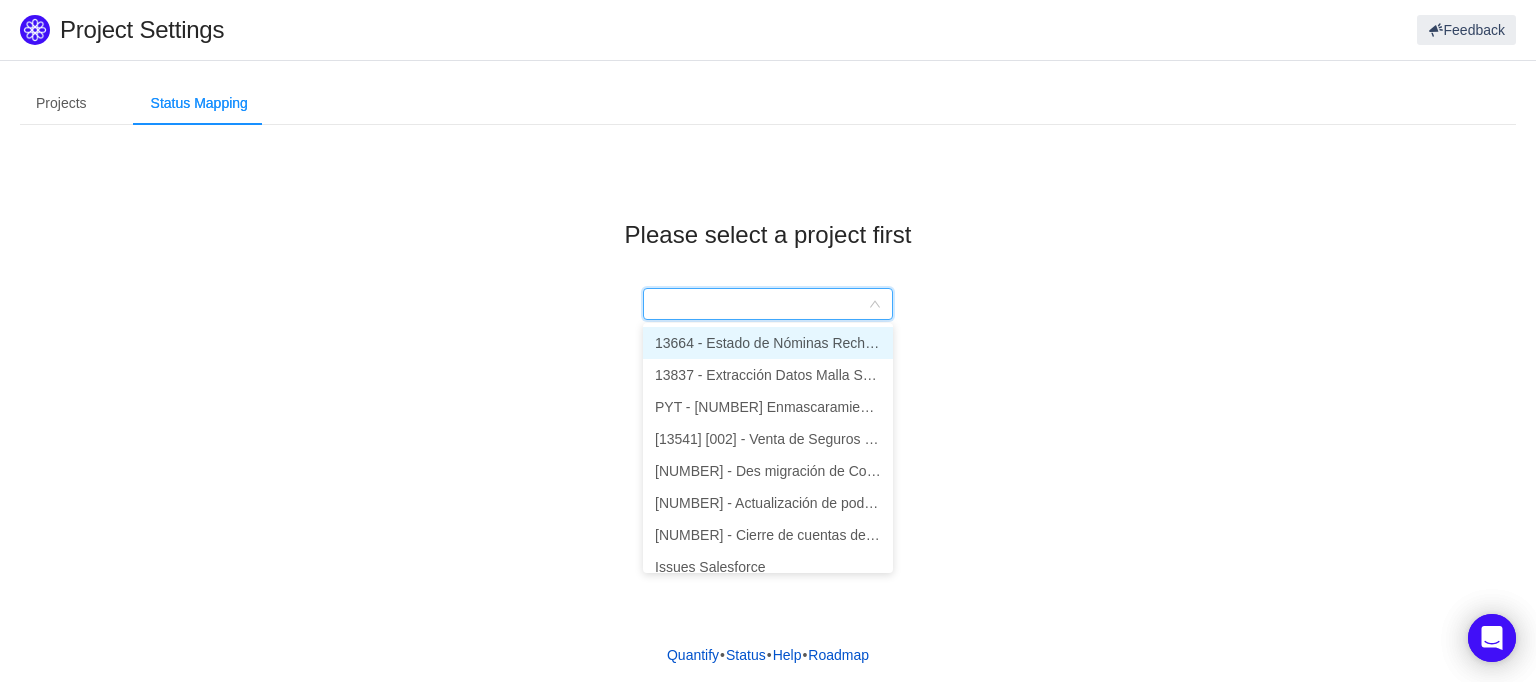 click at bounding box center [761, 304] 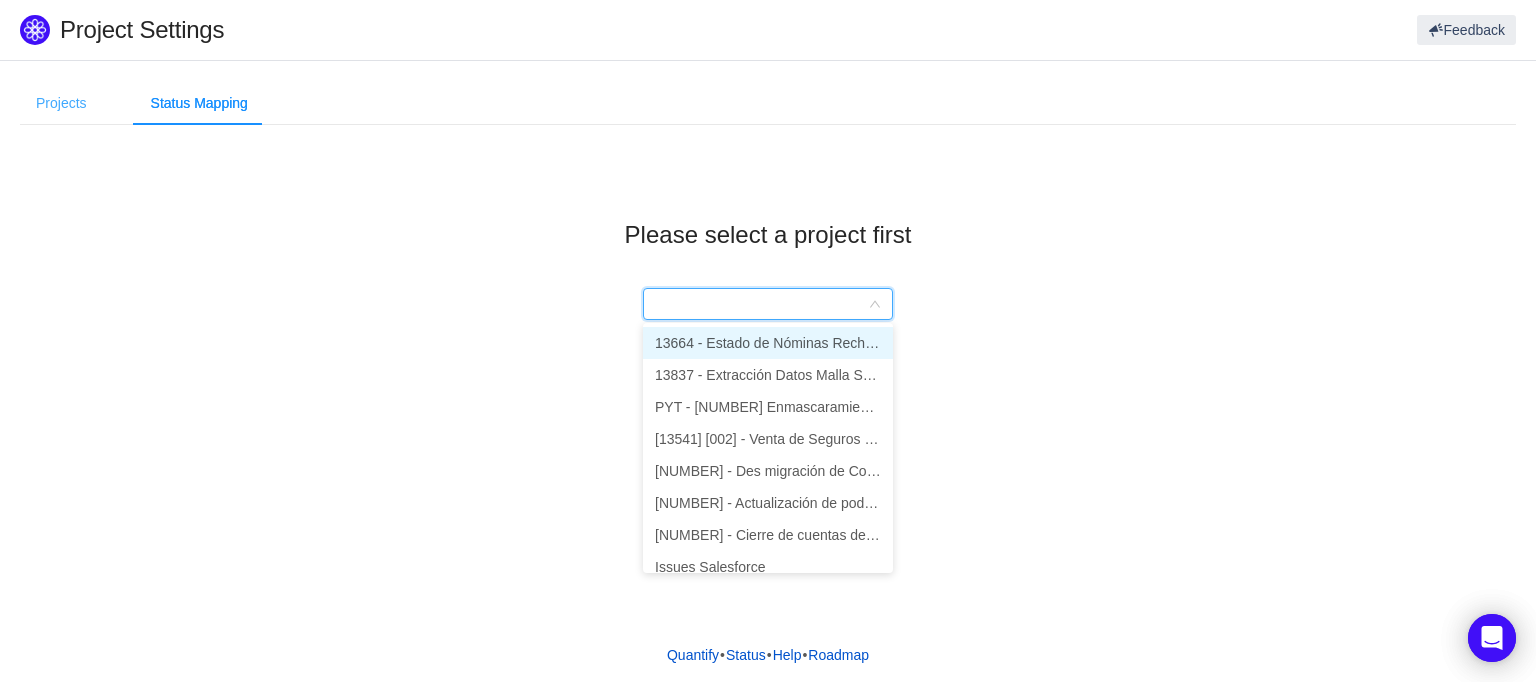 click on "Projects" at bounding box center [61, 103] 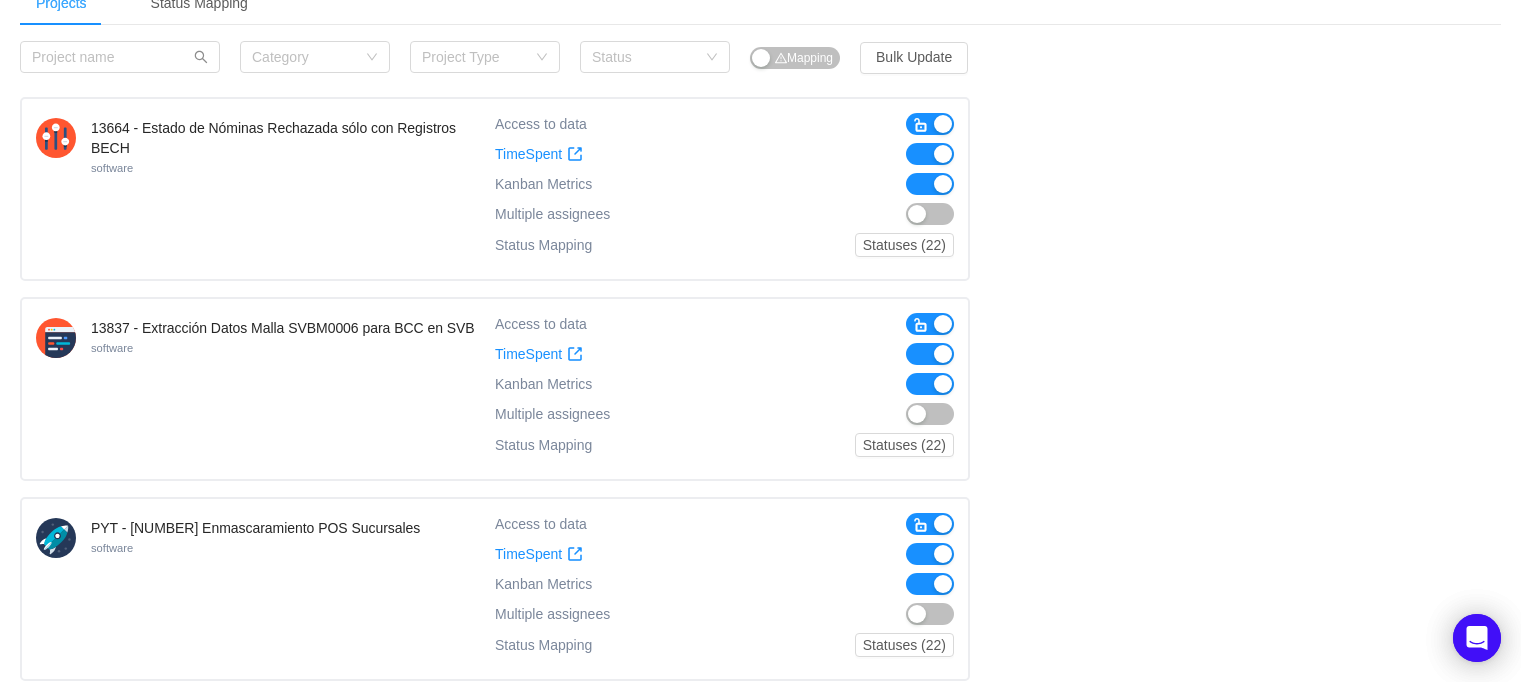 scroll, scrollTop: 0, scrollLeft: 0, axis: both 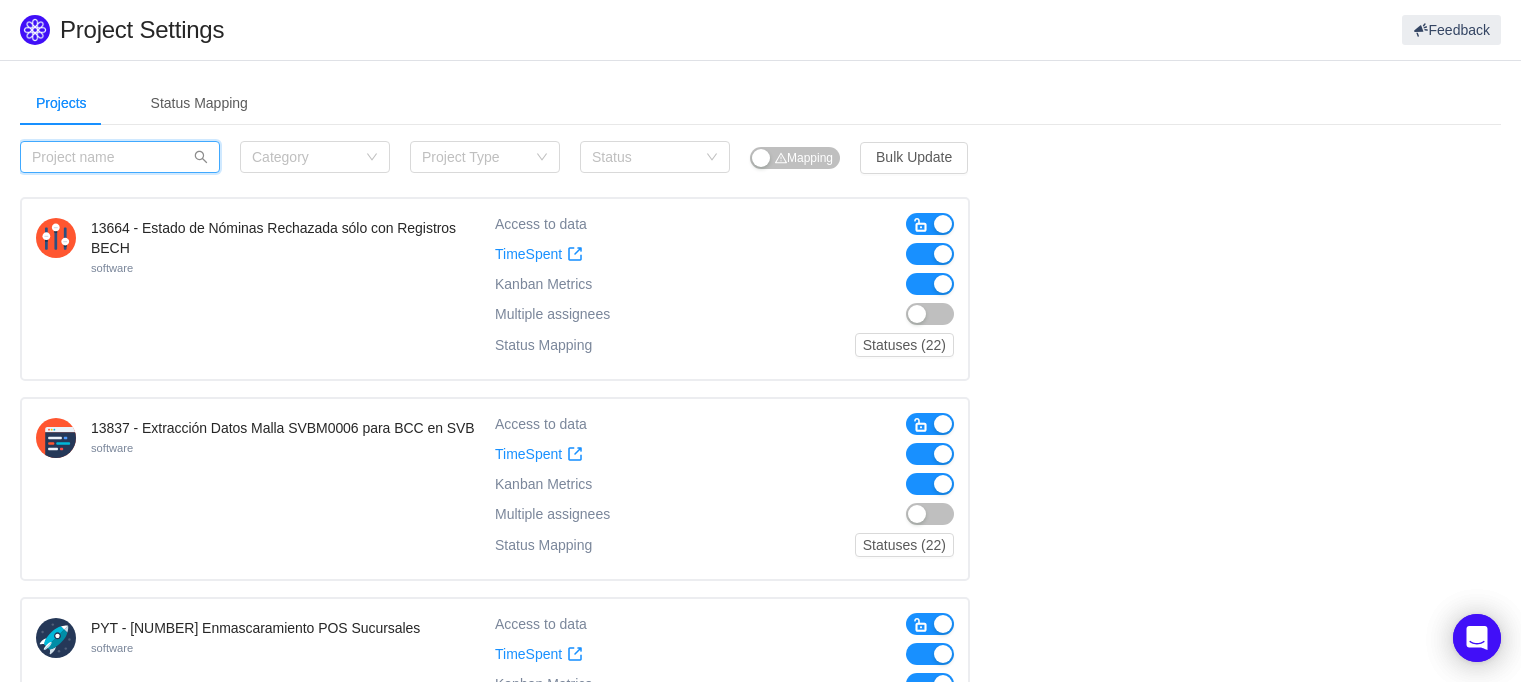 click at bounding box center [120, 157] 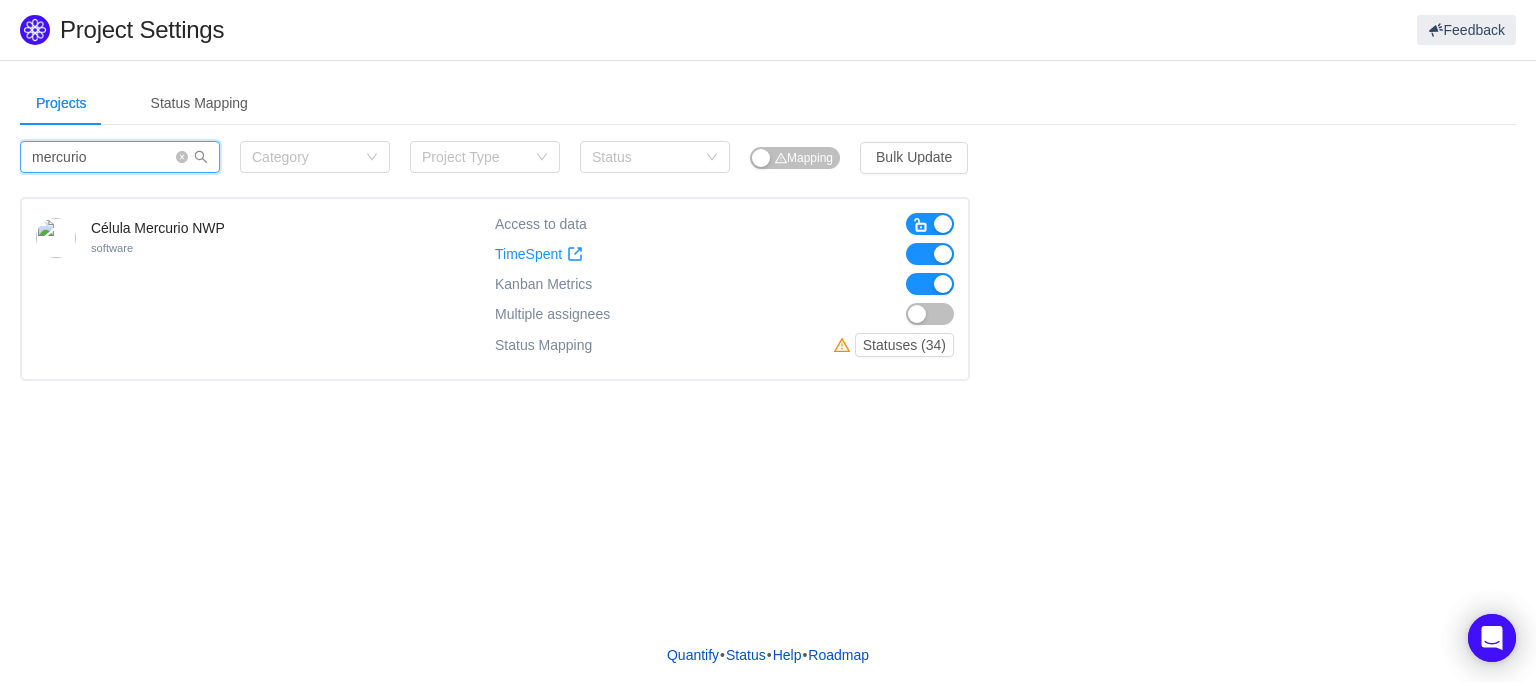 type on "mercurio" 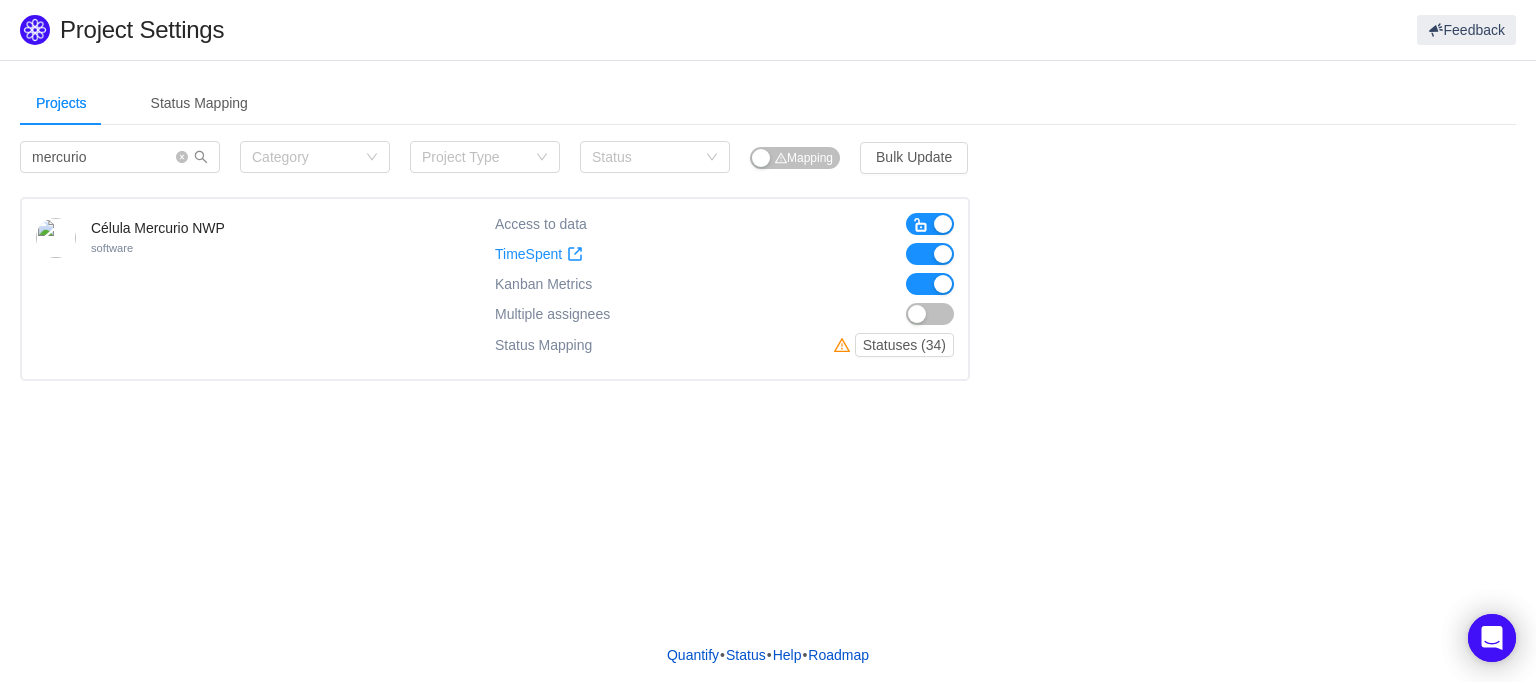 click at bounding box center (921, 225) 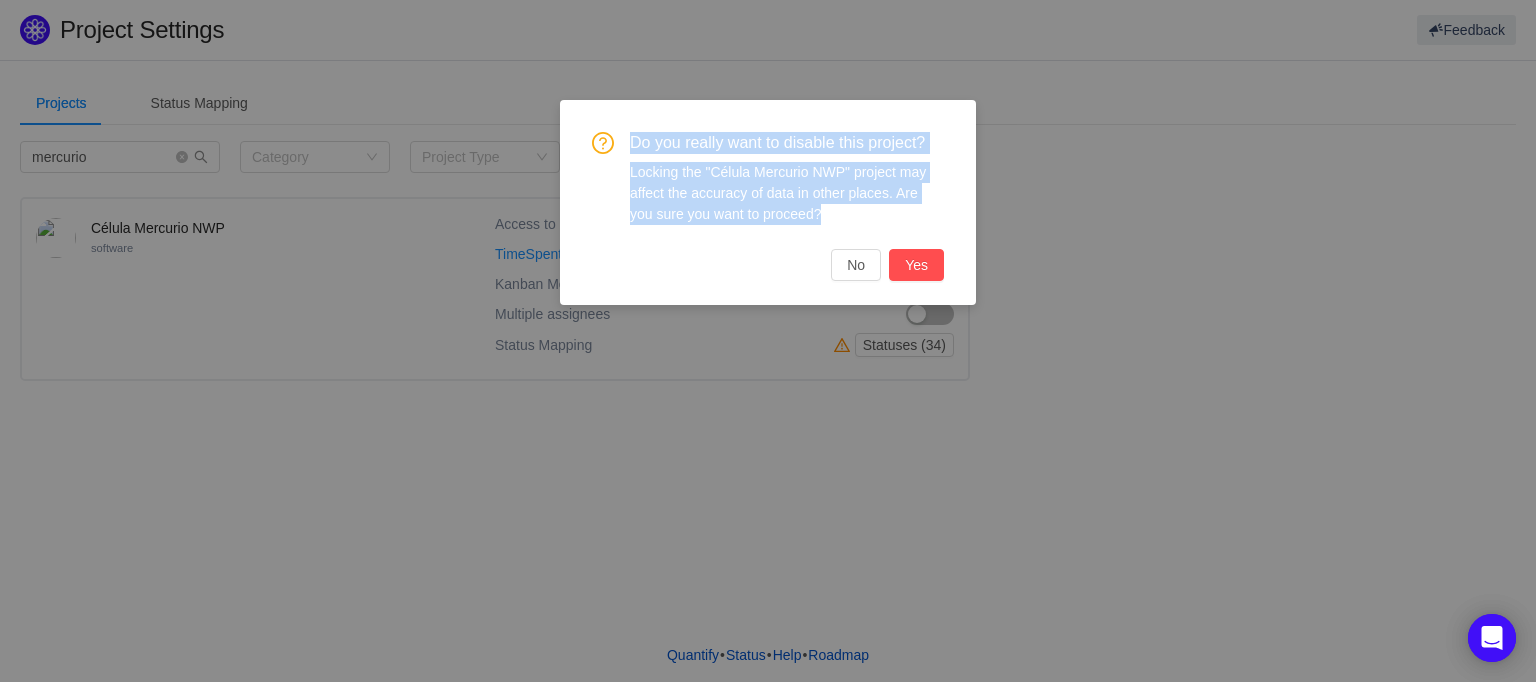 drag, startPoint x: 801, startPoint y: 215, endPoint x: 620, endPoint y: 146, distance: 193.70596 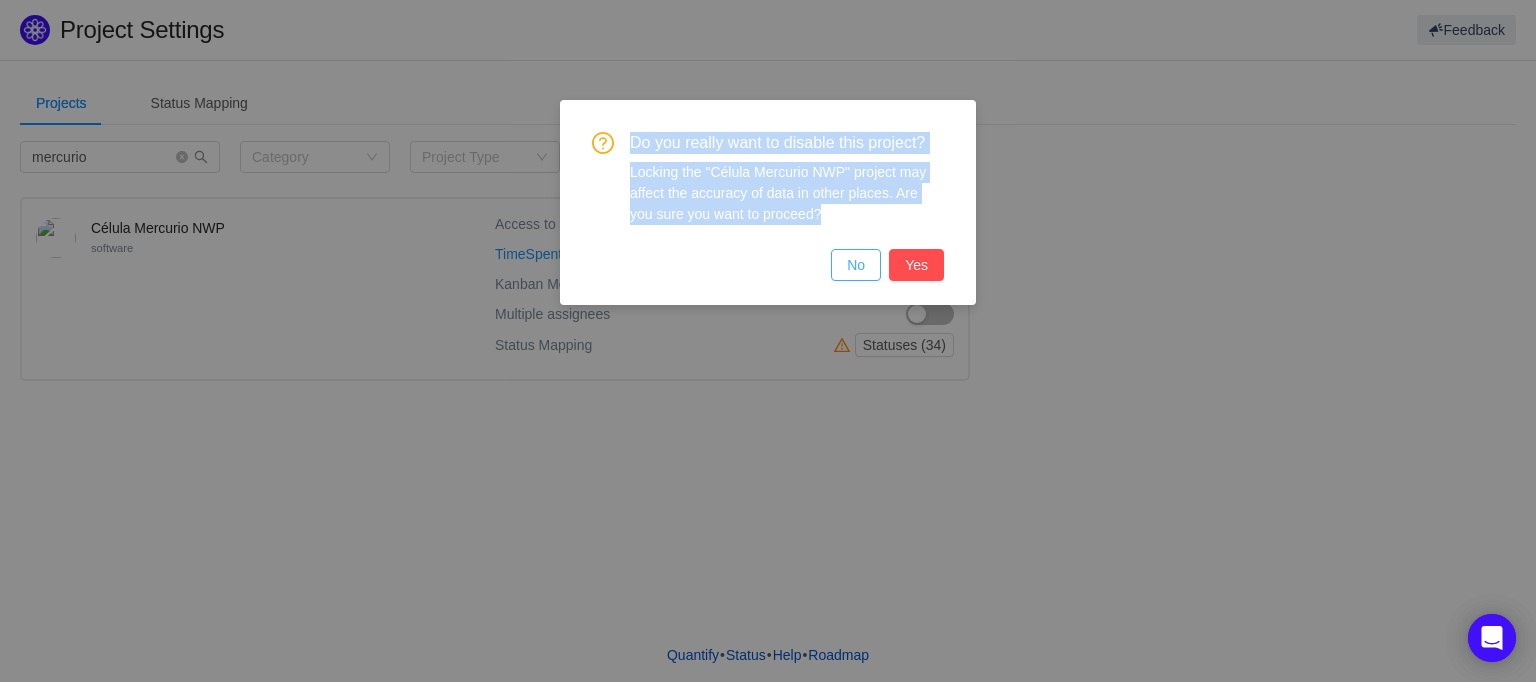 click on "No" at bounding box center [856, 265] 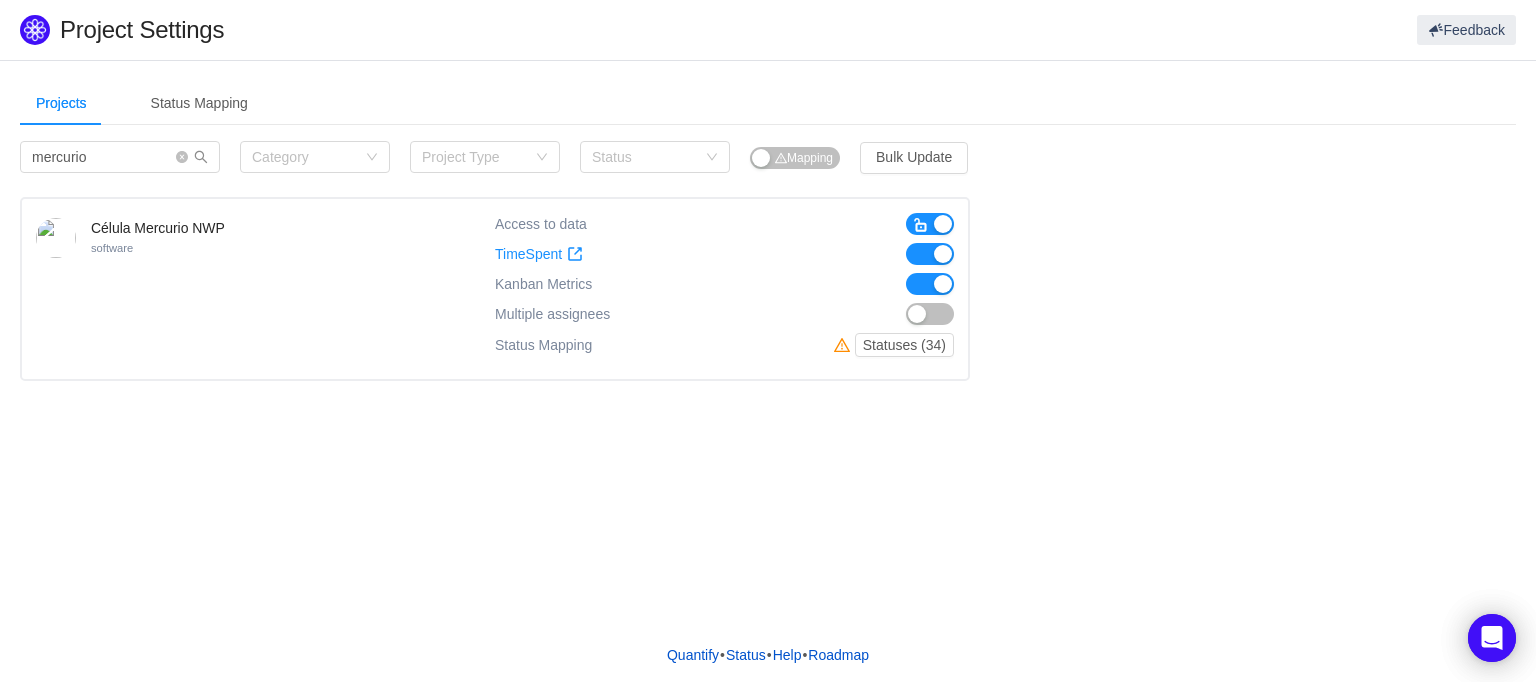 click at bounding box center [930, 284] 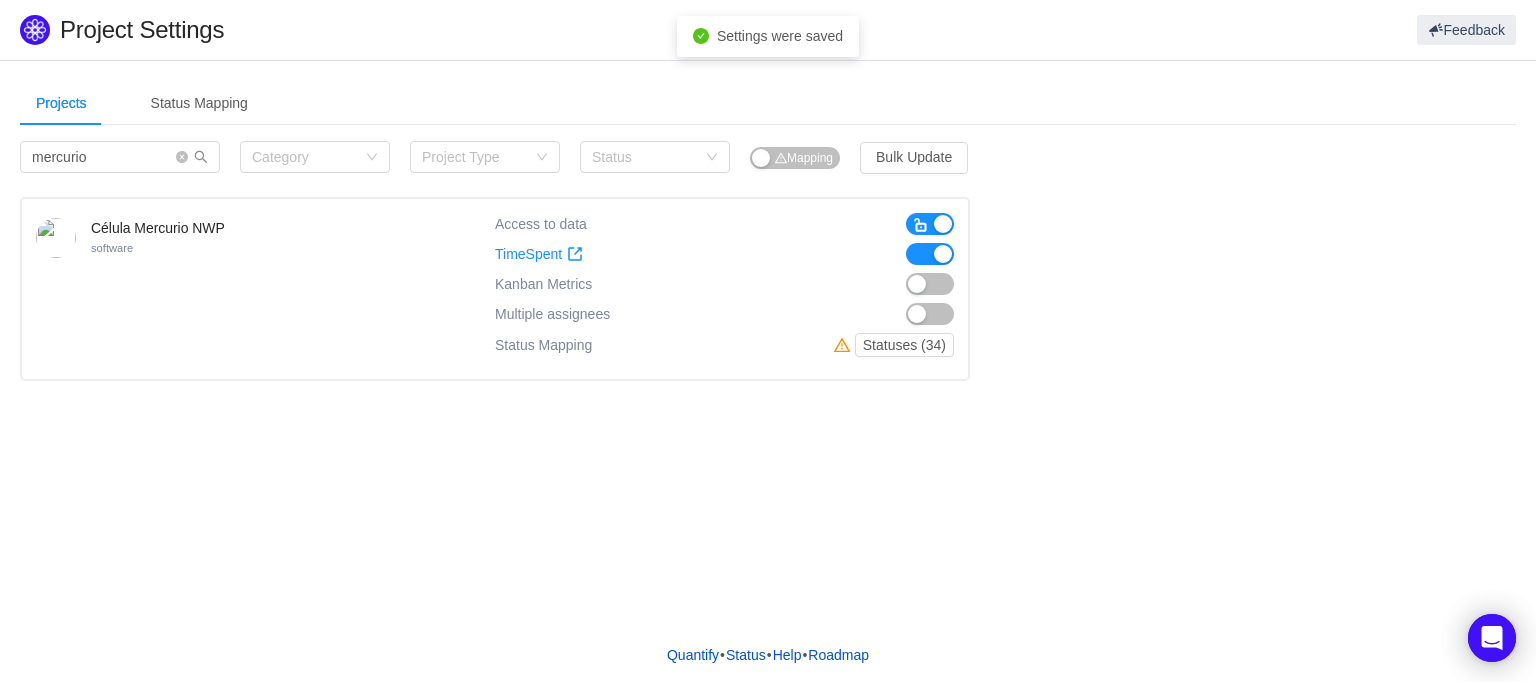 click at bounding box center (930, 284) 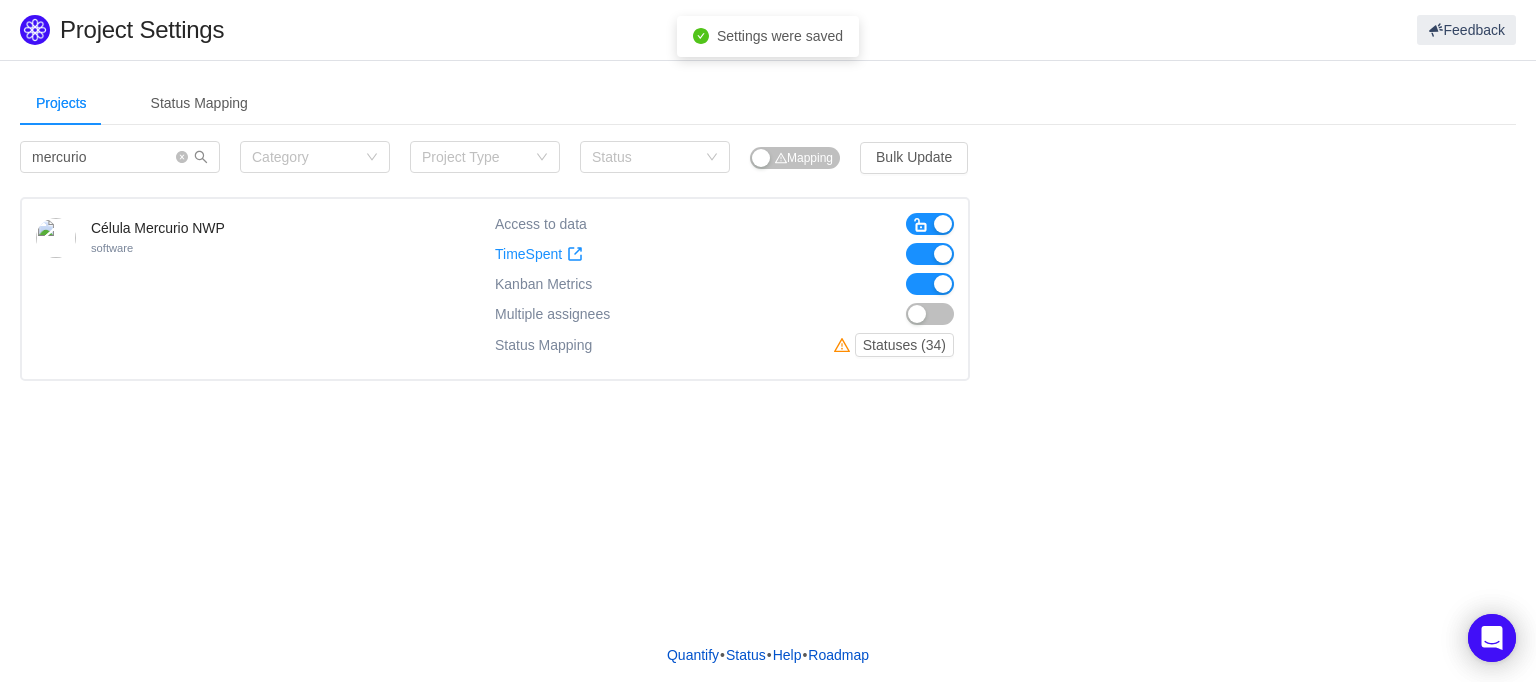 click on "Kanban Metrics" at bounding box center (543, 284) 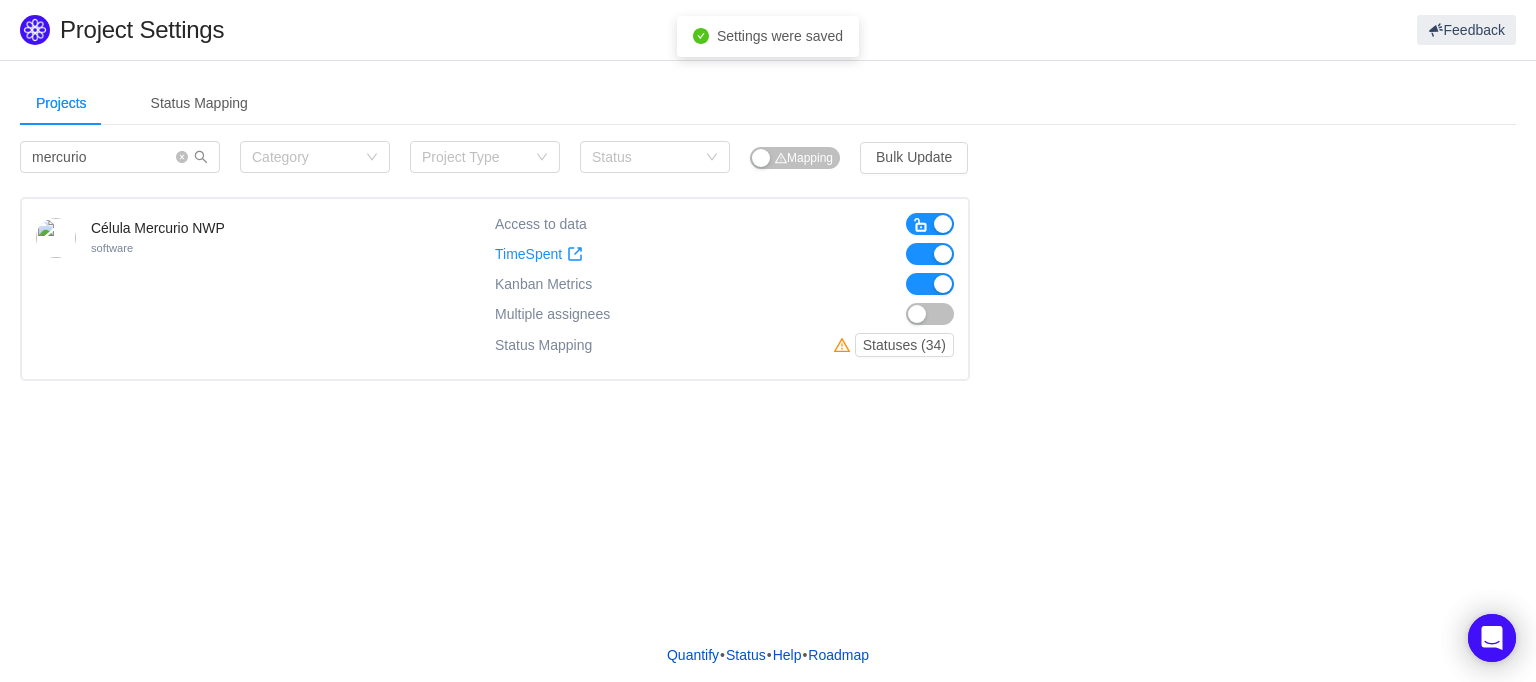 click at bounding box center [56, 238] 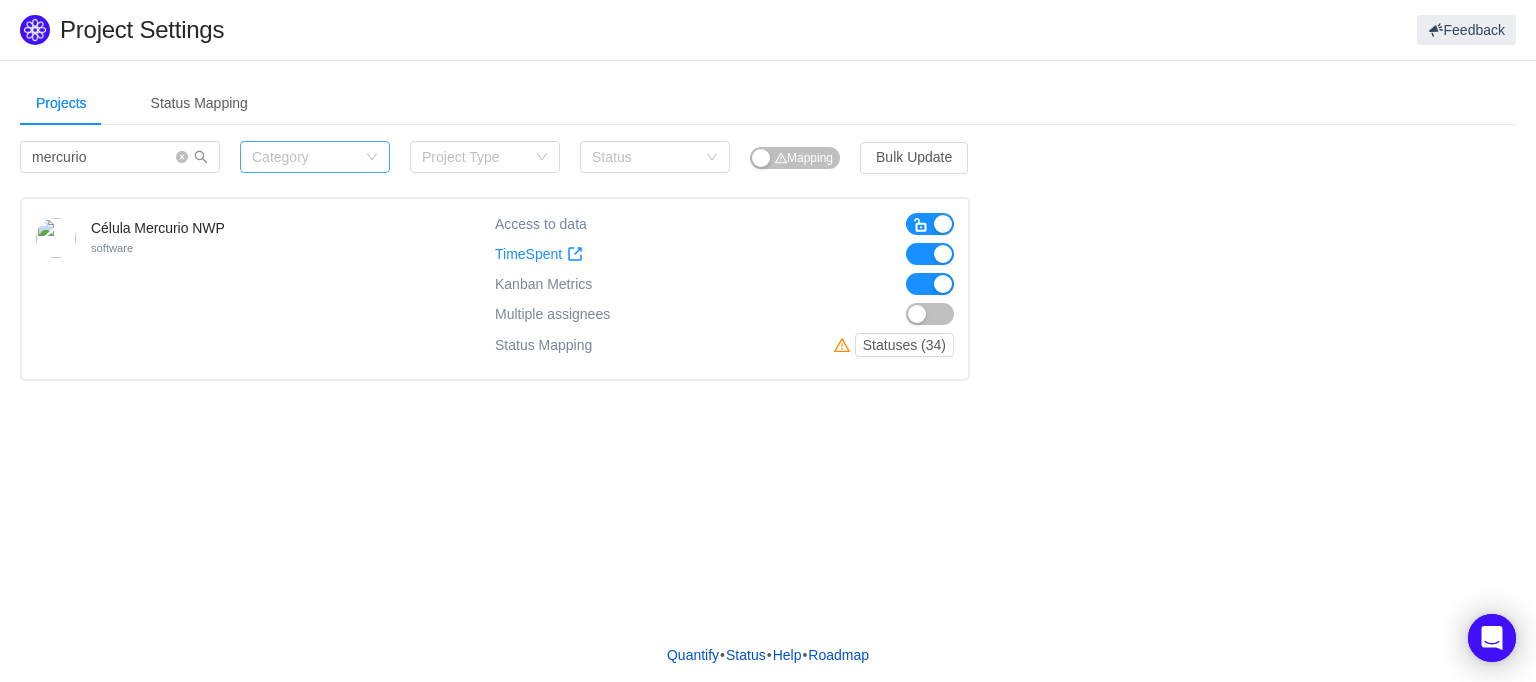 click 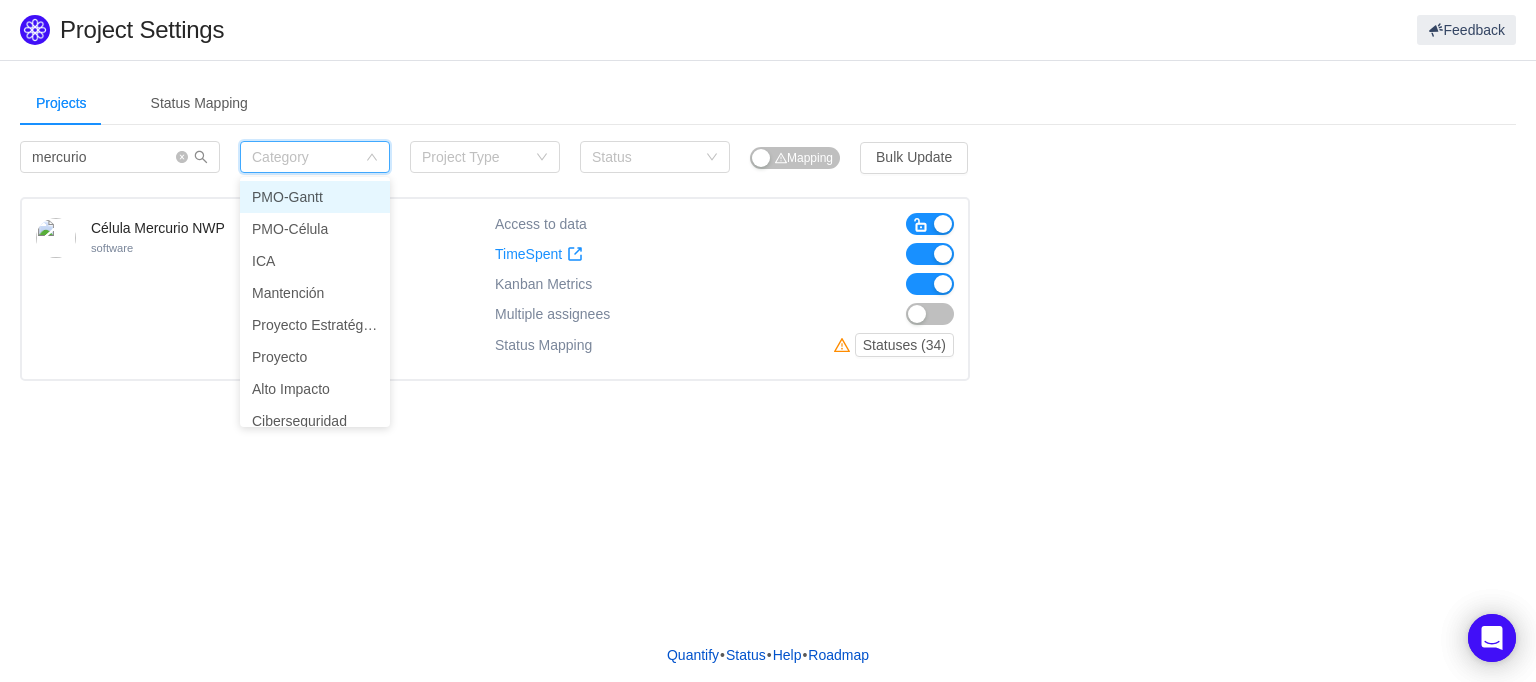 click 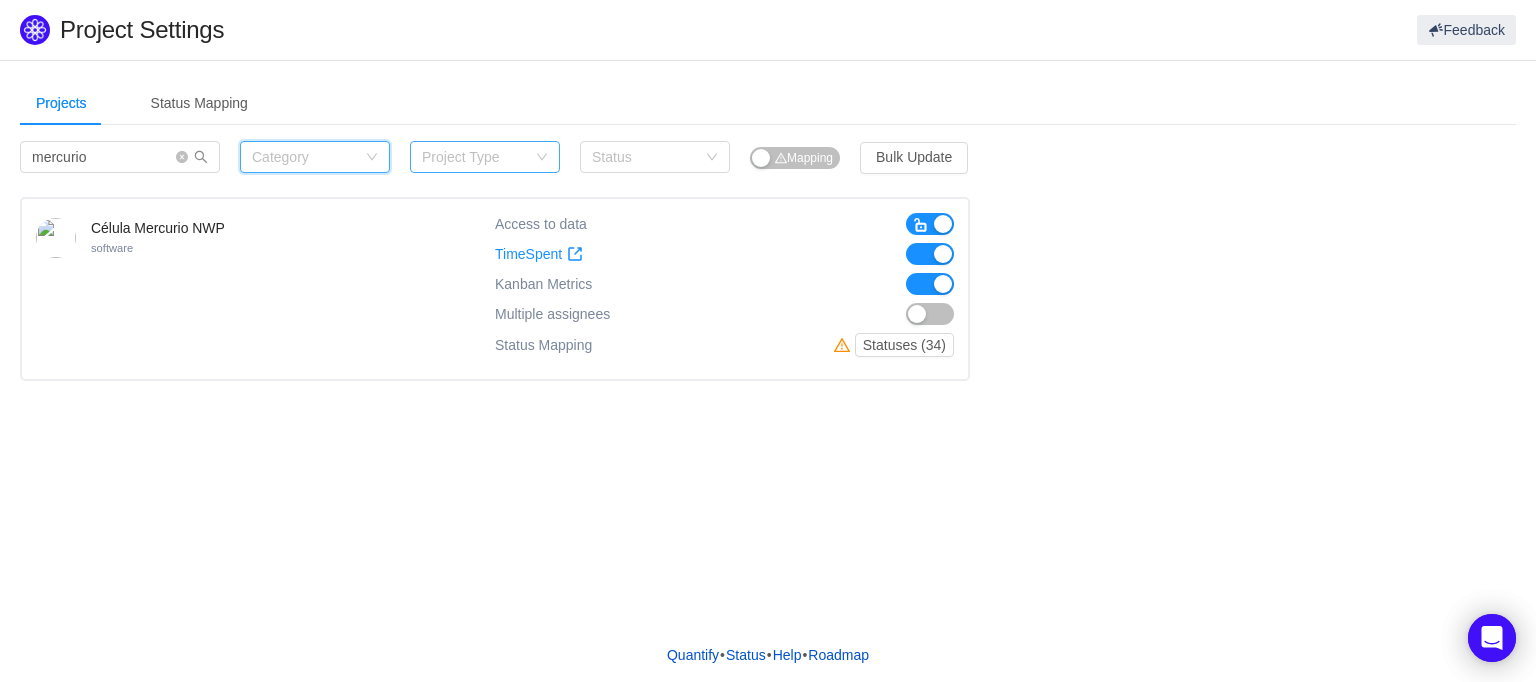 click on "Project Type" at bounding box center (474, 157) 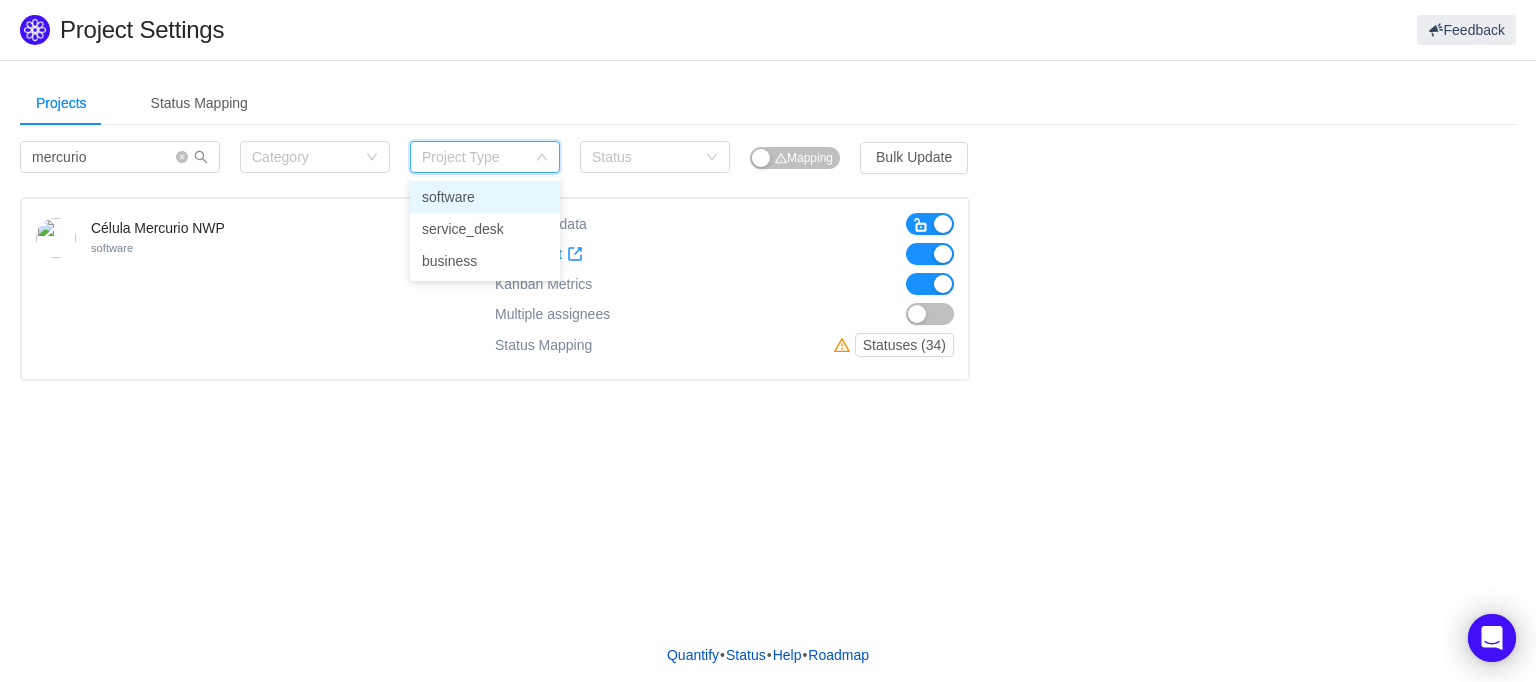 click at bounding box center (478, 157) 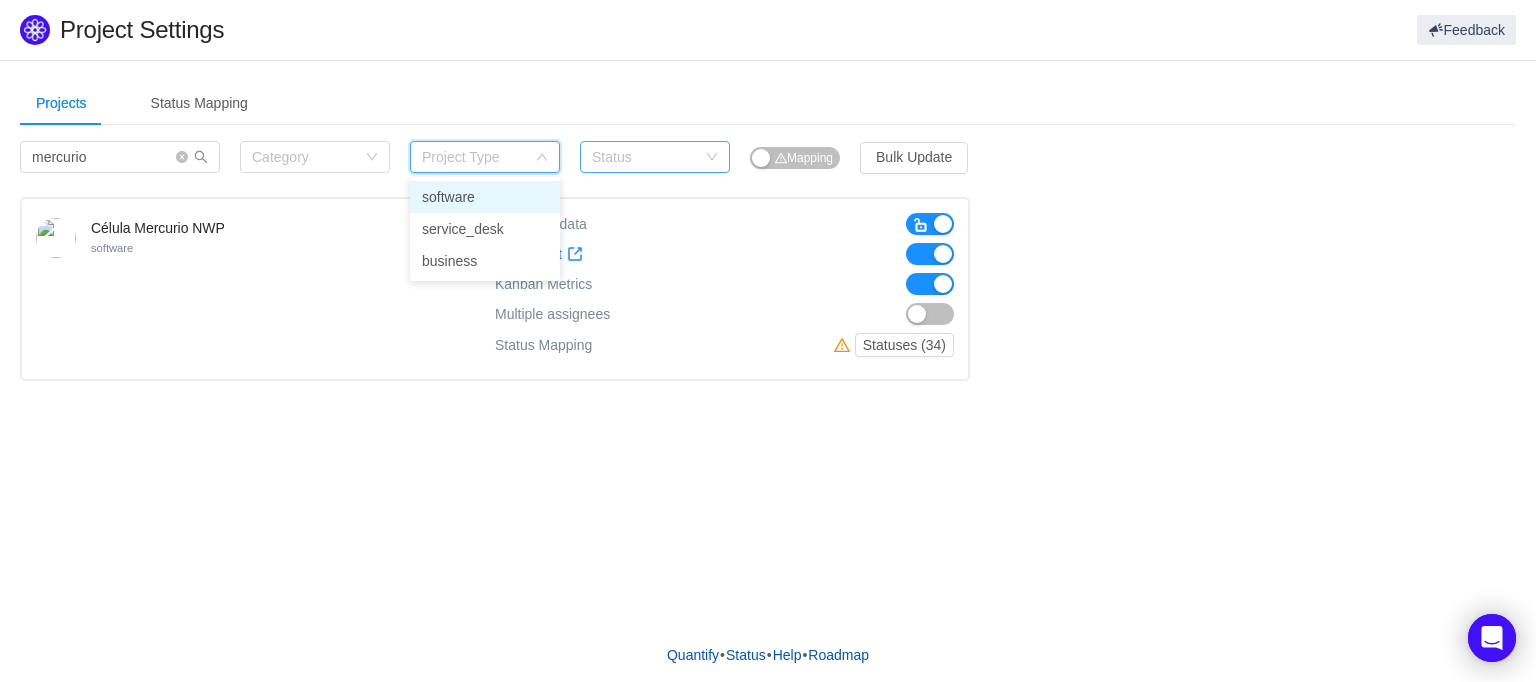 click on "Status" at bounding box center (644, 157) 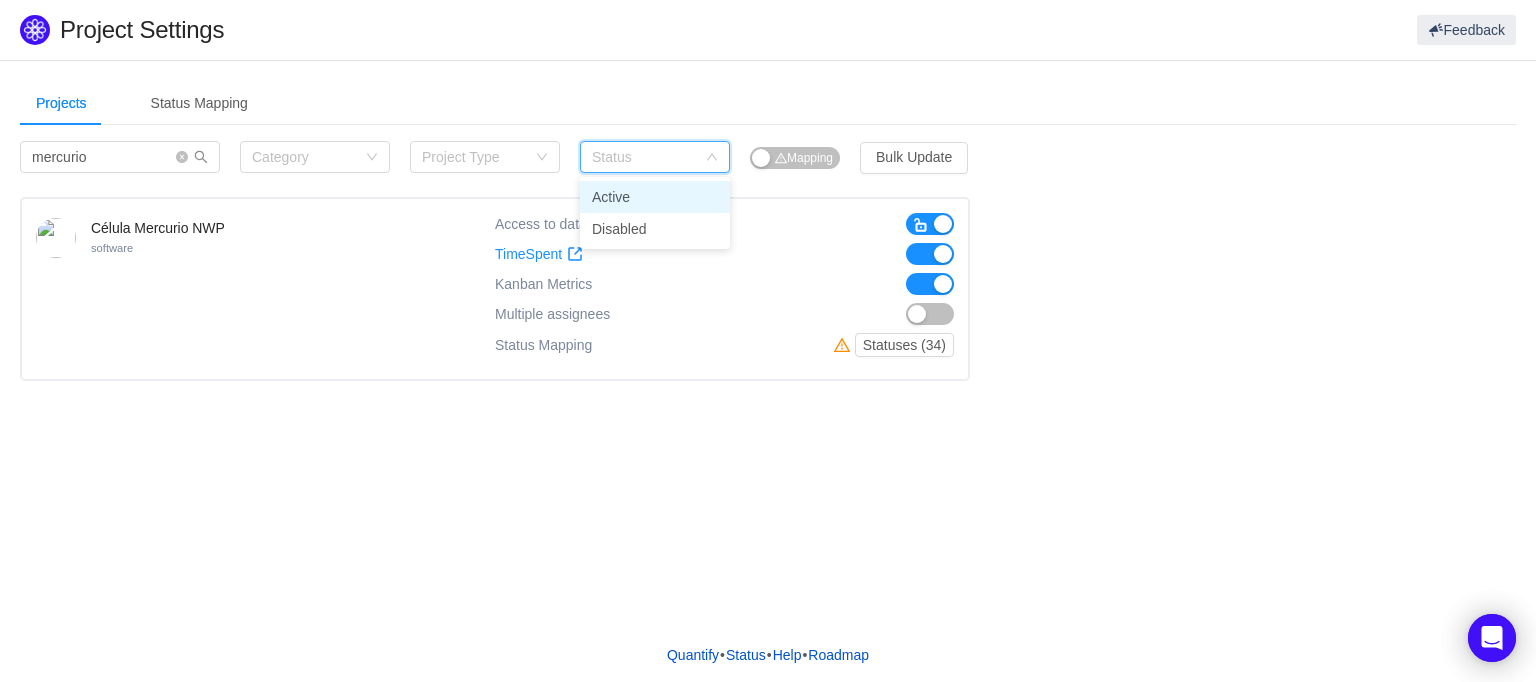 click on "Status" at bounding box center [644, 157] 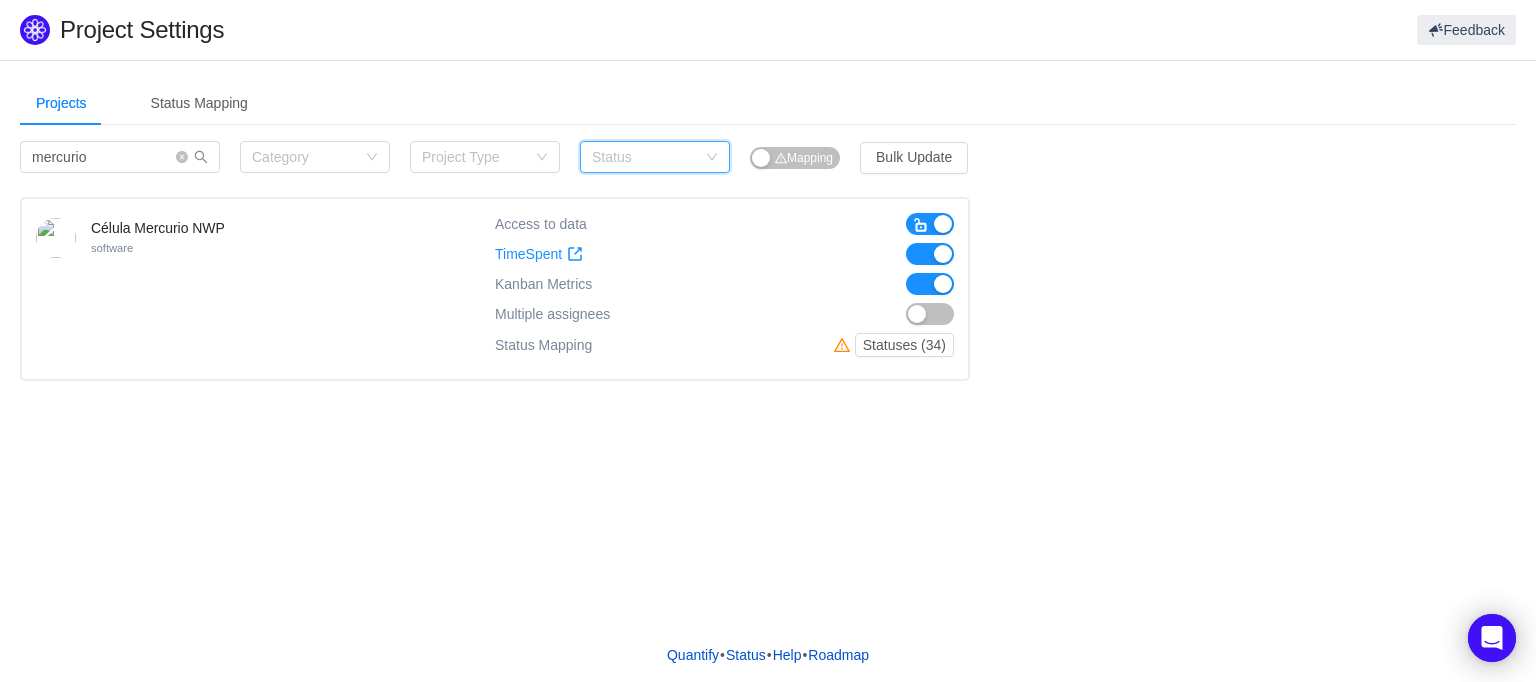 click on "Status" at bounding box center (644, 157) 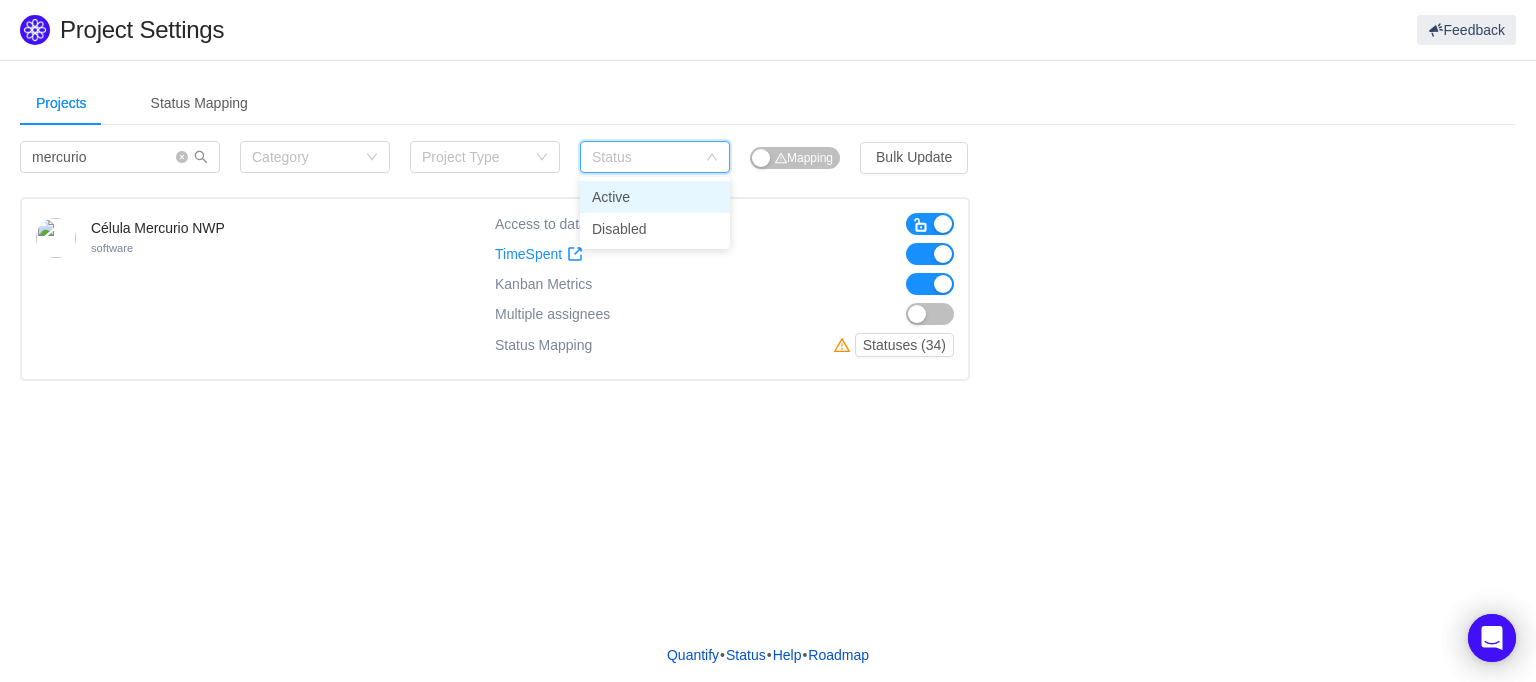 click on "Status" at bounding box center (644, 157) 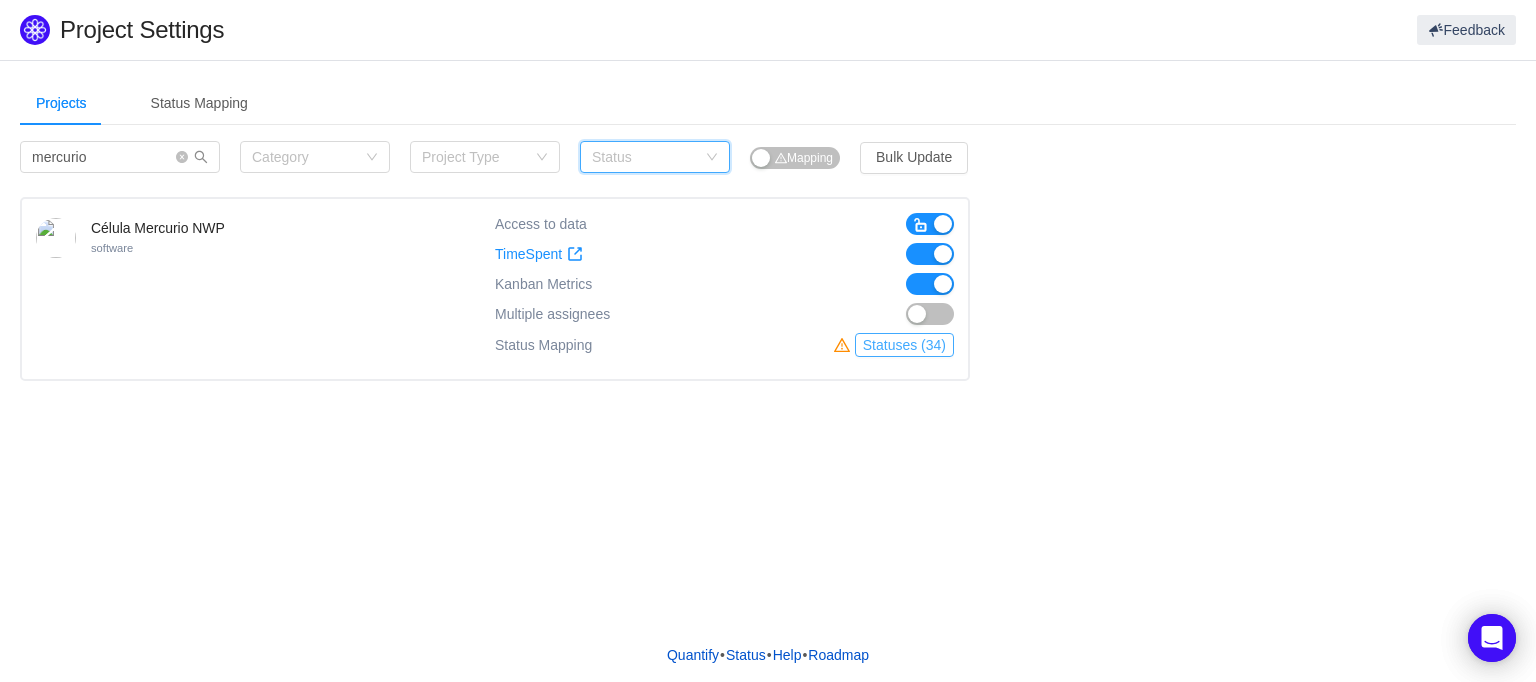 click on "Statuses (34)" at bounding box center (904, 345) 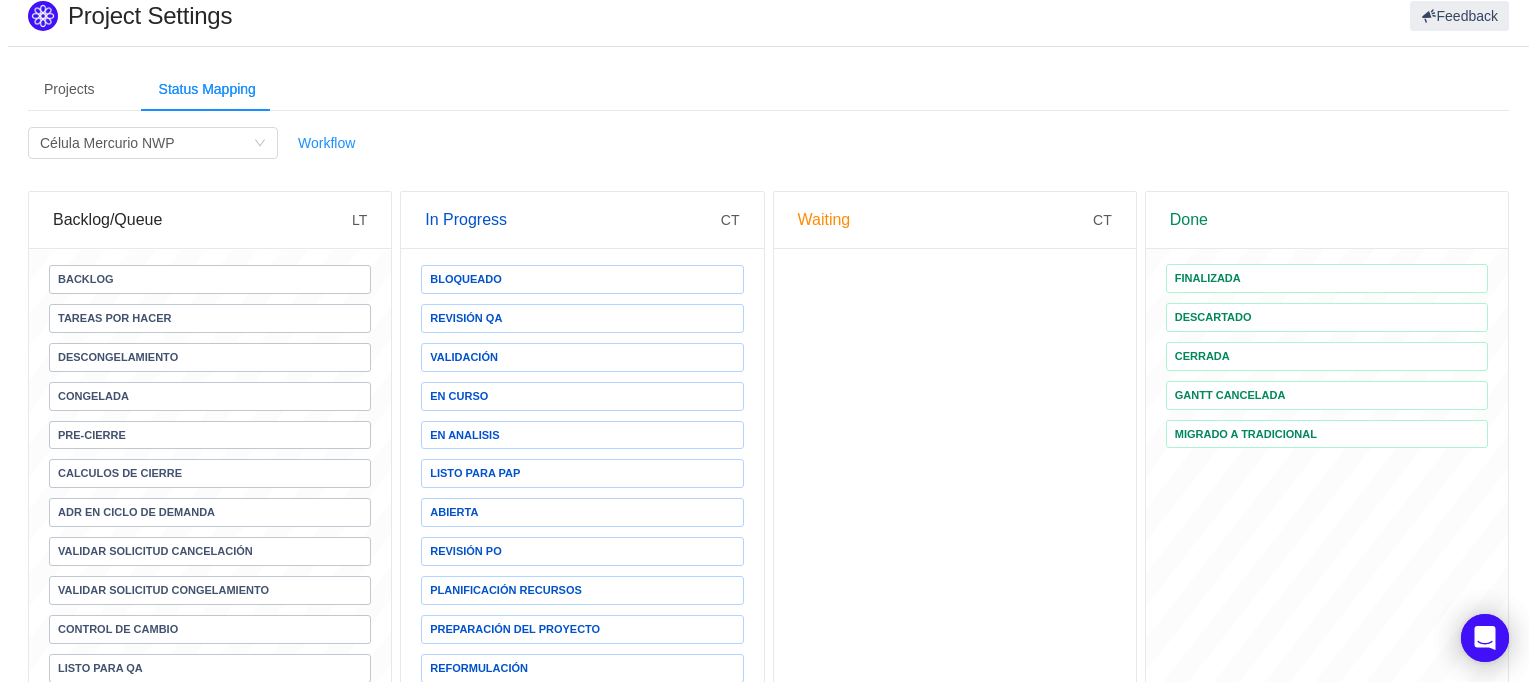 scroll, scrollTop: 0, scrollLeft: 0, axis: both 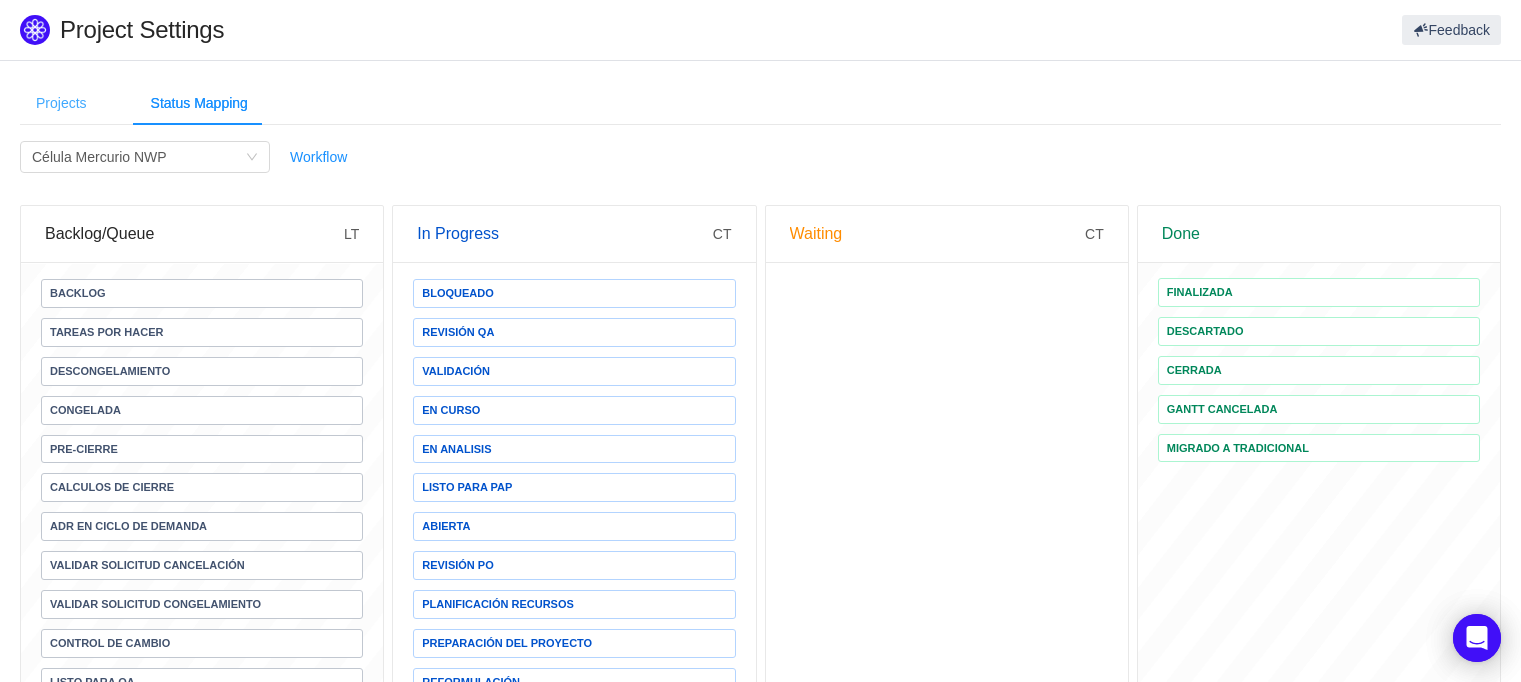click on "Projects" at bounding box center (61, 103) 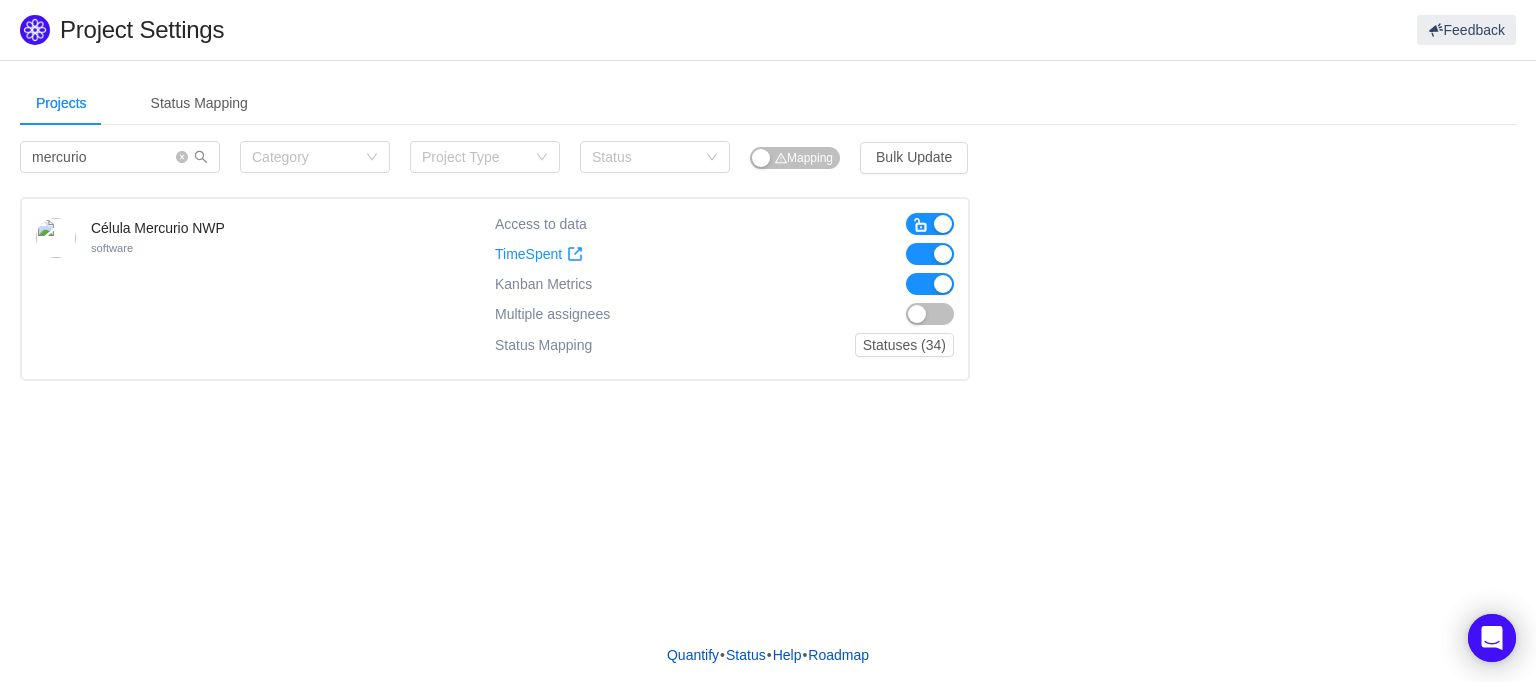 click at bounding box center (930, 314) 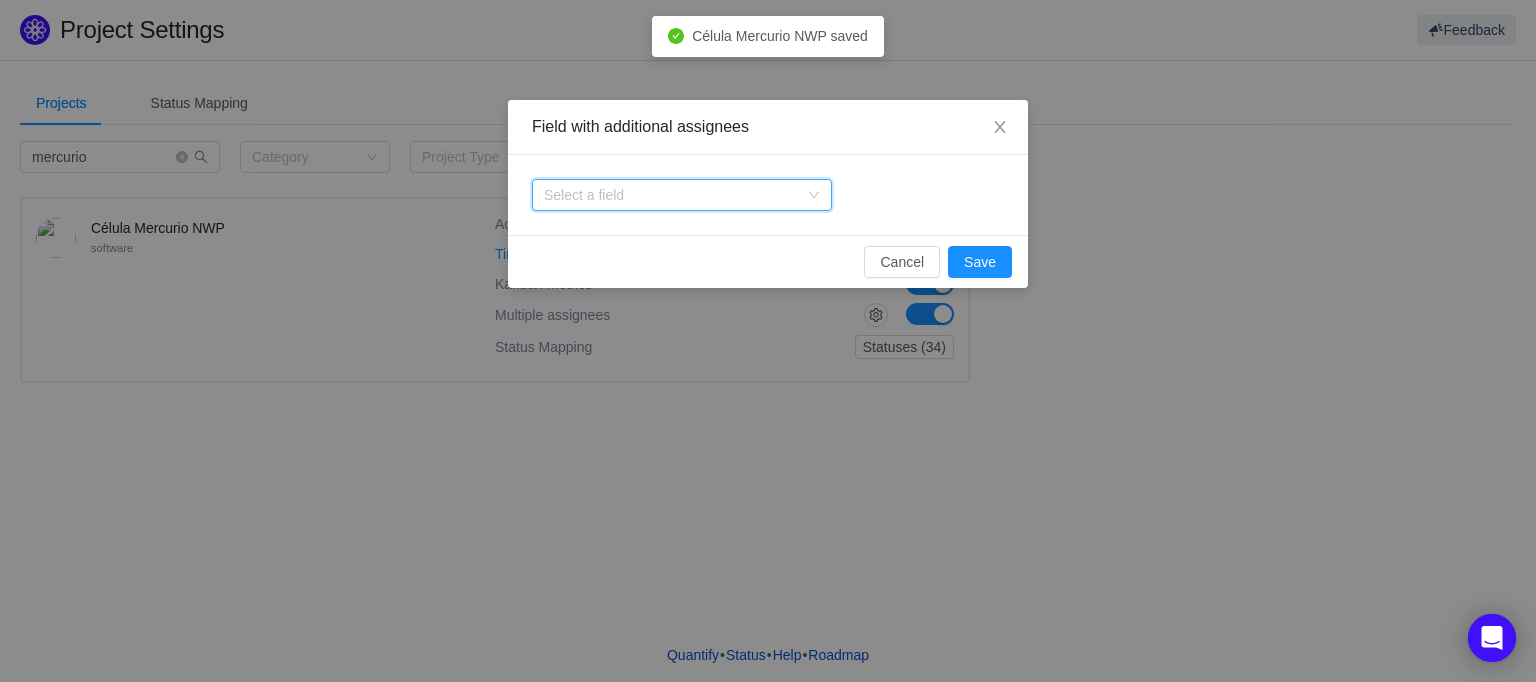 click on "Select a field" at bounding box center (675, 195) 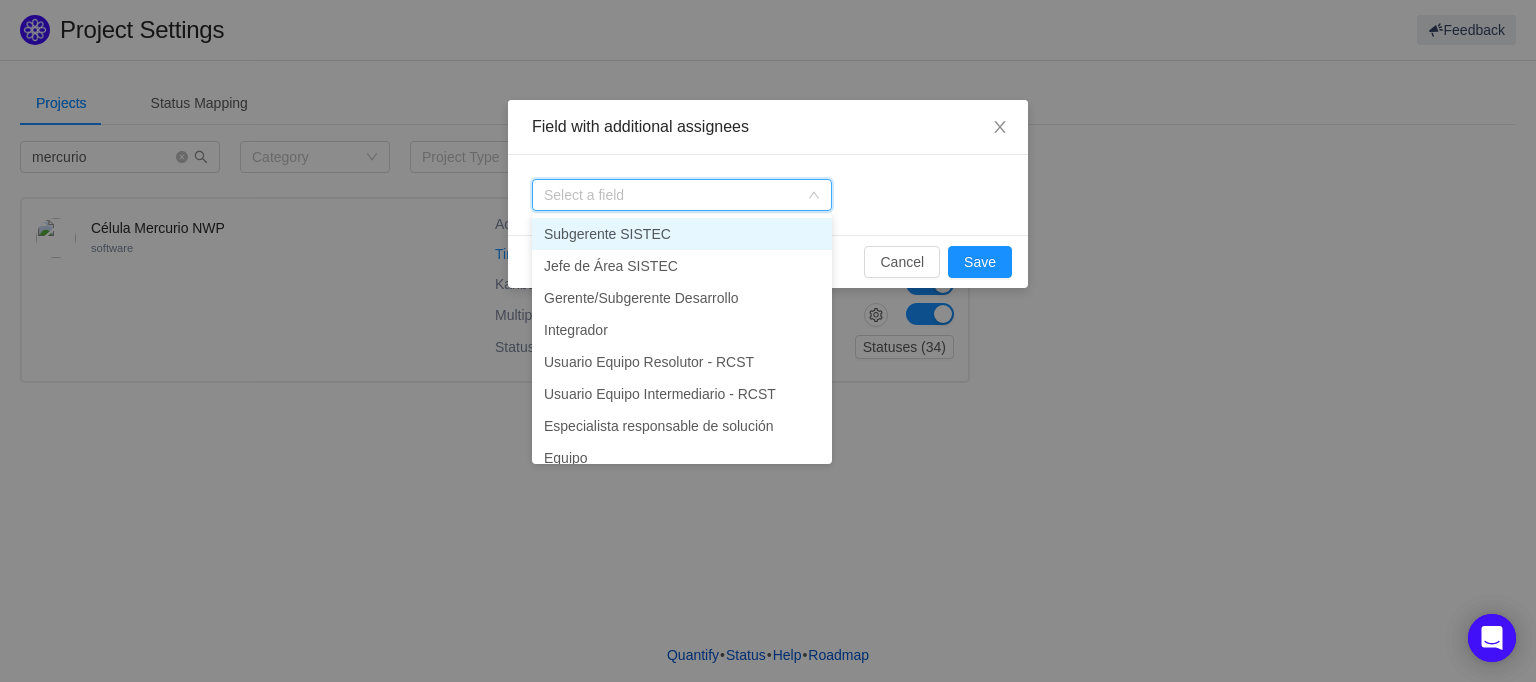click on "Select a field" at bounding box center (768, 195) 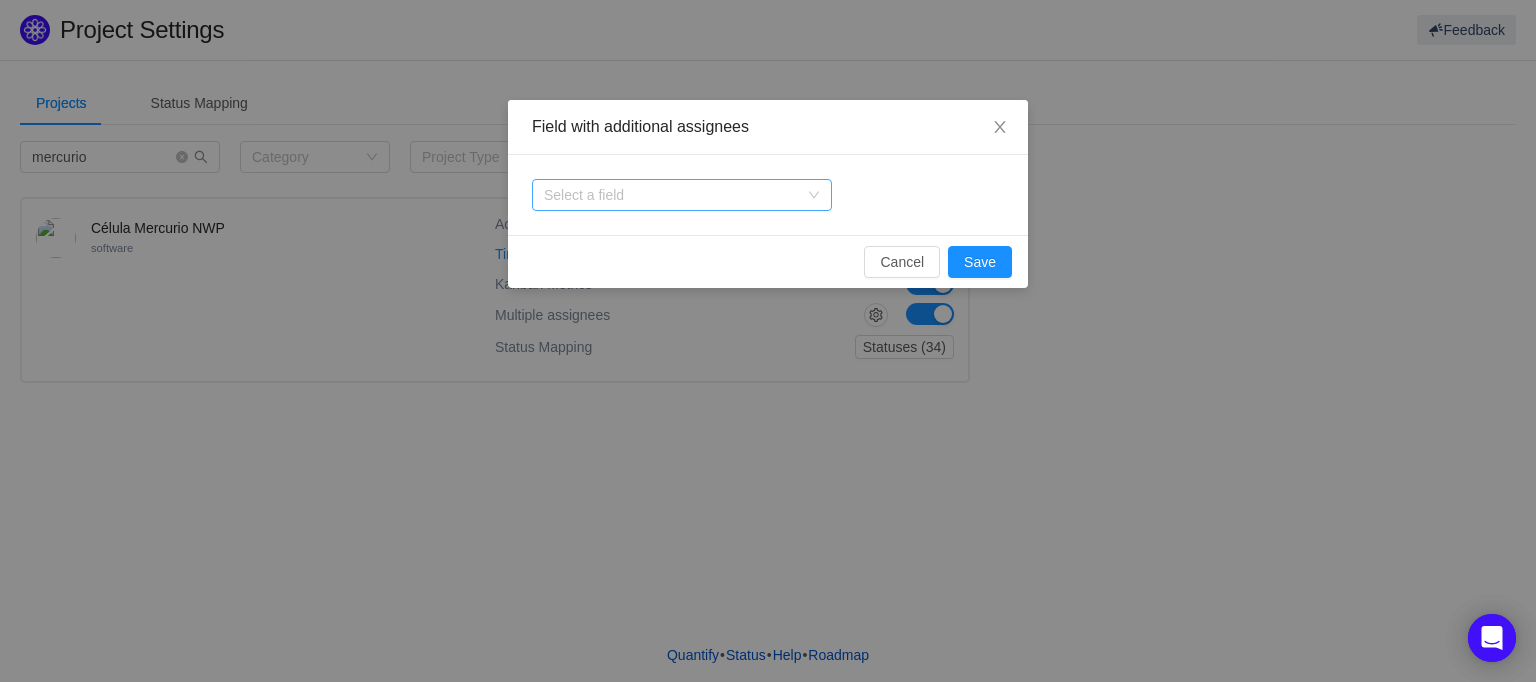click on "Select a field" at bounding box center [671, 195] 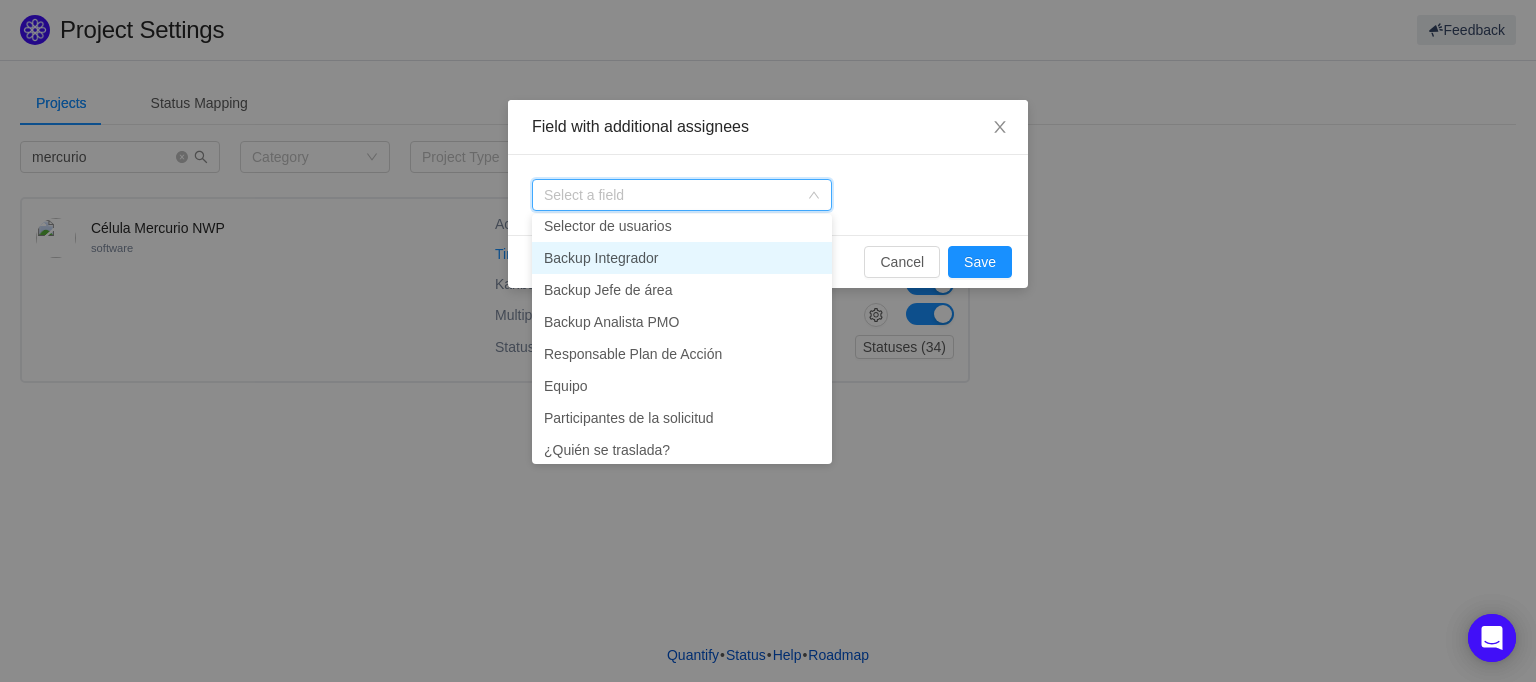 scroll, scrollTop: 1430, scrollLeft: 0, axis: vertical 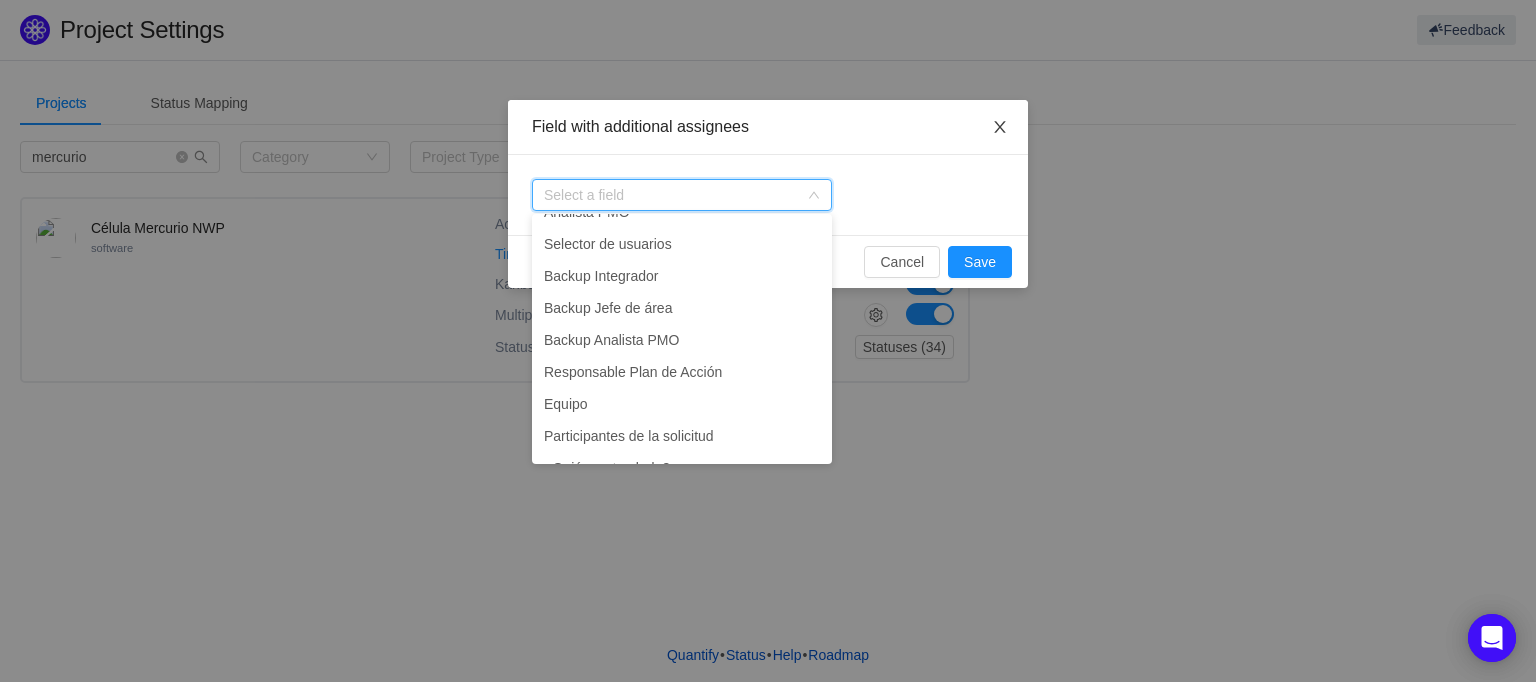 click 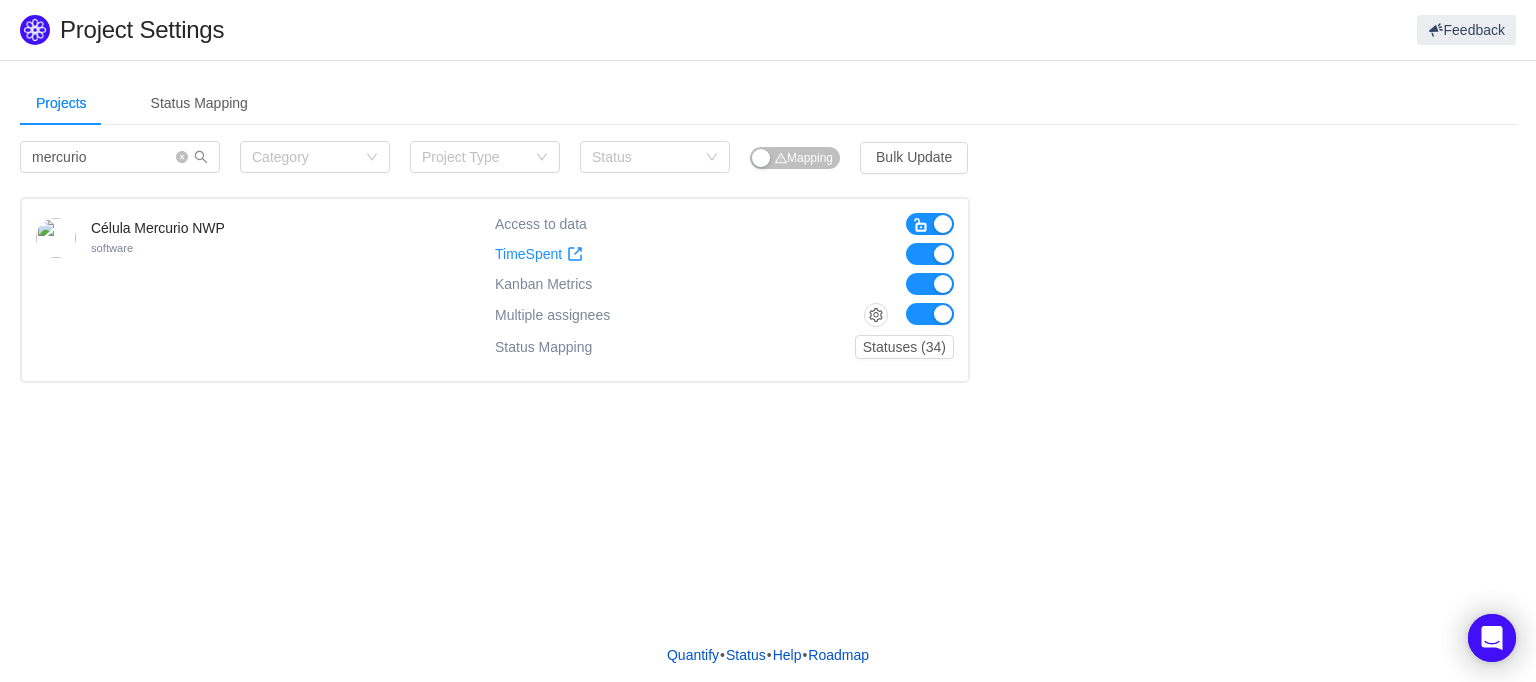click at bounding box center (930, 314) 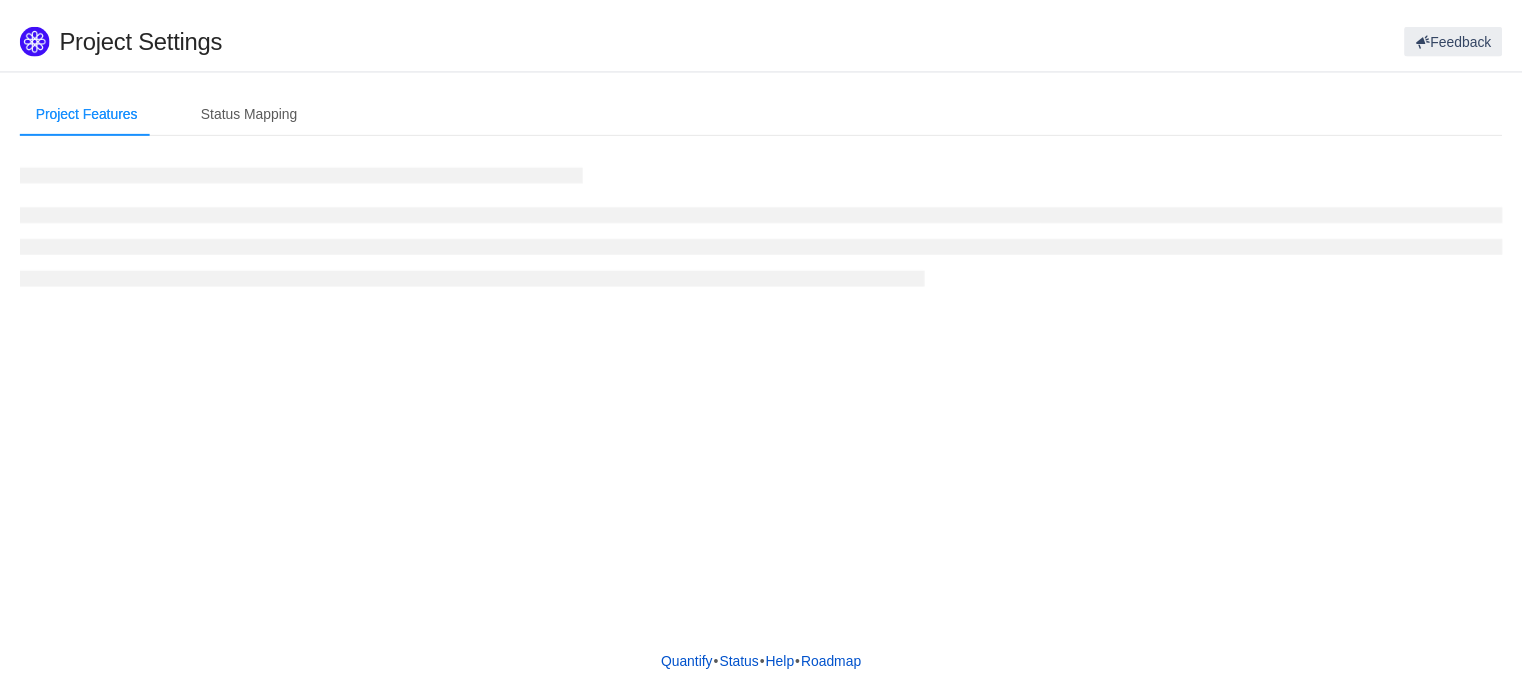scroll, scrollTop: 0, scrollLeft: 0, axis: both 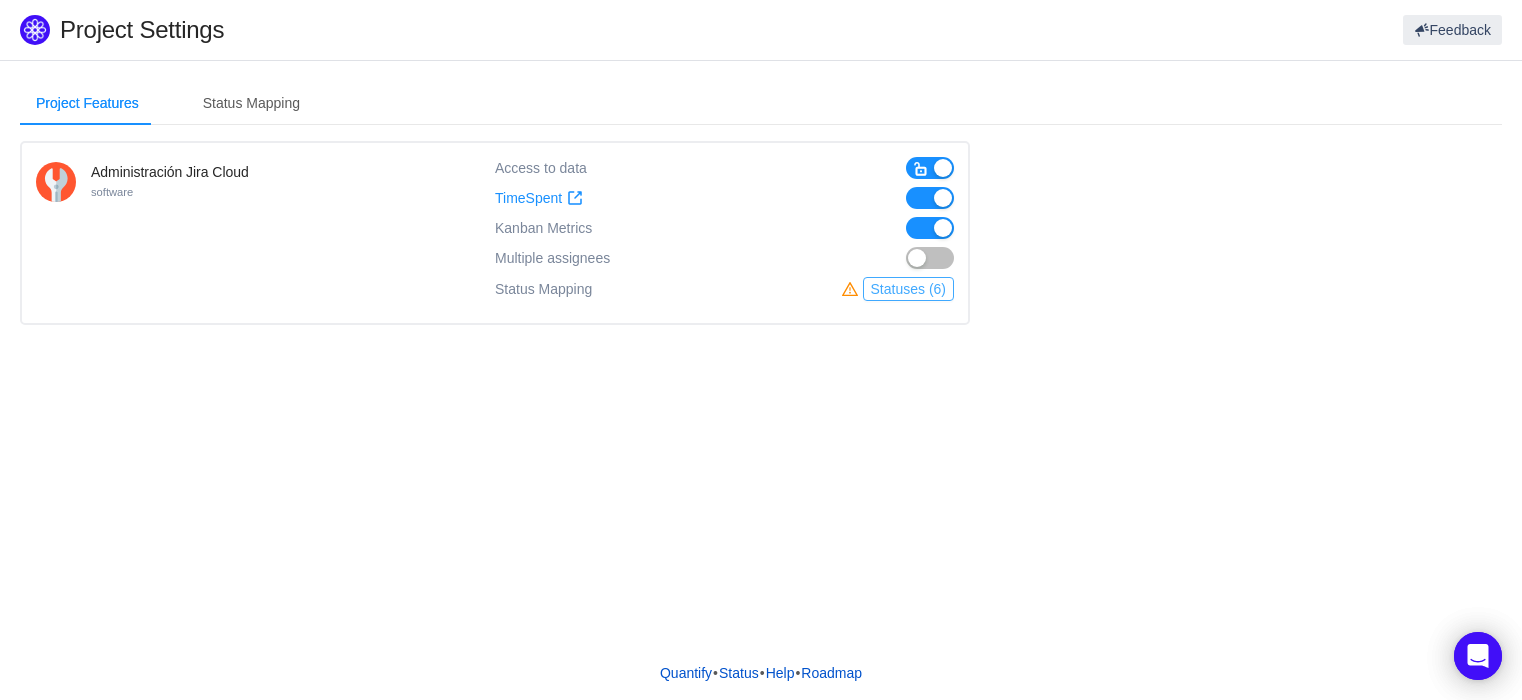 click on "Statuses (6)" at bounding box center (908, 289) 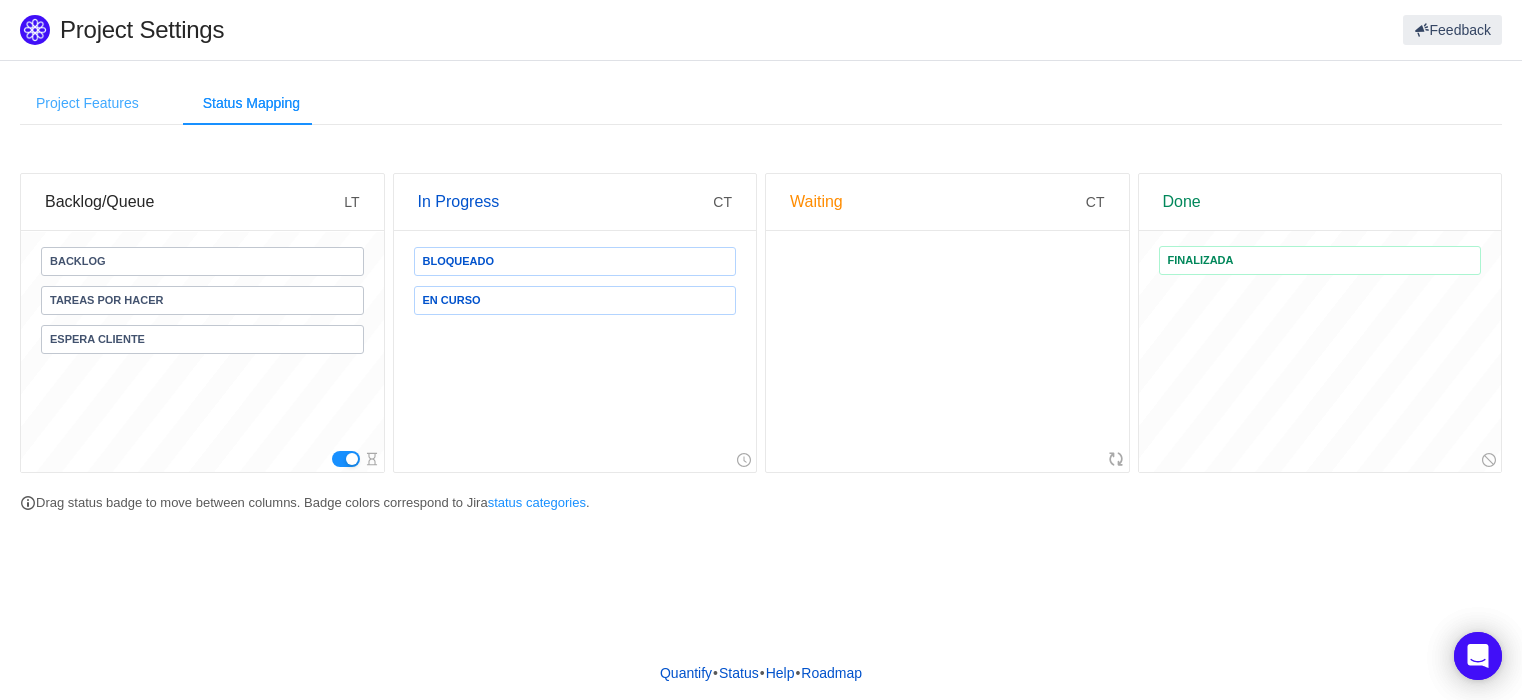 click on "Project Features" at bounding box center (87, 103) 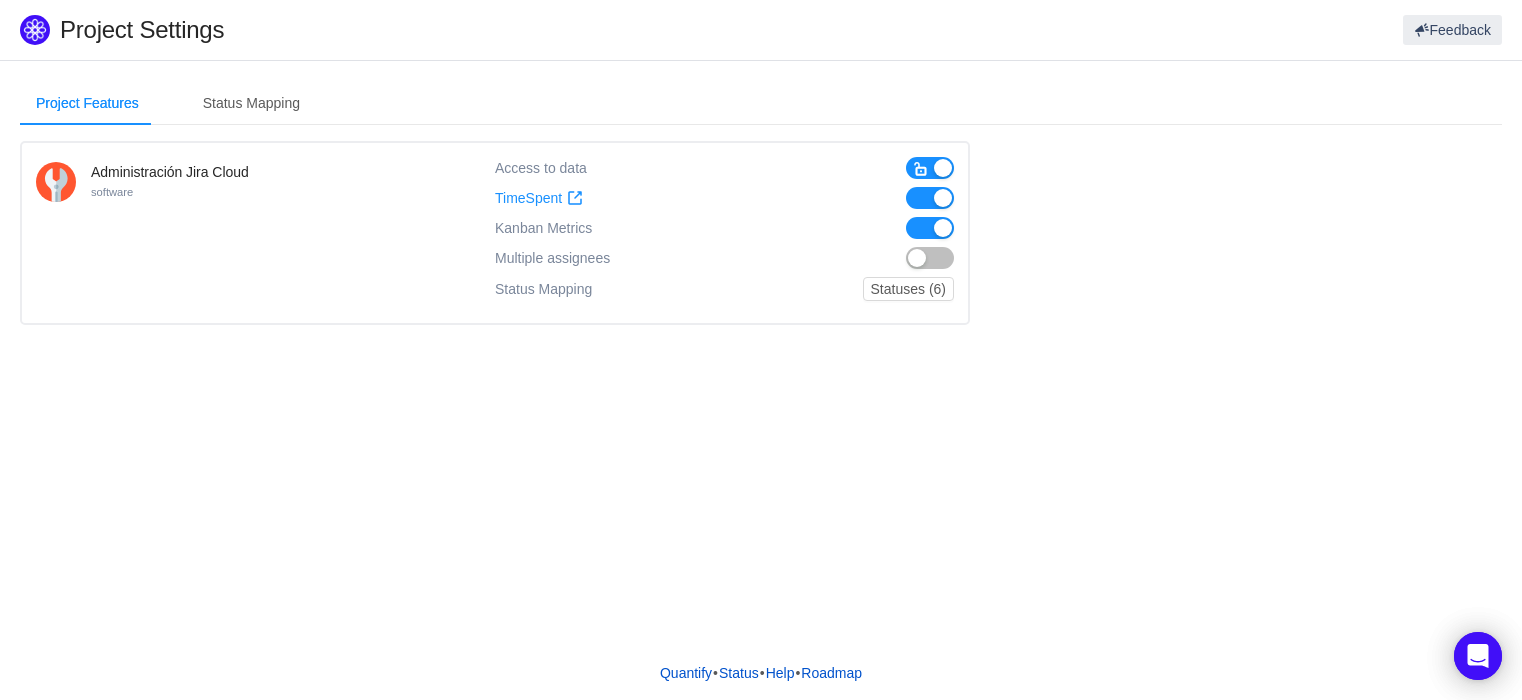 click on "Kanban Metrics" at bounding box center (543, 228) 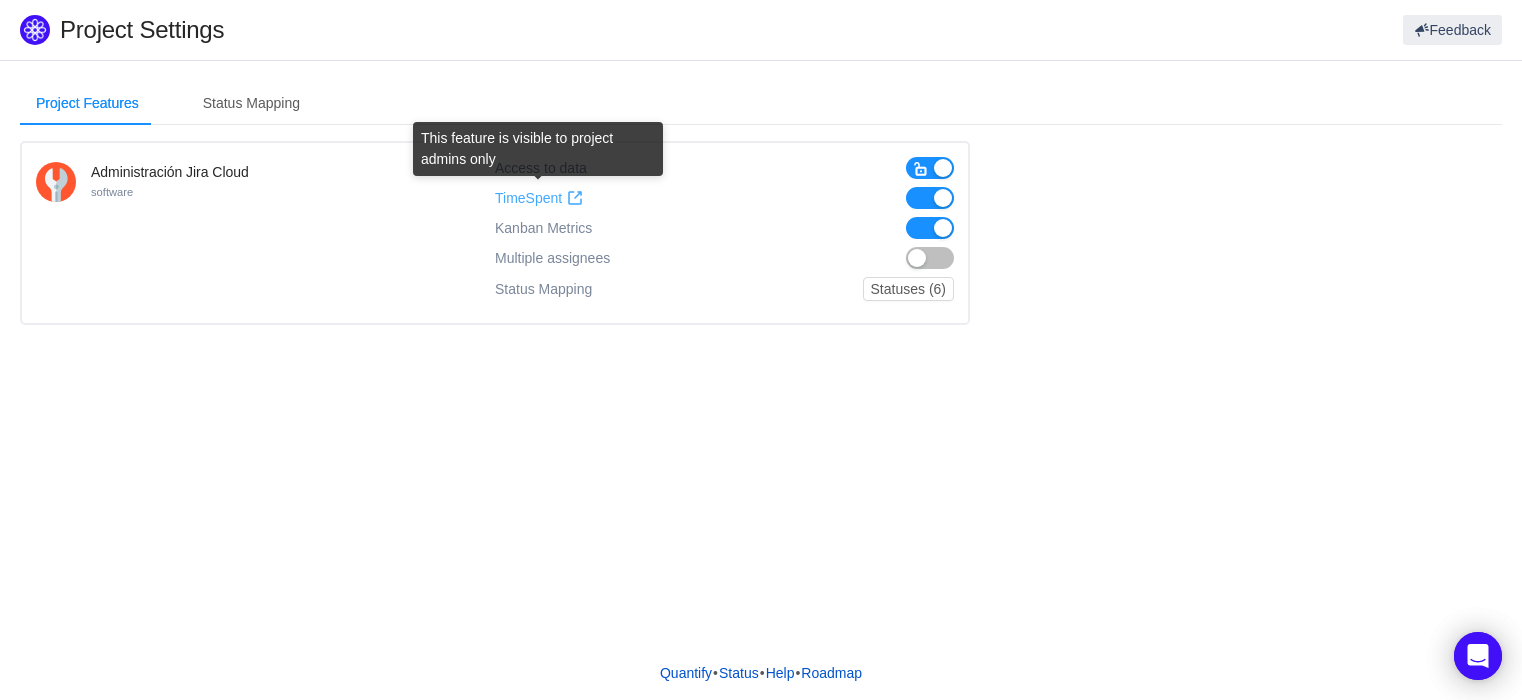 click at bounding box center [575, 198] 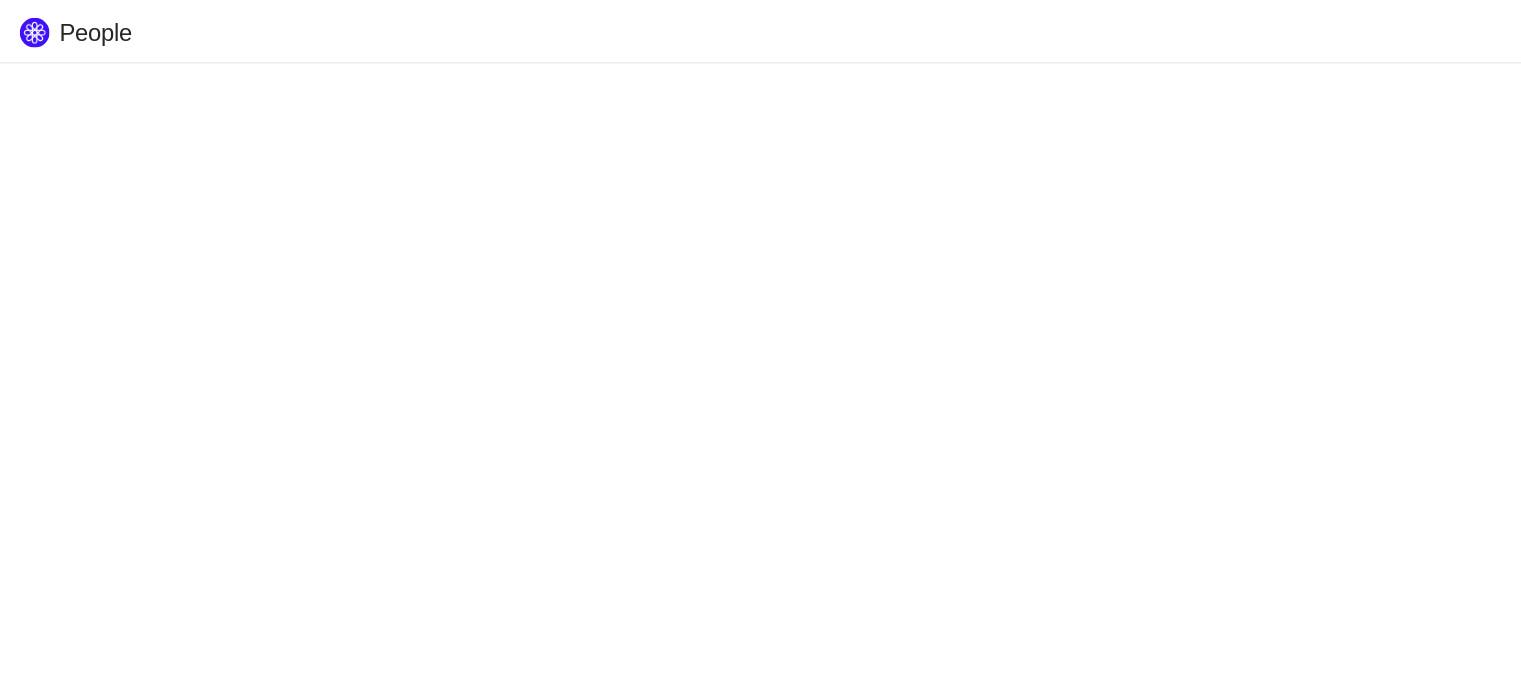 scroll, scrollTop: 0, scrollLeft: 0, axis: both 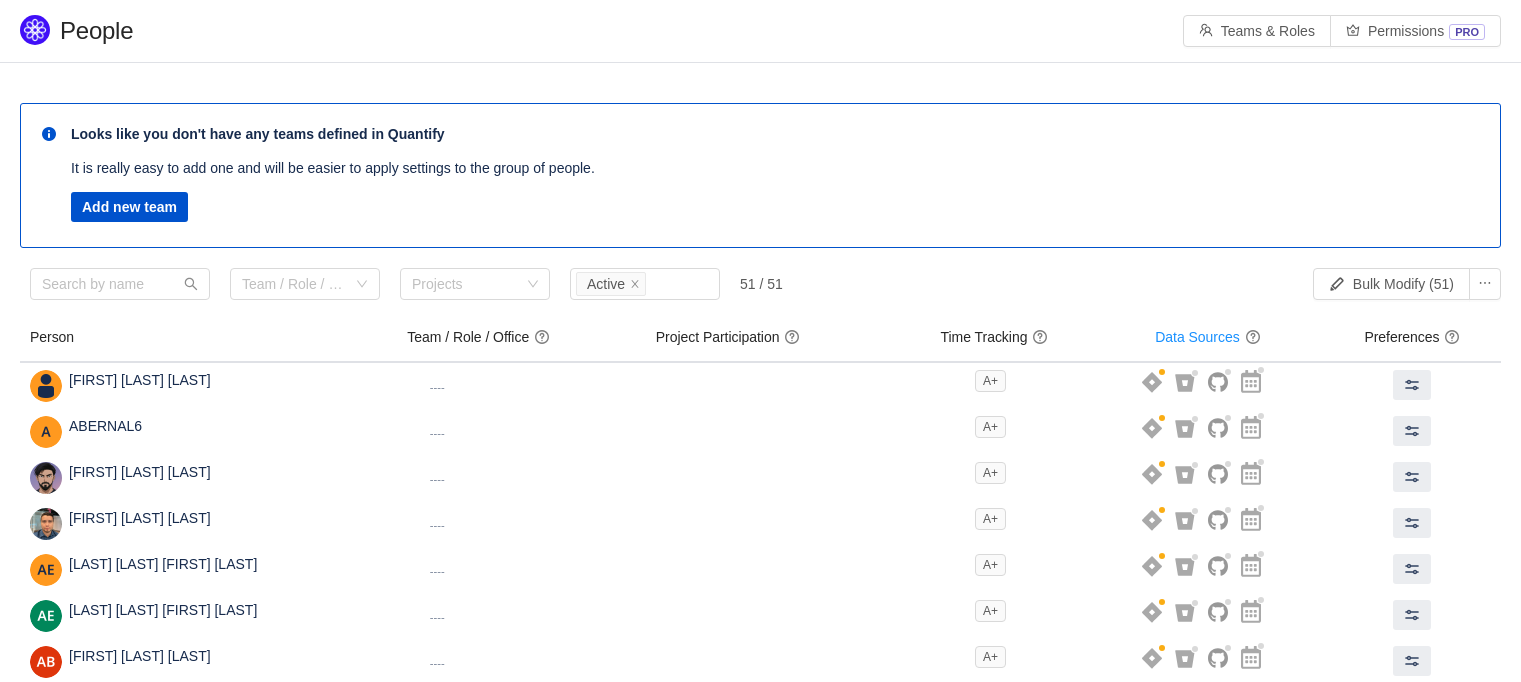 click on "Add new team" at bounding box center (775, 209) 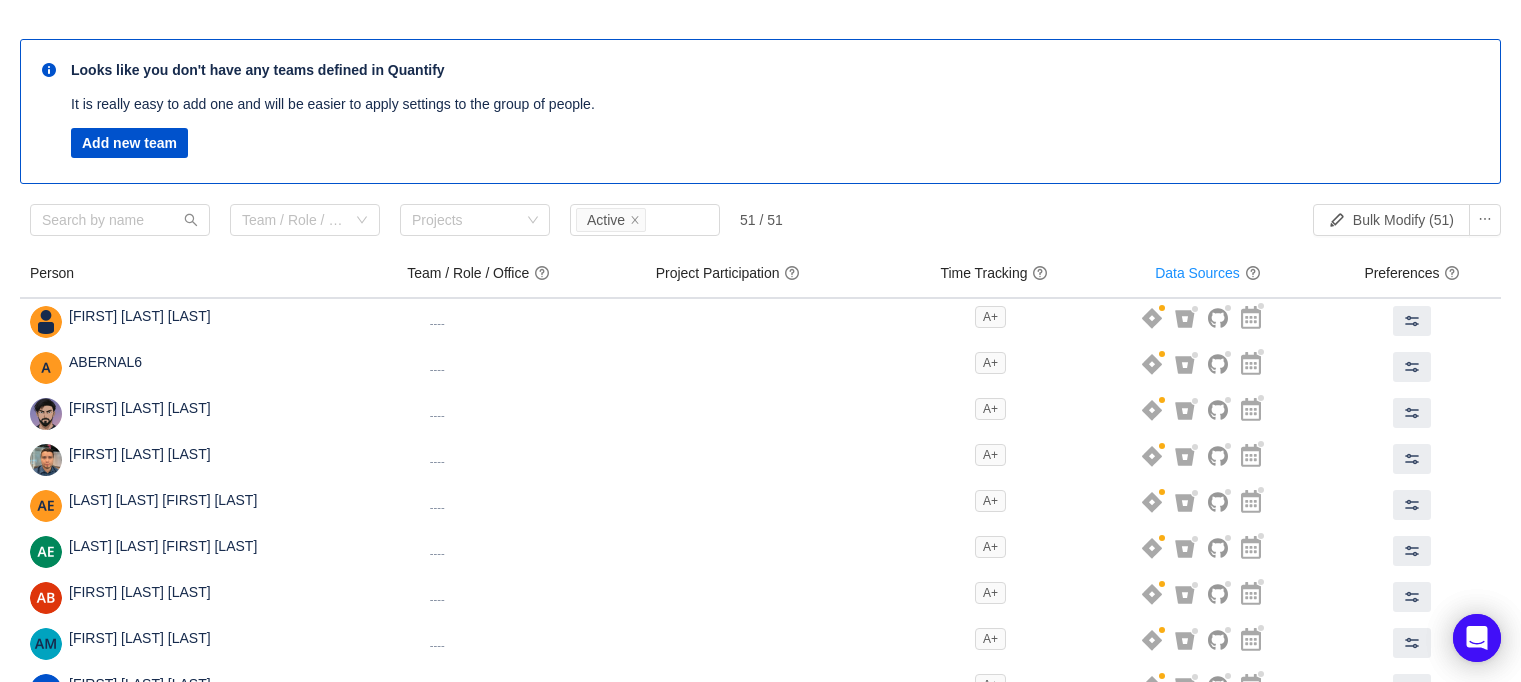 scroll, scrollTop: 100, scrollLeft: 0, axis: vertical 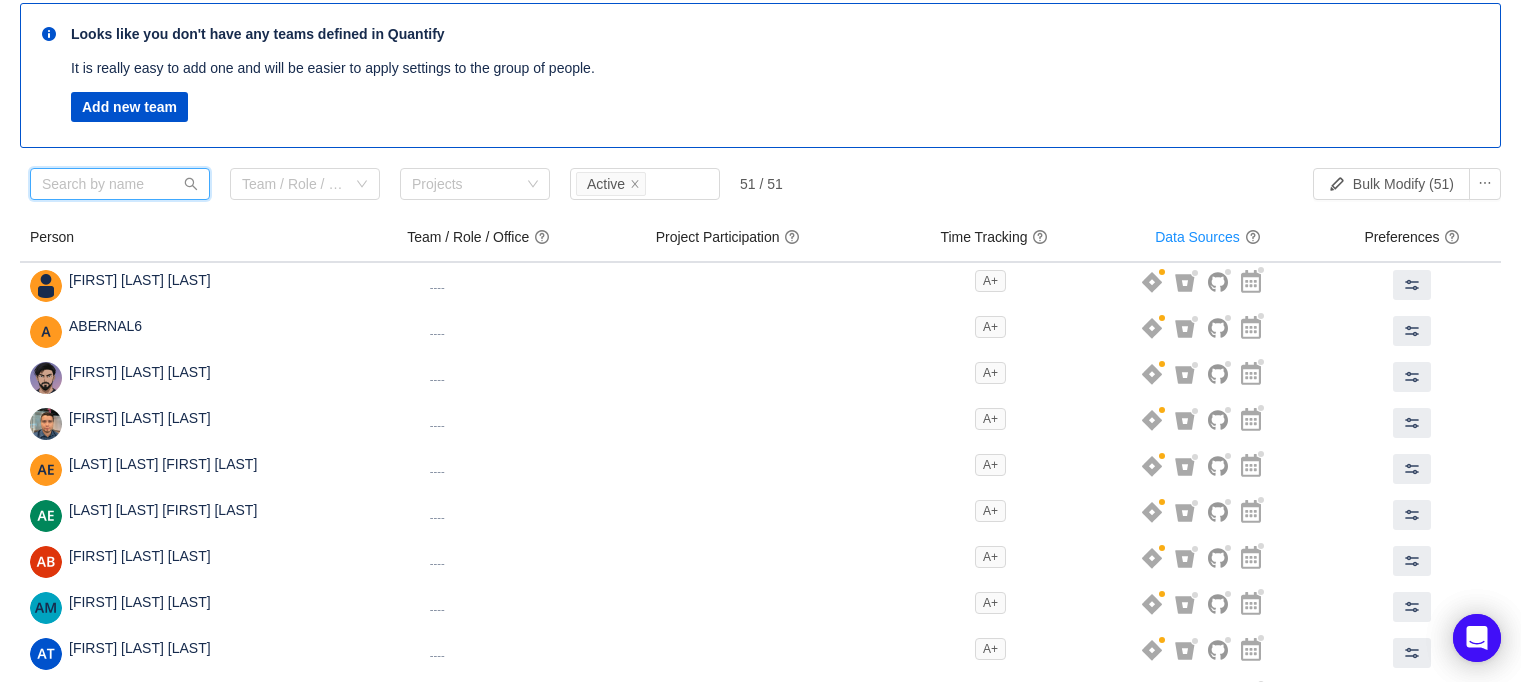 click at bounding box center [120, 184] 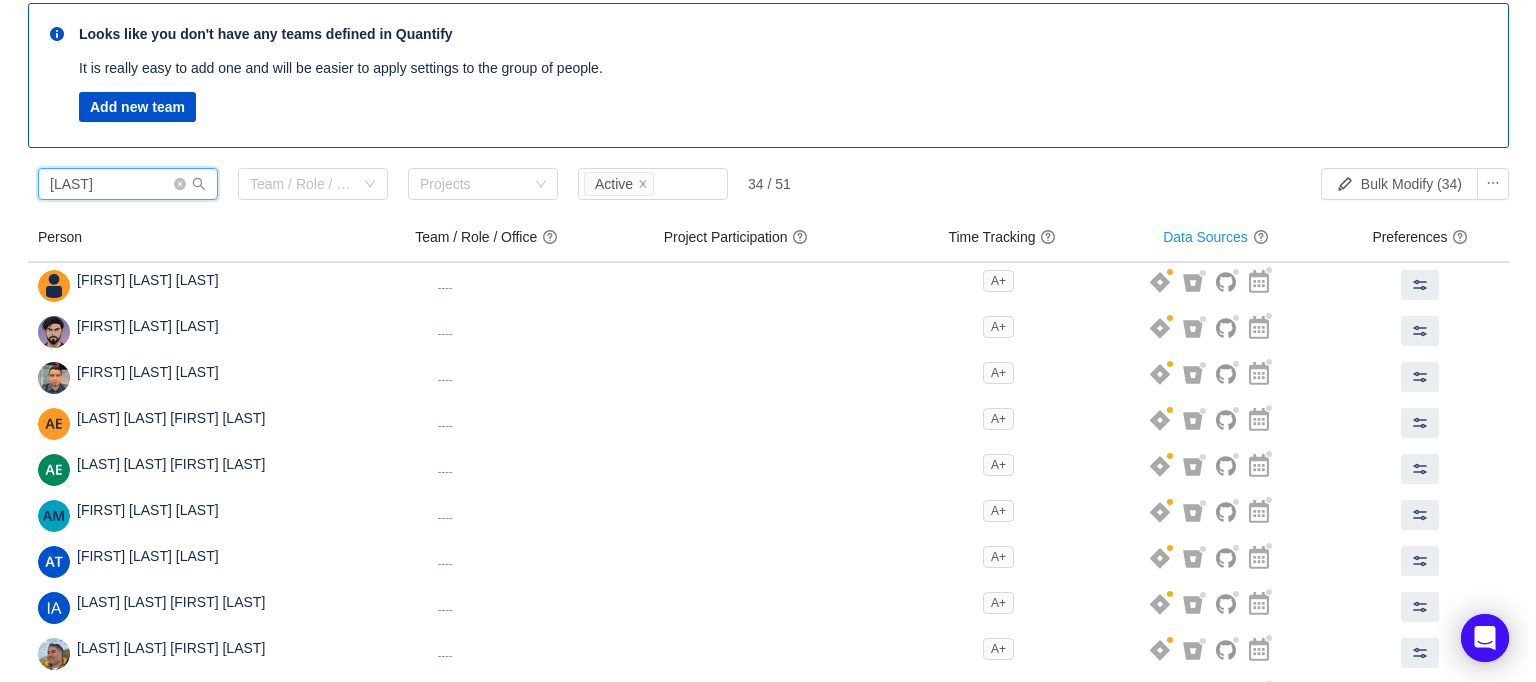 scroll, scrollTop: 0, scrollLeft: 0, axis: both 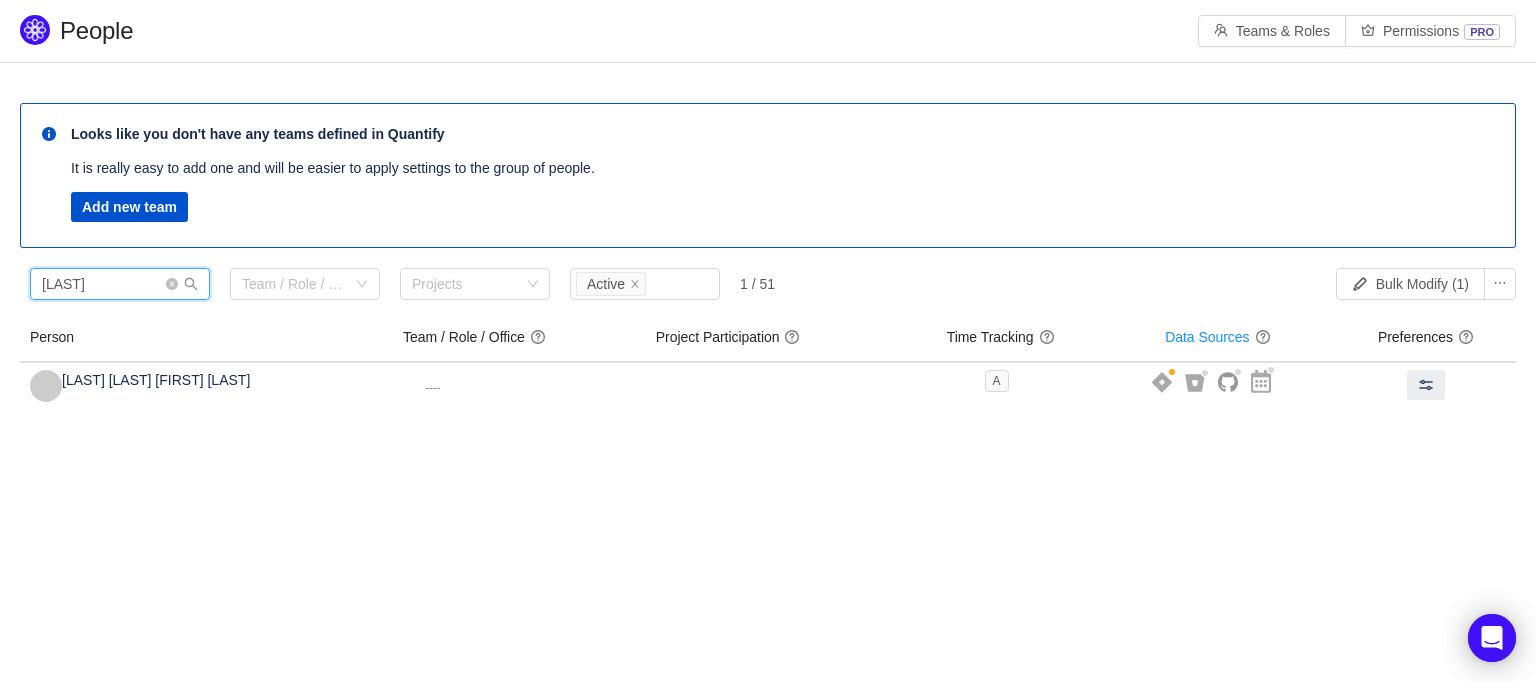 type on "oliva" 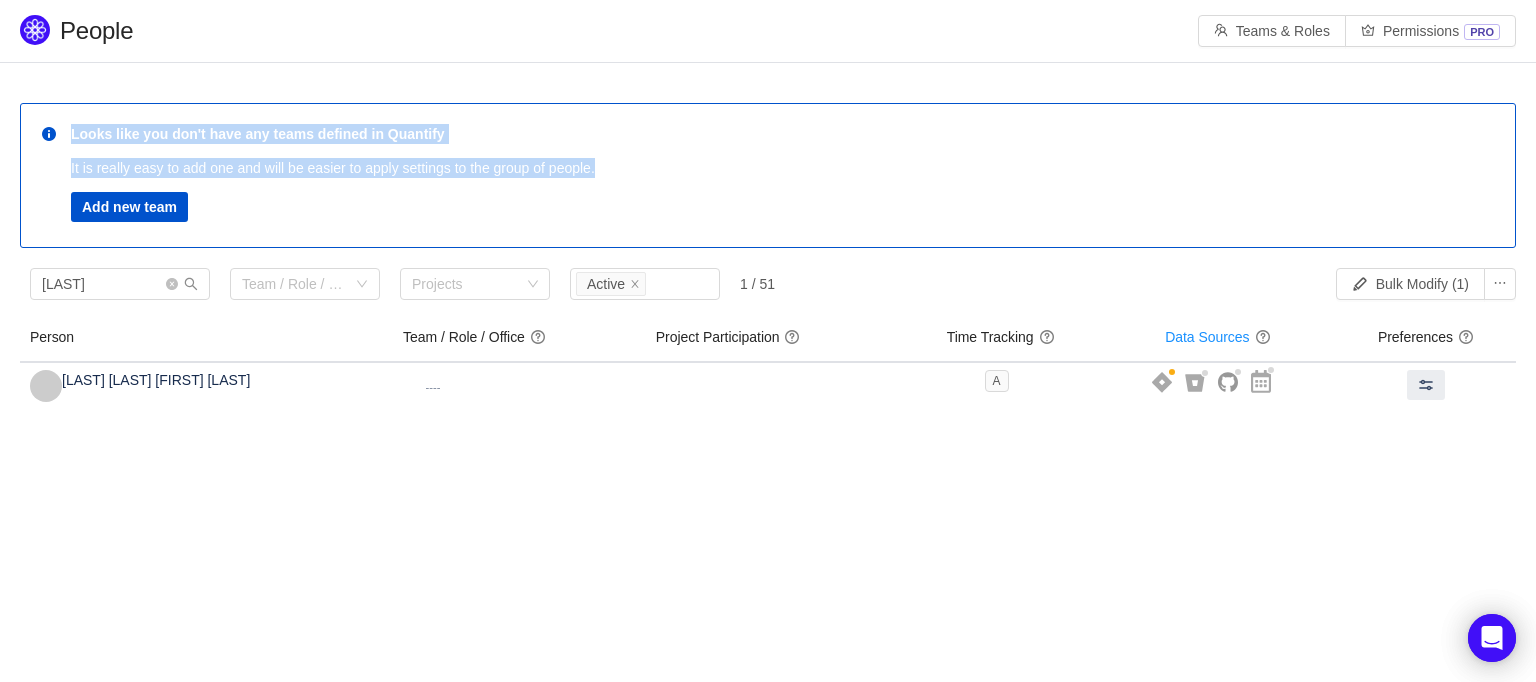 drag, startPoint x: 648, startPoint y: 163, endPoint x: 68, endPoint y: 119, distance: 581.66656 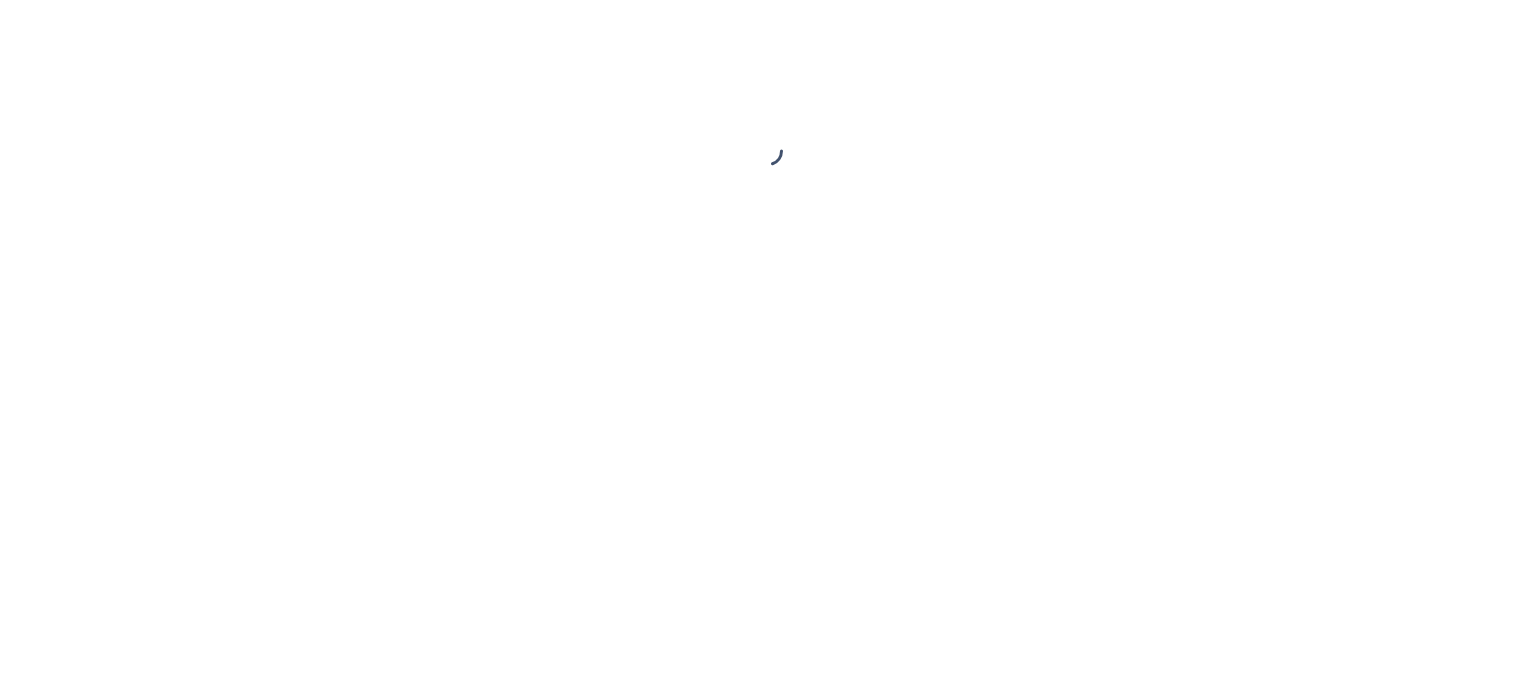 scroll, scrollTop: 0, scrollLeft: 0, axis: both 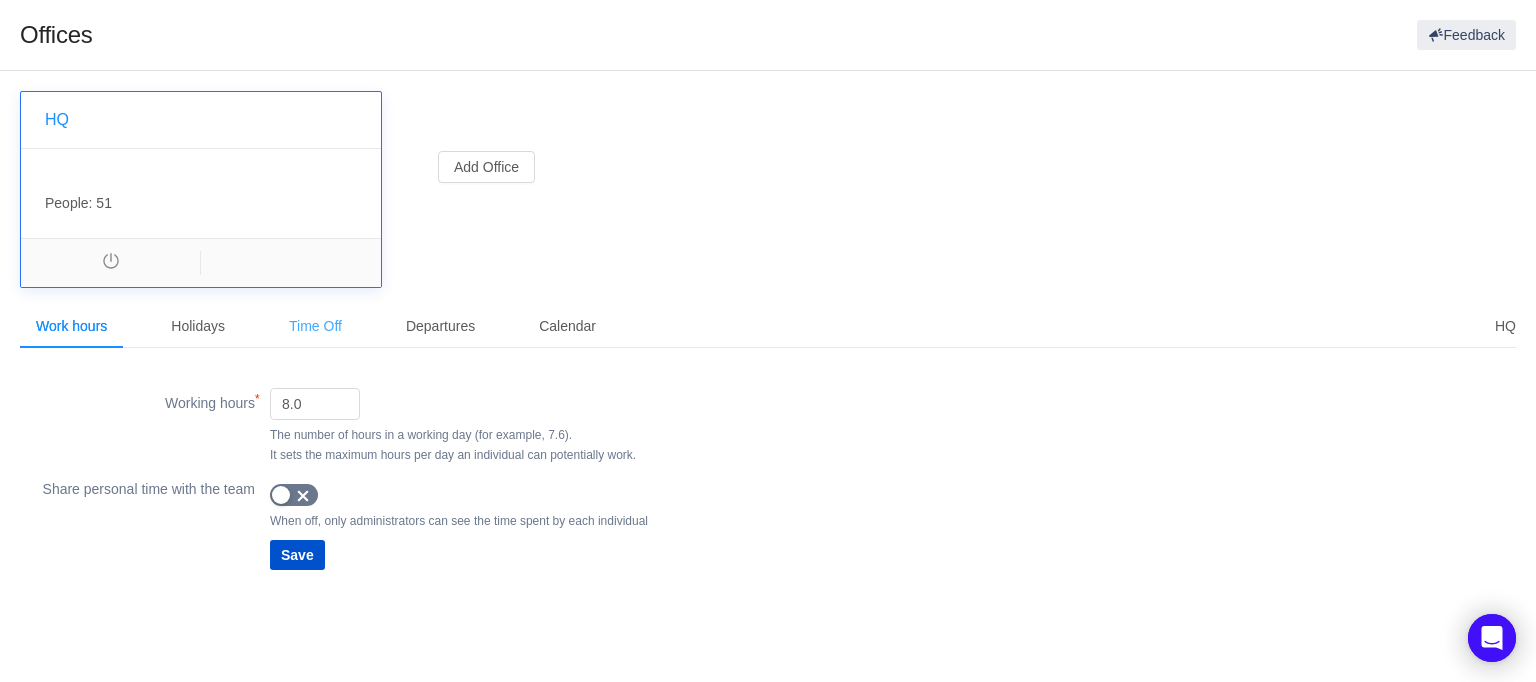 click on "Time Off" at bounding box center [315, 326] 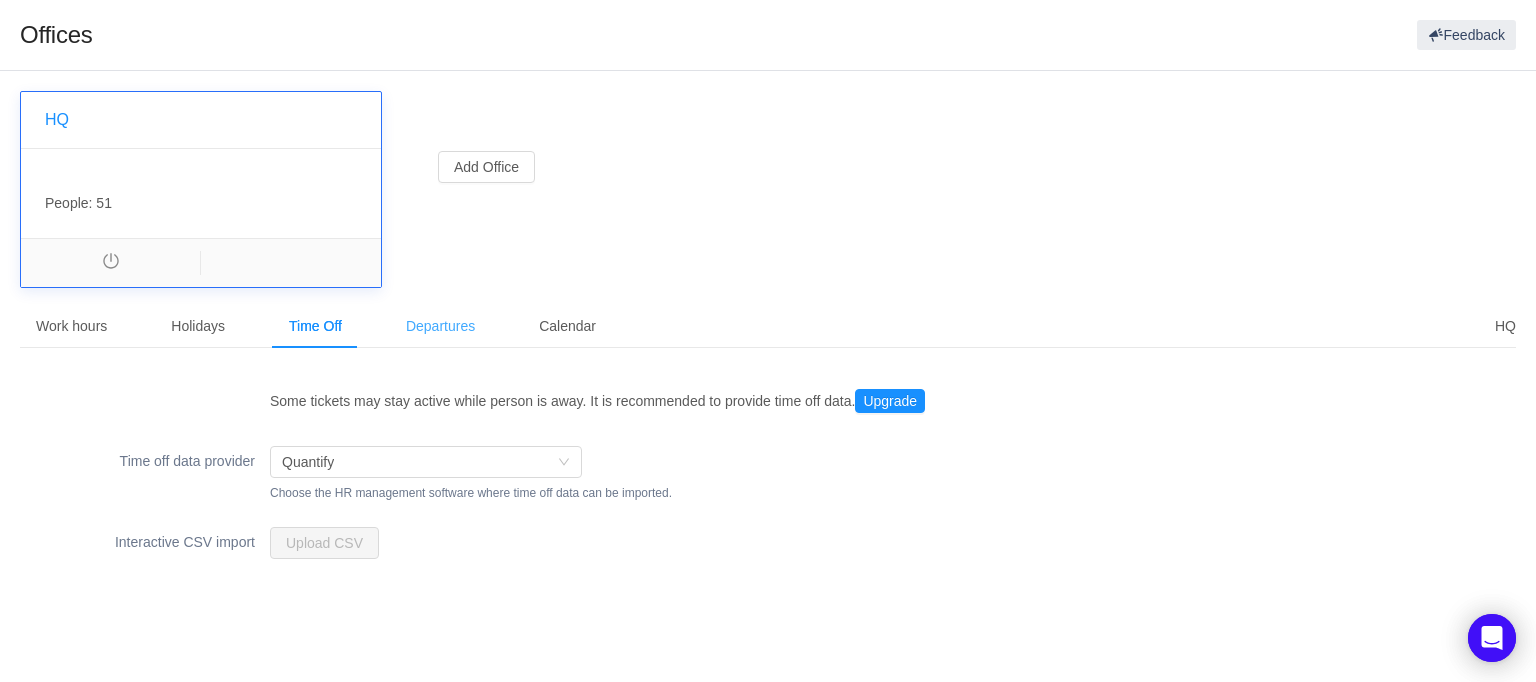 click on "Departures" at bounding box center (440, 326) 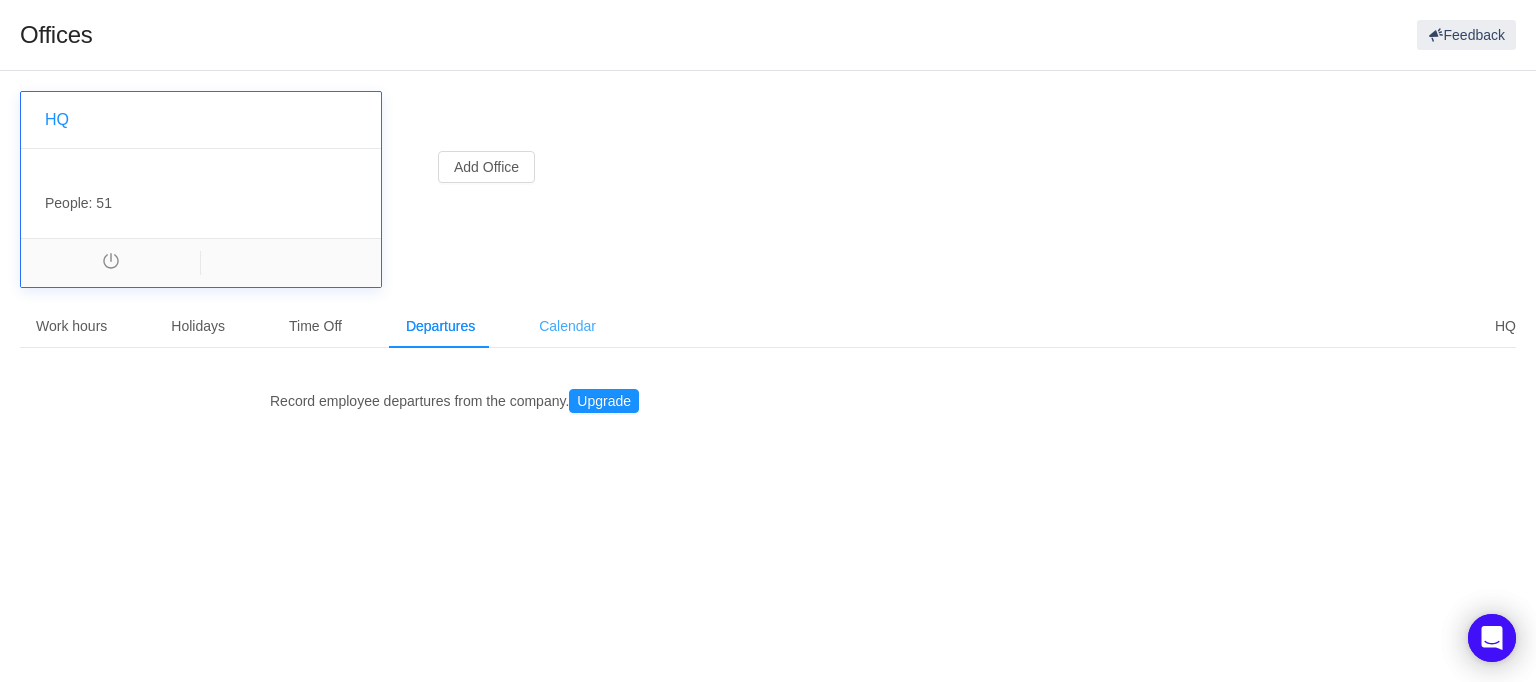 click on "Calendar" at bounding box center [567, 326] 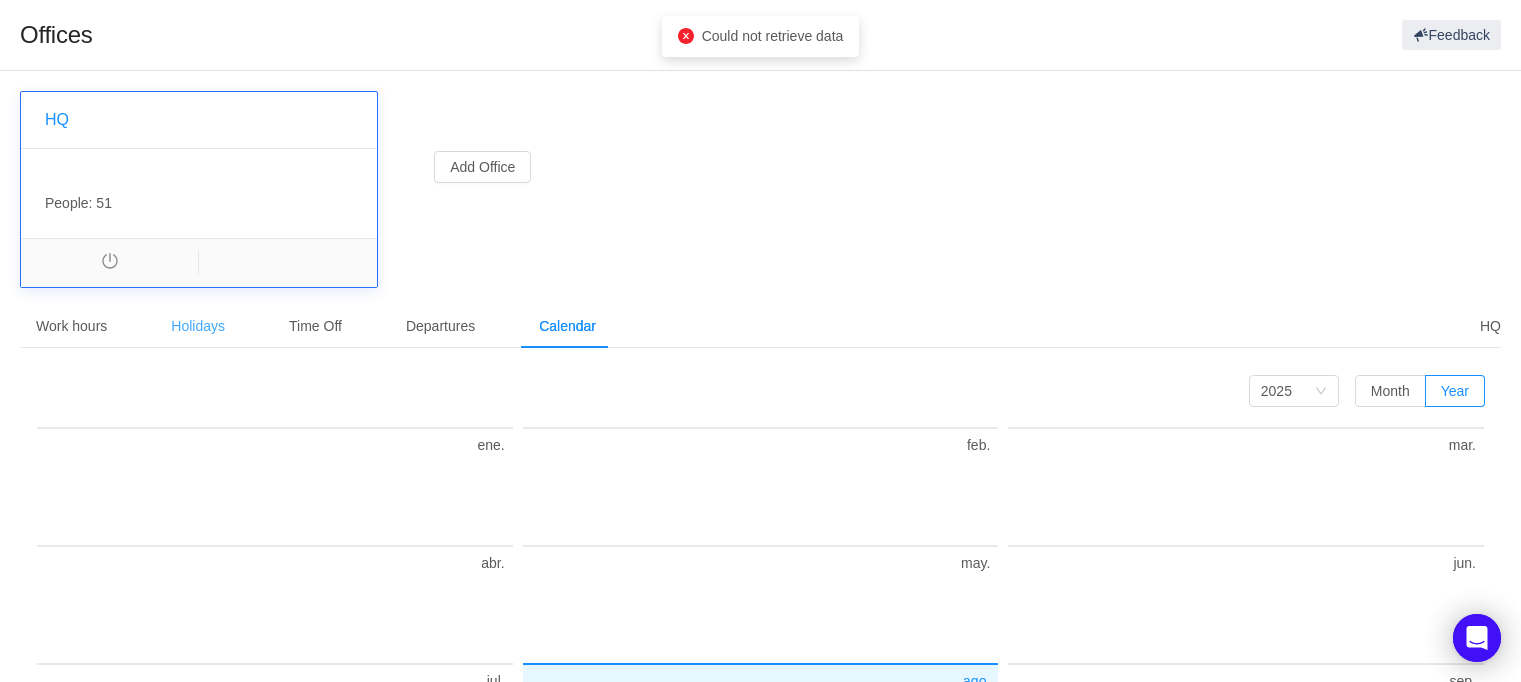 click on "Holidays" at bounding box center (198, 326) 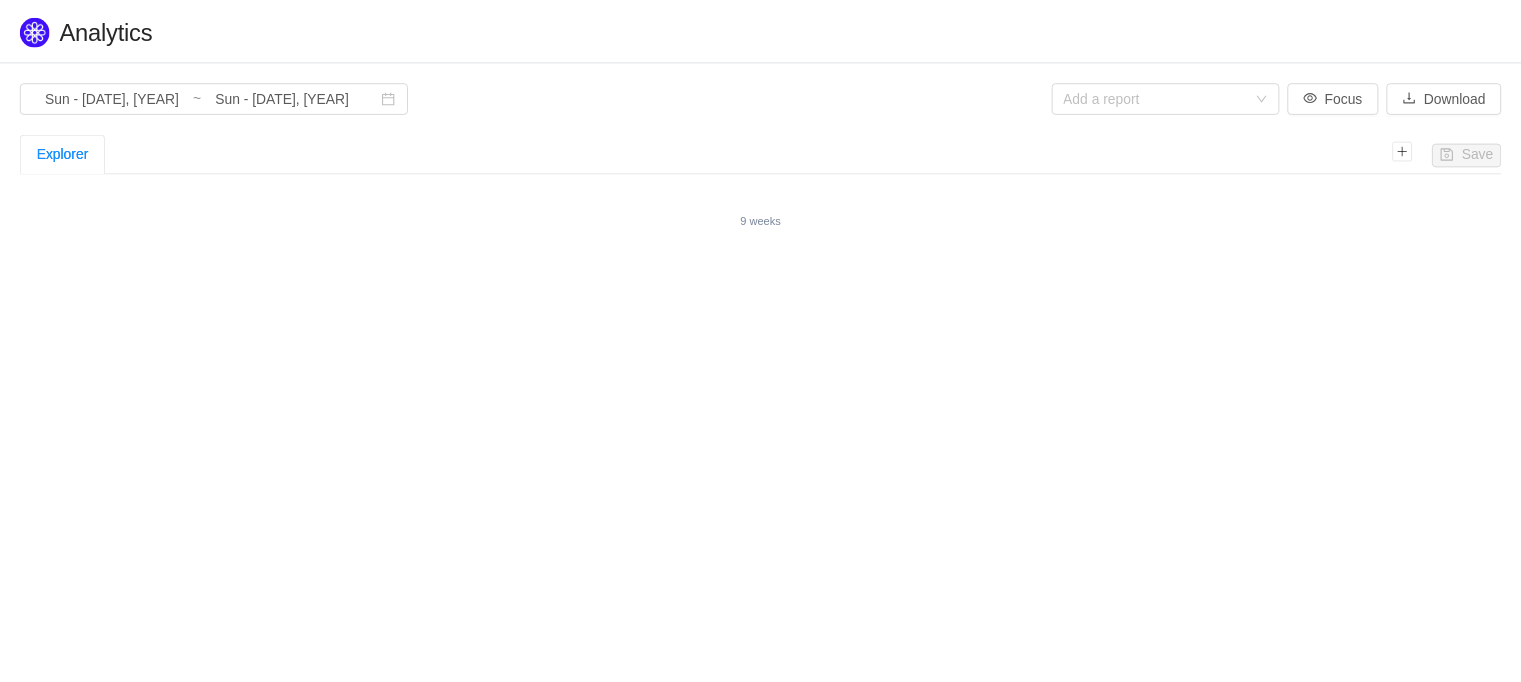scroll, scrollTop: 0, scrollLeft: 0, axis: both 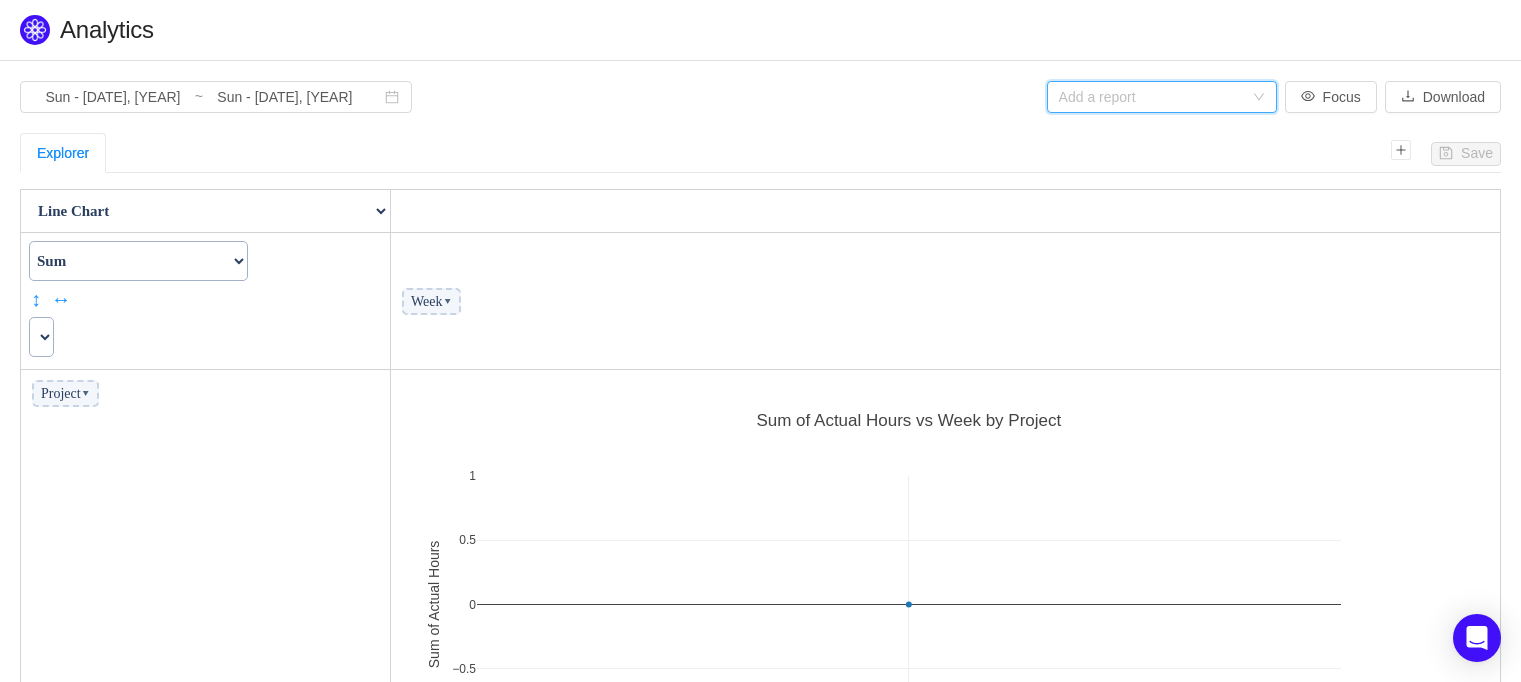 click on "Add a report" at bounding box center (1162, 97) 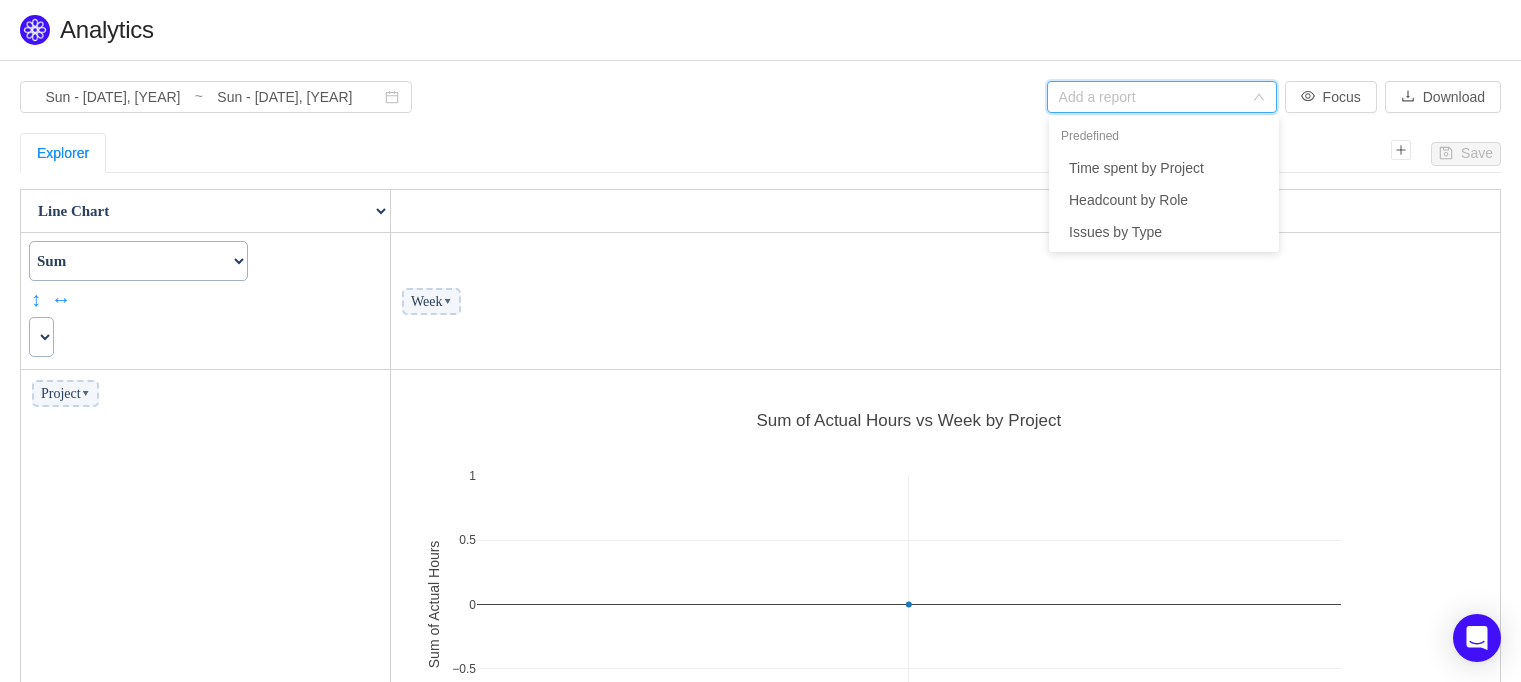click on "Sun - [DATE], [YEAR]  ~  Sun - [DATE], [YEAR] Add a report   Focus Download Save  Explorer  Table Table Heatmap Table Col Heatmap Table Row Heatmap Export Table TSV Grouped Column Chart Stacked Column Chart Grouped Bar Chart Stacked Bar Chart Line Chart Dot Chart Area Chart Scatter Chart Multiple Pie Chart Count Count Unique Values List Unique Values Sum Integer Sum Average Median Sample Variance Sample Standard Deviation Minimum Maximum First Last Sum over Sum Sum as Fraction of Total Sum as Fraction of Rows Sum as Fraction of Columns Count as Fraction of Total Count as Fraction of Rows Count as Fraction of Columns ↕ ↔ Week   ▾ Project   ▾   −1 −0.5 0 0.5 1 Sum of Actual Hours vs Week by Project Sum of Actual Hours     .cls-0{fill:#000;}  .cls-1{fill:#FFF;}  .cls-2{fill:#F26;}  .cls-3{fill:#D69;}  .cls-4{fill:#BAC;}  .cls-5{fill:#9EF;}    plotly-logomark                                      9 weeks 1 records" at bounding box center (760, 471) 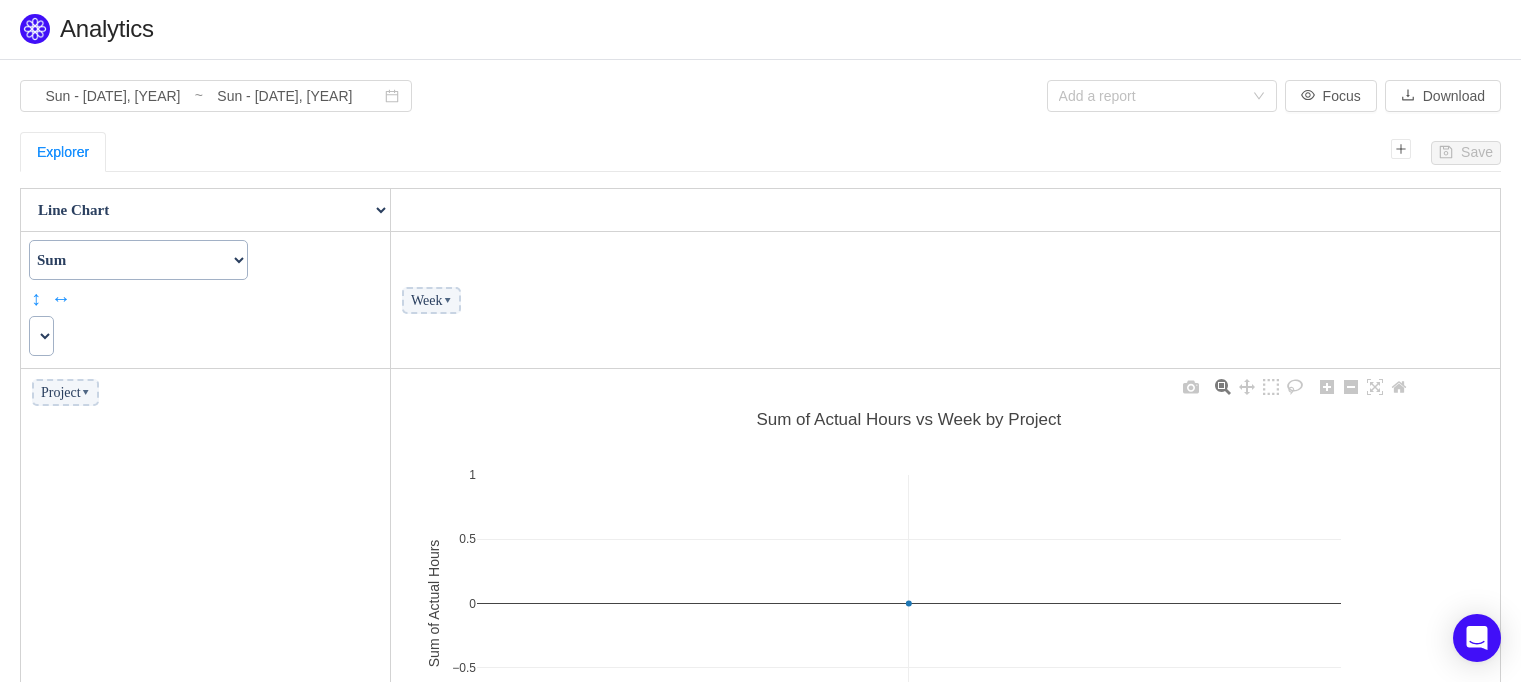 scroll, scrollTop: 0, scrollLeft: 0, axis: both 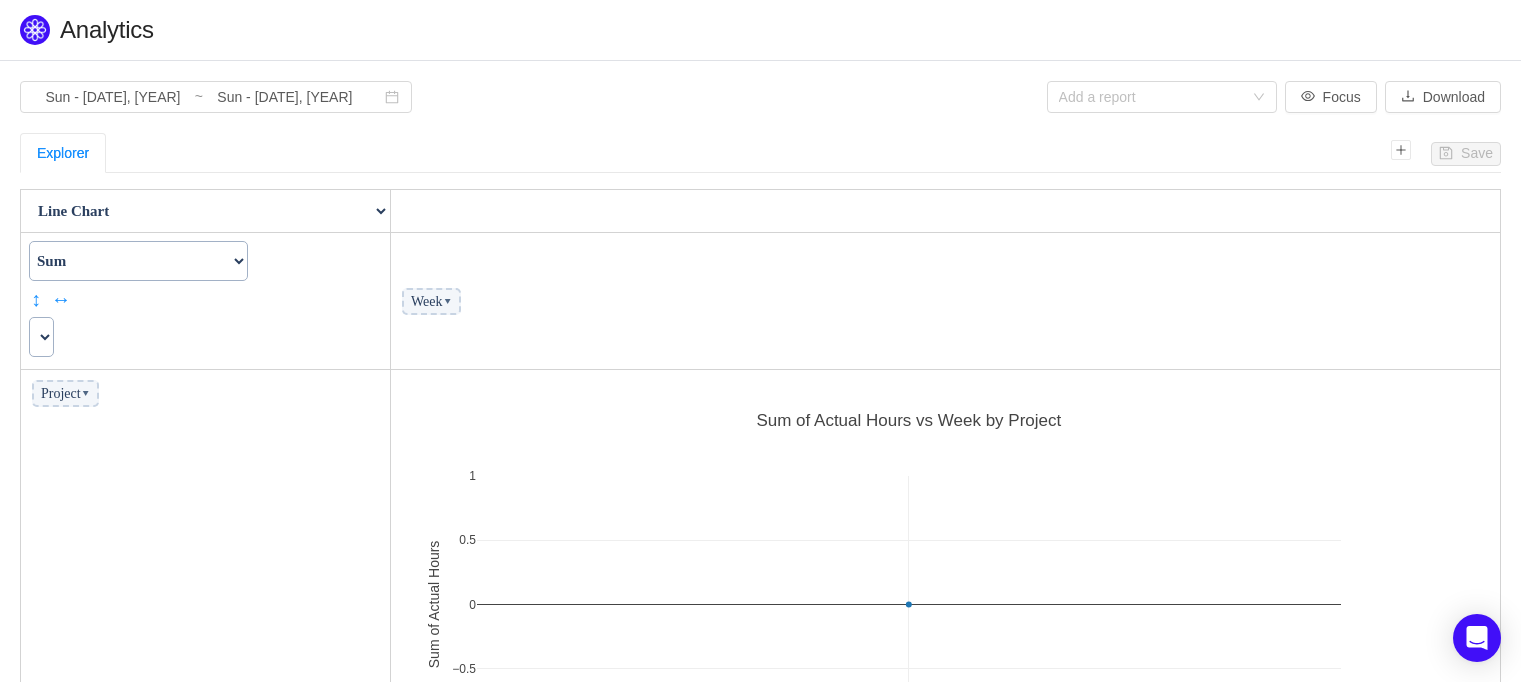 click on "▾" at bounding box center [85, 393] 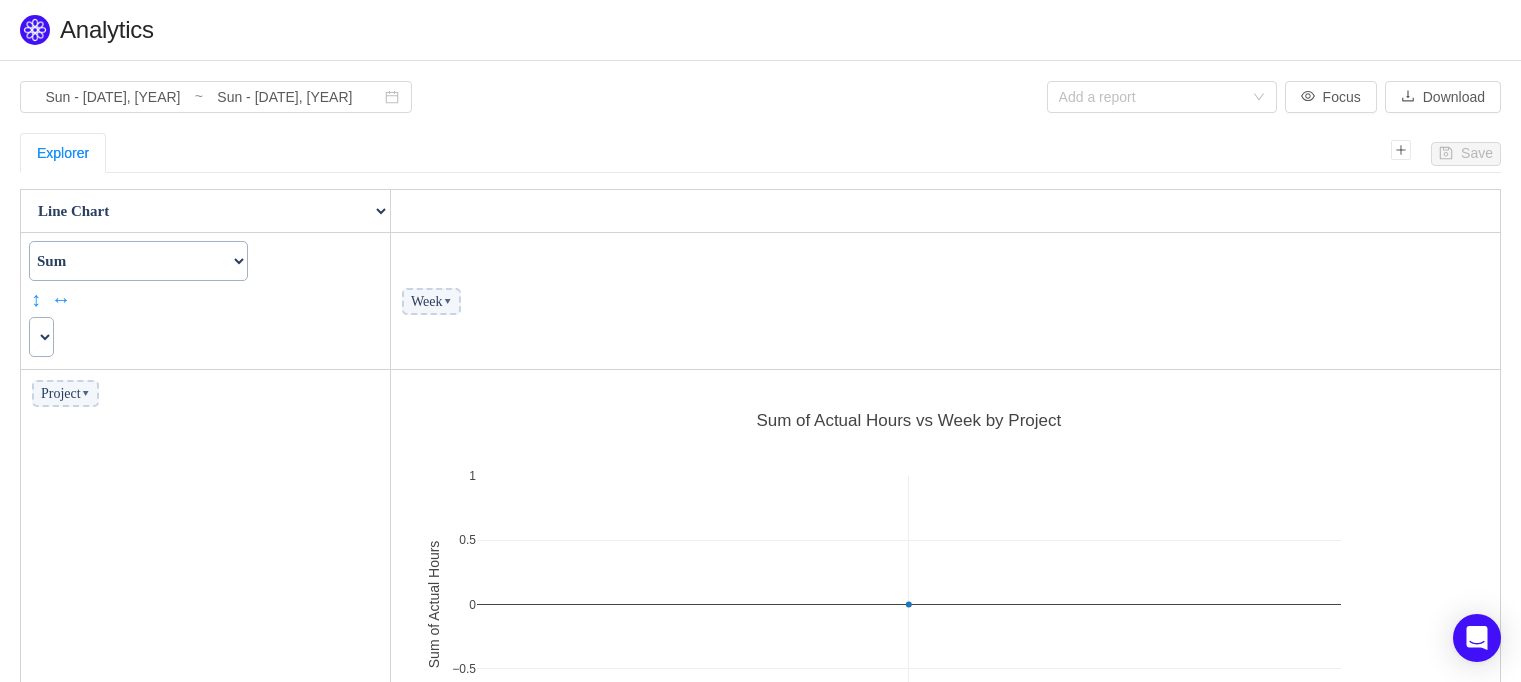 click at bounding box center [41, 337] 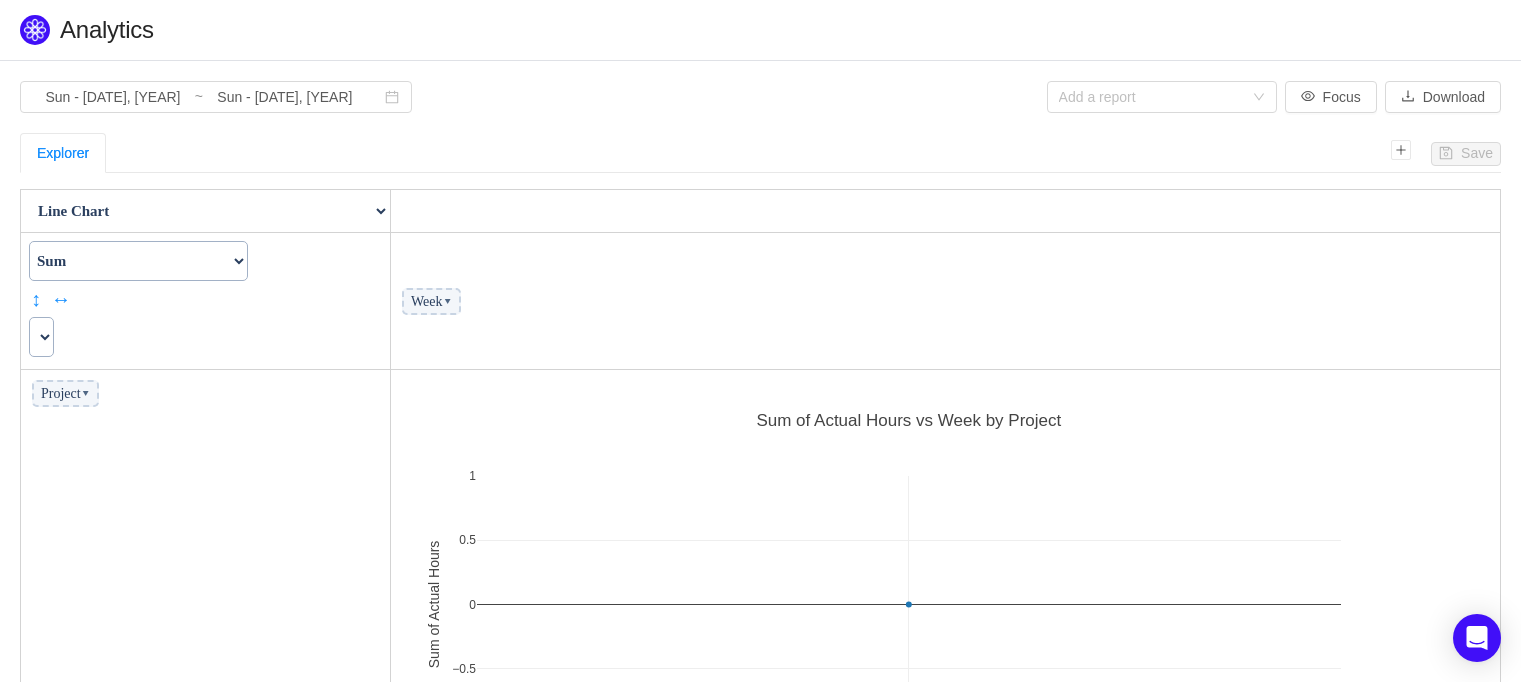 click on "Count Count Unique Values List Unique Values Sum Integer Sum Average Median Sample Variance Sample Standard Deviation Minimum Maximum First Last Sum over Sum Sum as Fraction of Total Sum as Fraction of Rows Sum as Fraction of Columns Count as Fraction of Total Count as Fraction of Rows Count as Fraction of Columns" at bounding box center (138, 261) 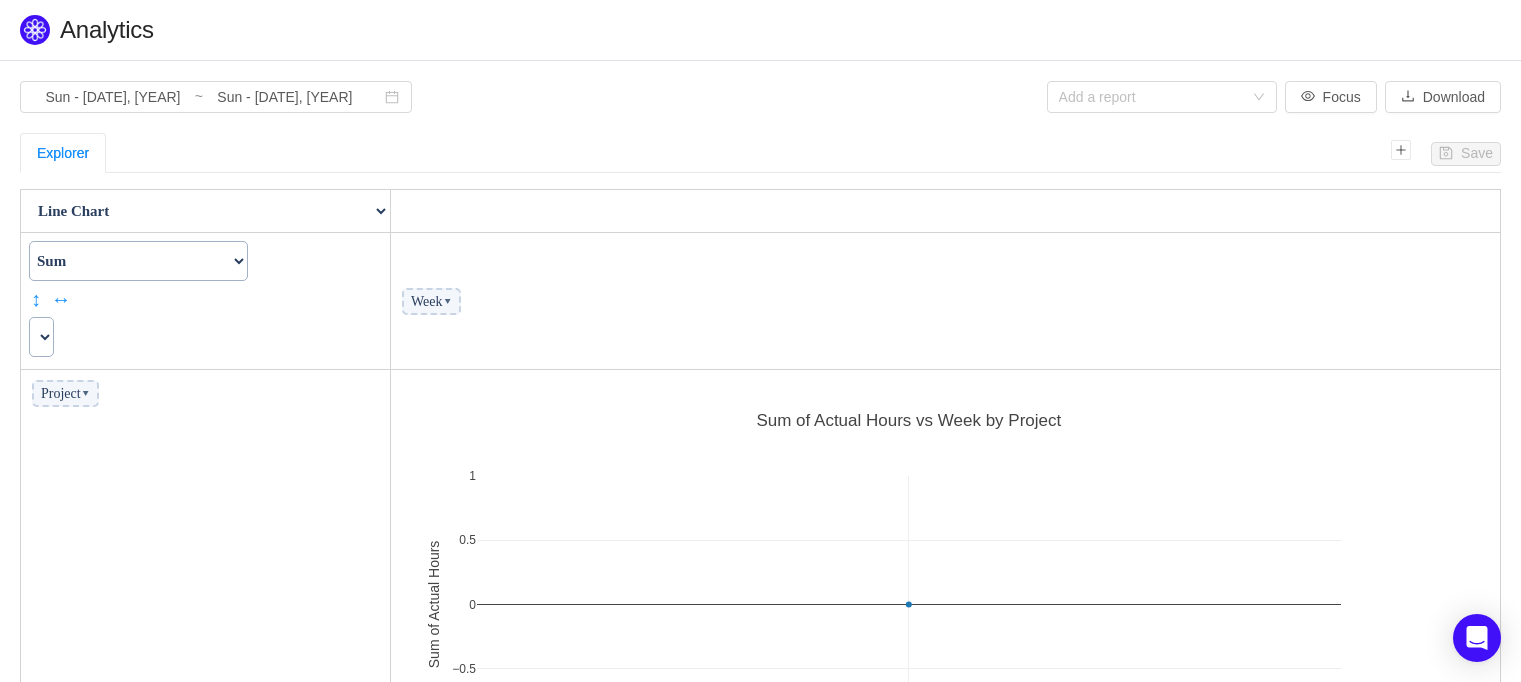 click on "Count Count Unique Values List Unique Values Sum Integer Sum Average Median Sample Variance Sample Standard Deviation Minimum Maximum First Last Sum over Sum Sum as Fraction of Total Sum as Fraction of Rows Sum as Fraction of Columns Count as Fraction of Total Count as Fraction of Rows Count as Fraction of Columns" at bounding box center [138, 261] 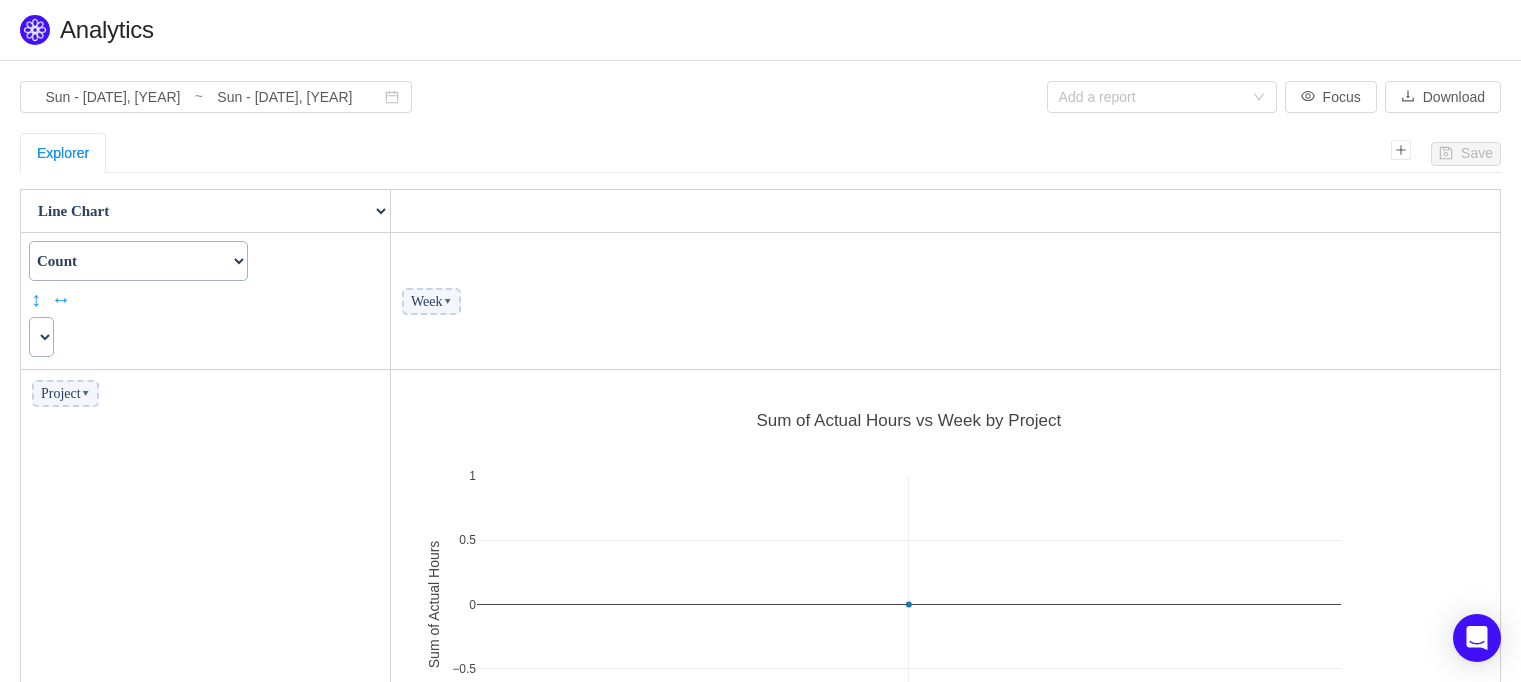click on "Count Count Unique Values List Unique Values Sum Integer Sum Average Median Sample Variance Sample Standard Deviation Minimum Maximum First Last Sum over Sum Sum as Fraction of Total Sum as Fraction of Rows Sum as Fraction of Columns Count as Fraction of Total Count as Fraction of Rows Count as Fraction of Columns" at bounding box center [138, 261] 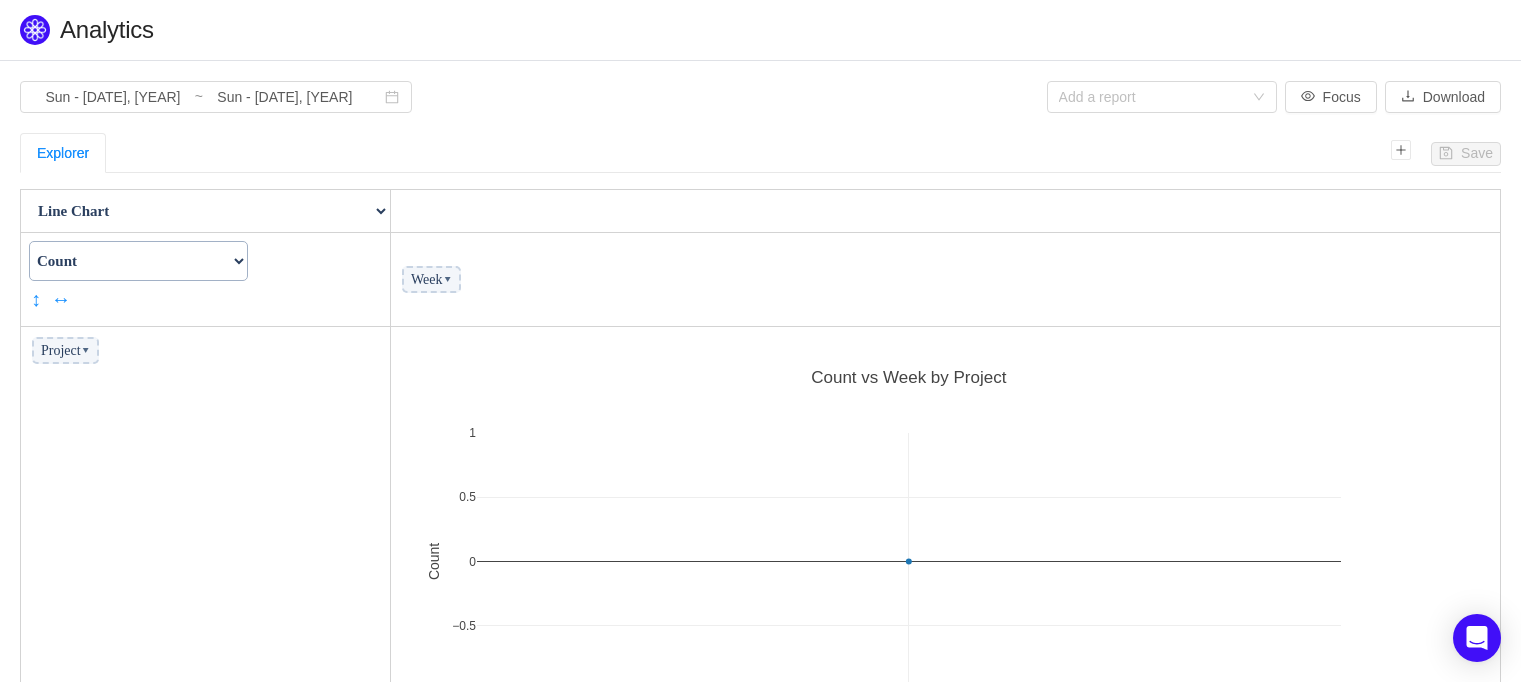click on "Project   ▾" at bounding box center [65, 350] 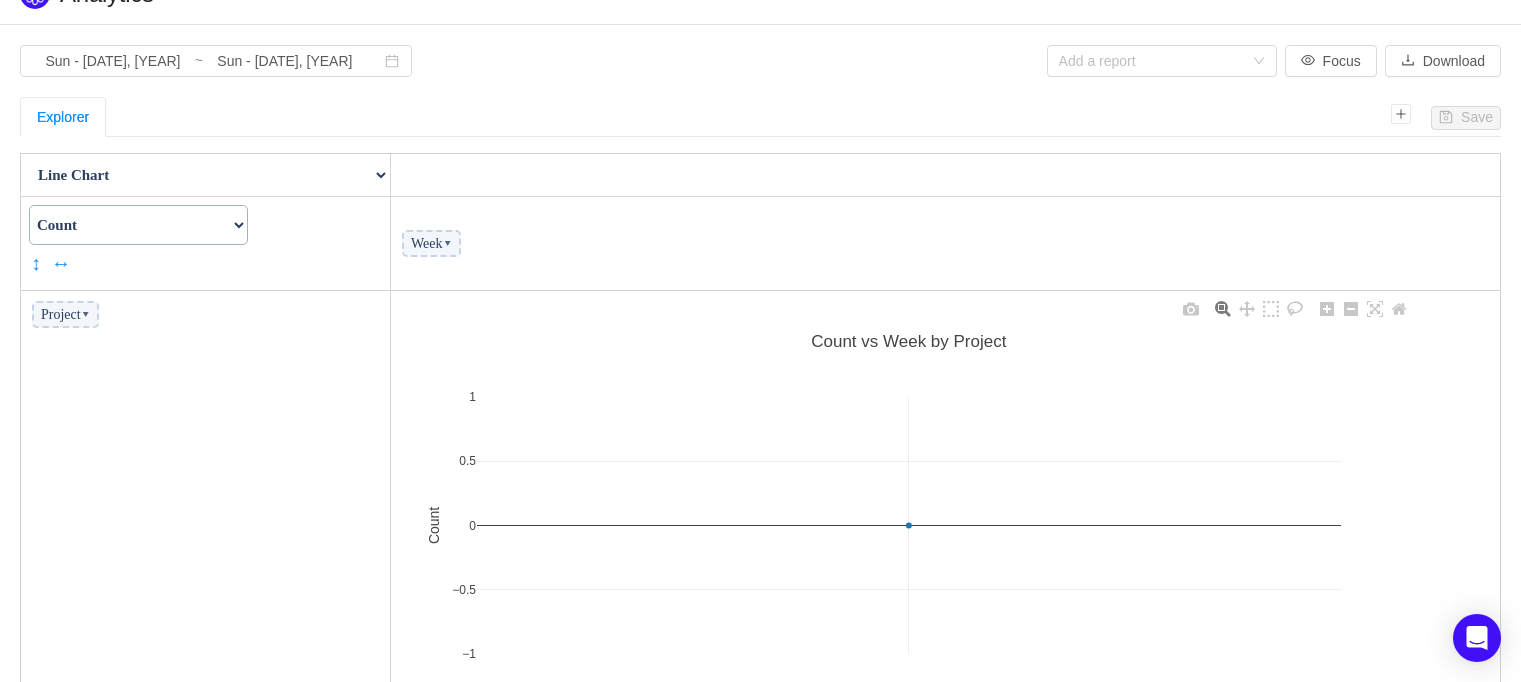 scroll, scrollTop: 0, scrollLeft: 0, axis: both 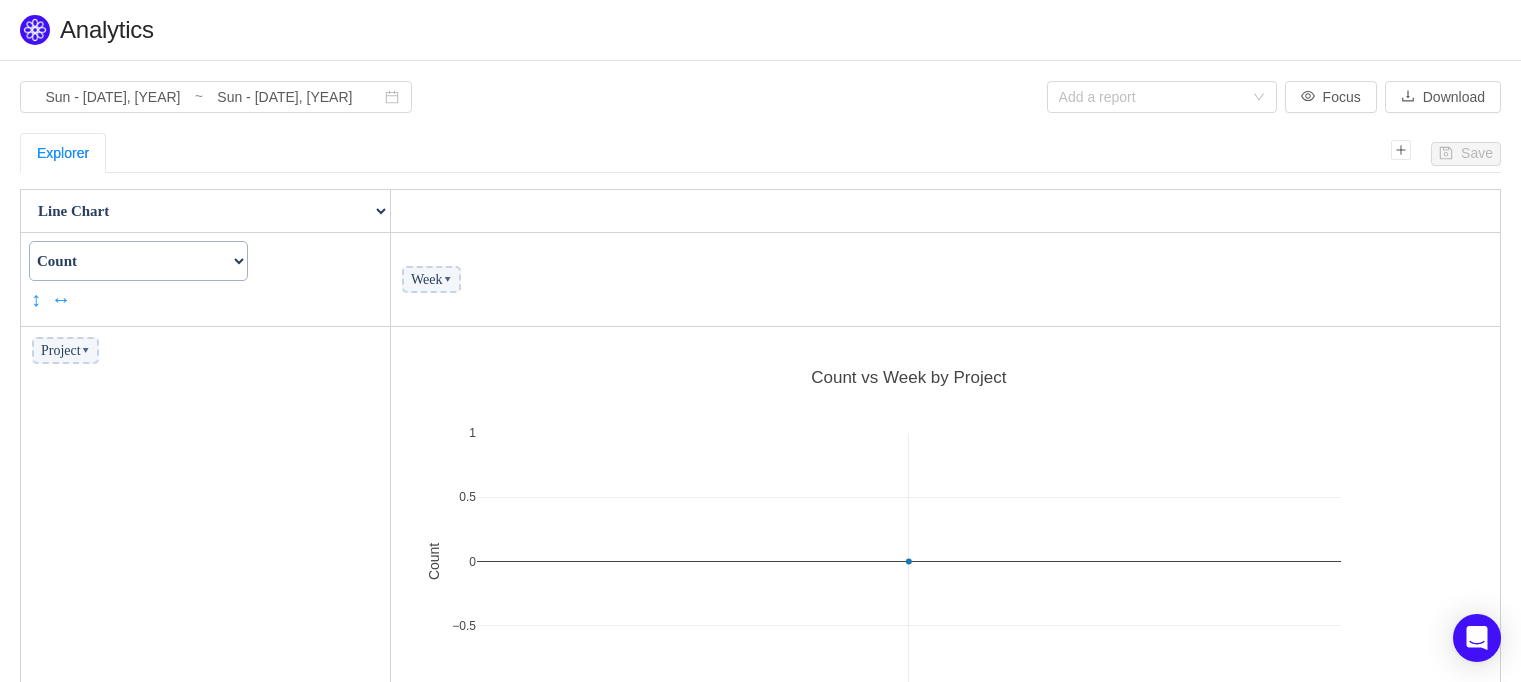click on "Week   ▾" at bounding box center [431, 279] 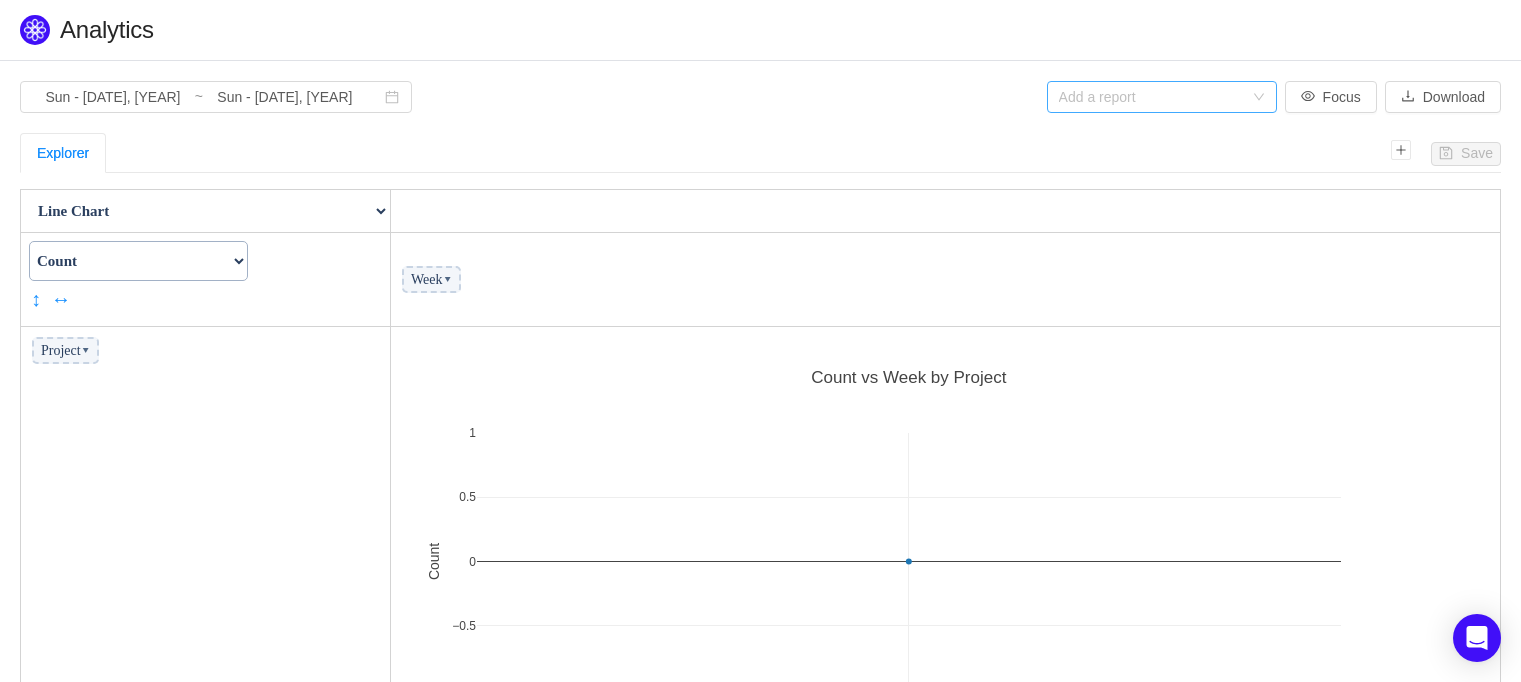 click on "Add a report" at bounding box center (1151, 97) 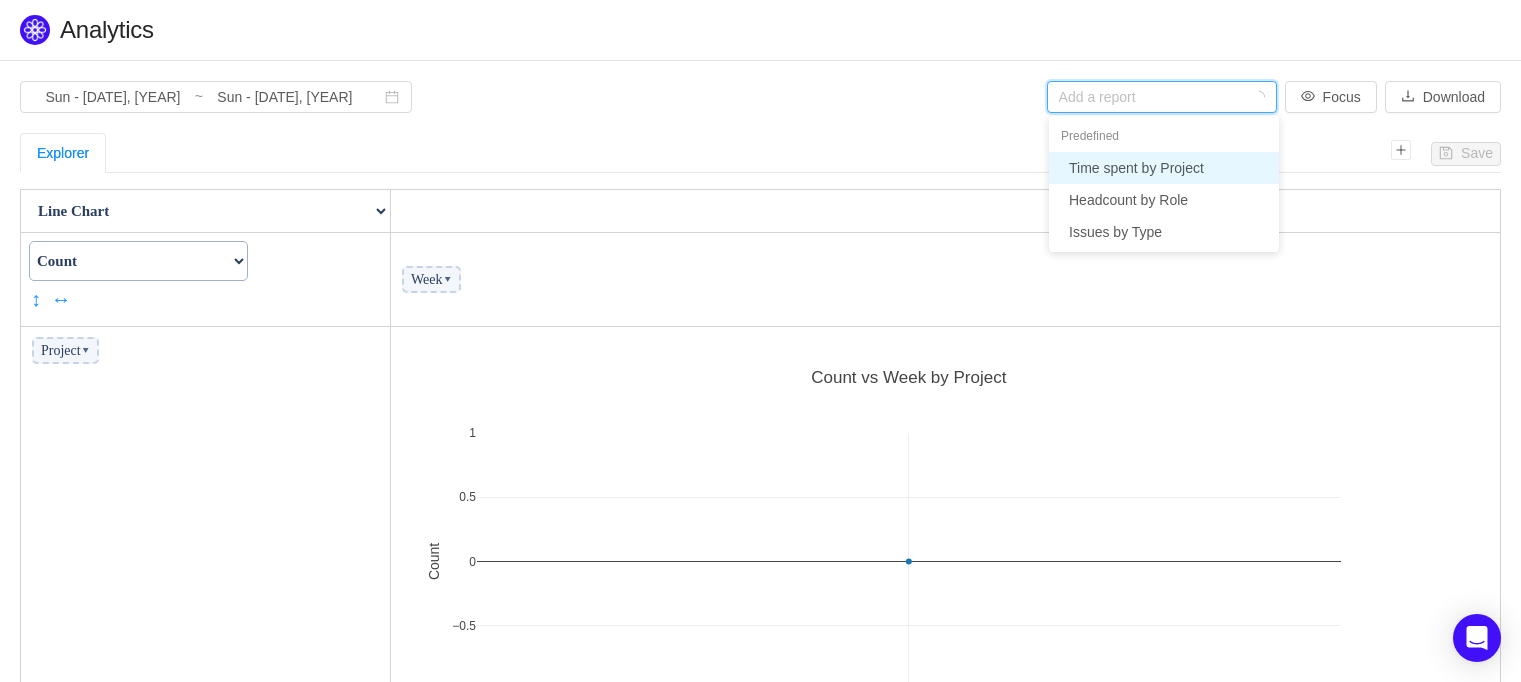 click on "Time spent by Project" at bounding box center (1164, 168) 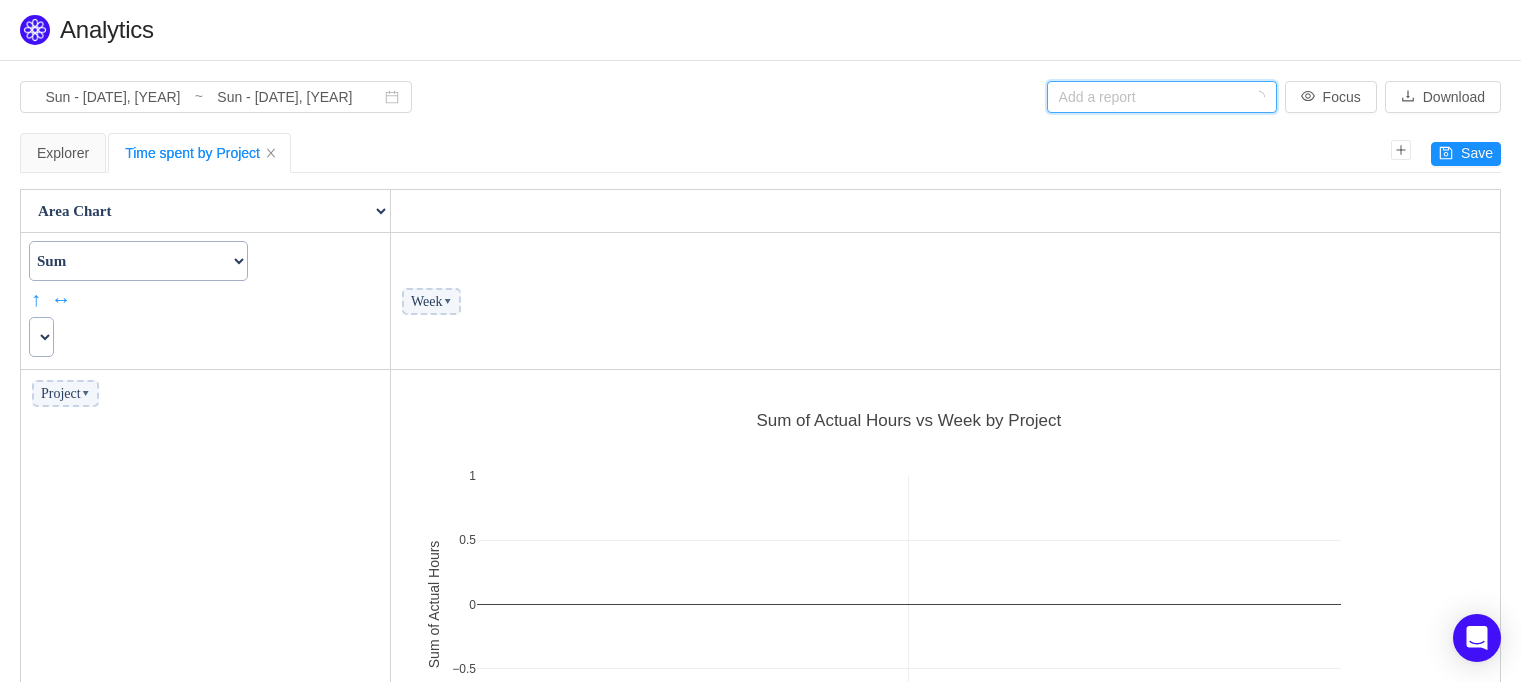 scroll, scrollTop: 10, scrollLeft: 9, axis: both 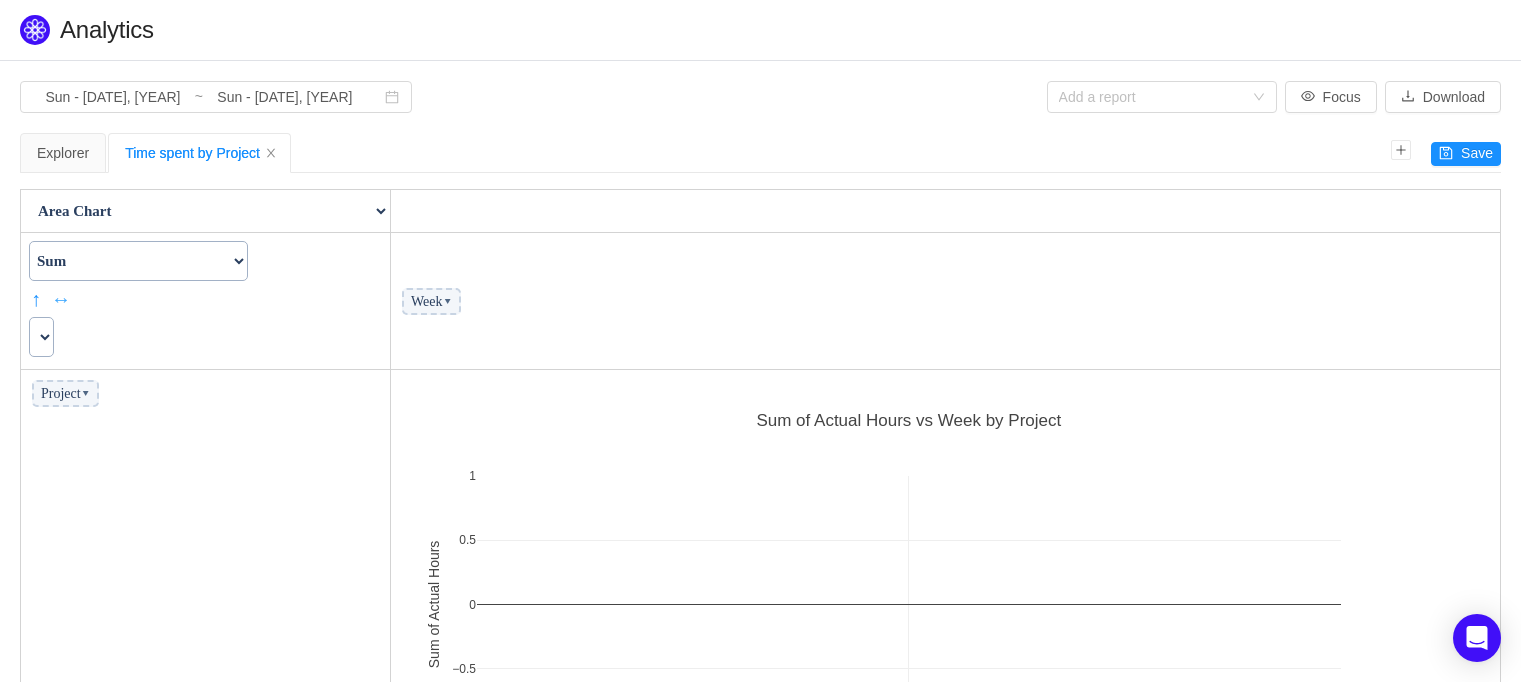 click on "↔" at bounding box center (58, 299) 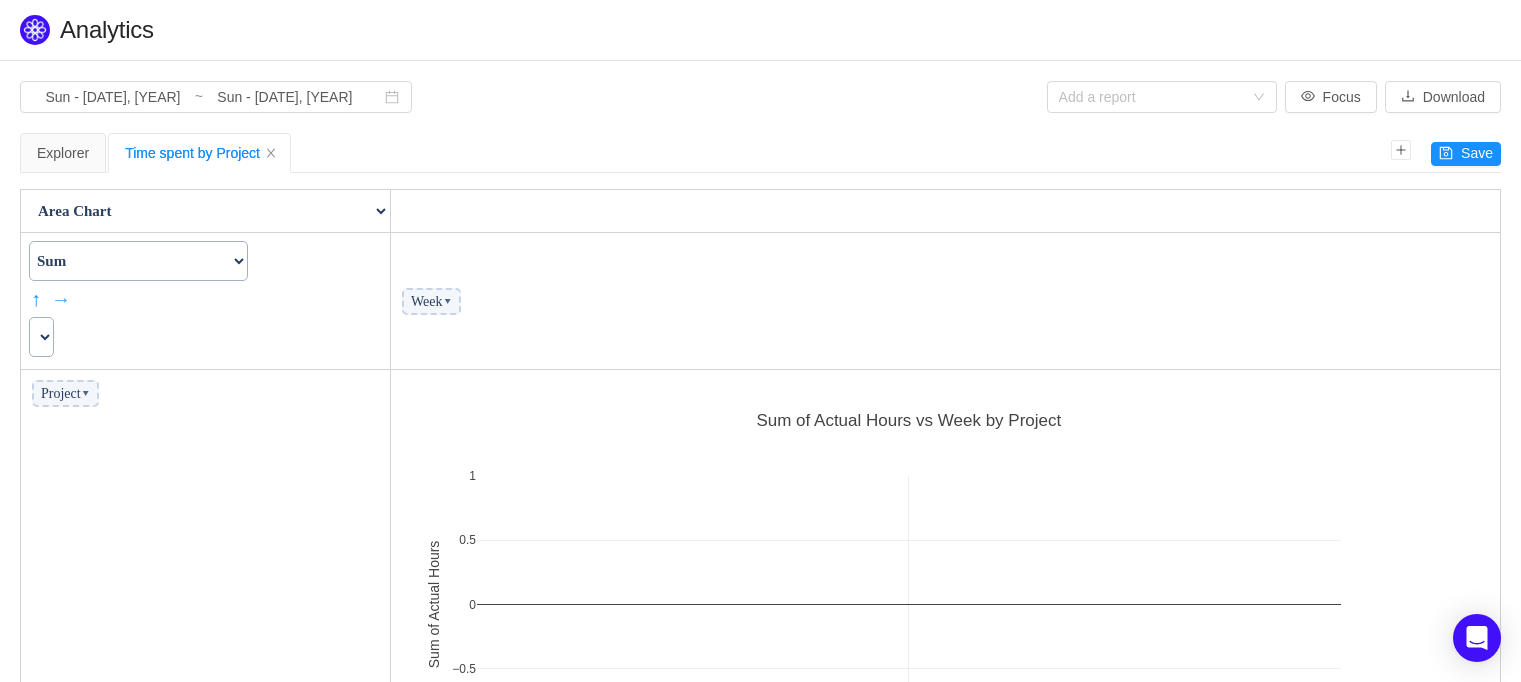 click on "→" at bounding box center [58, 299] 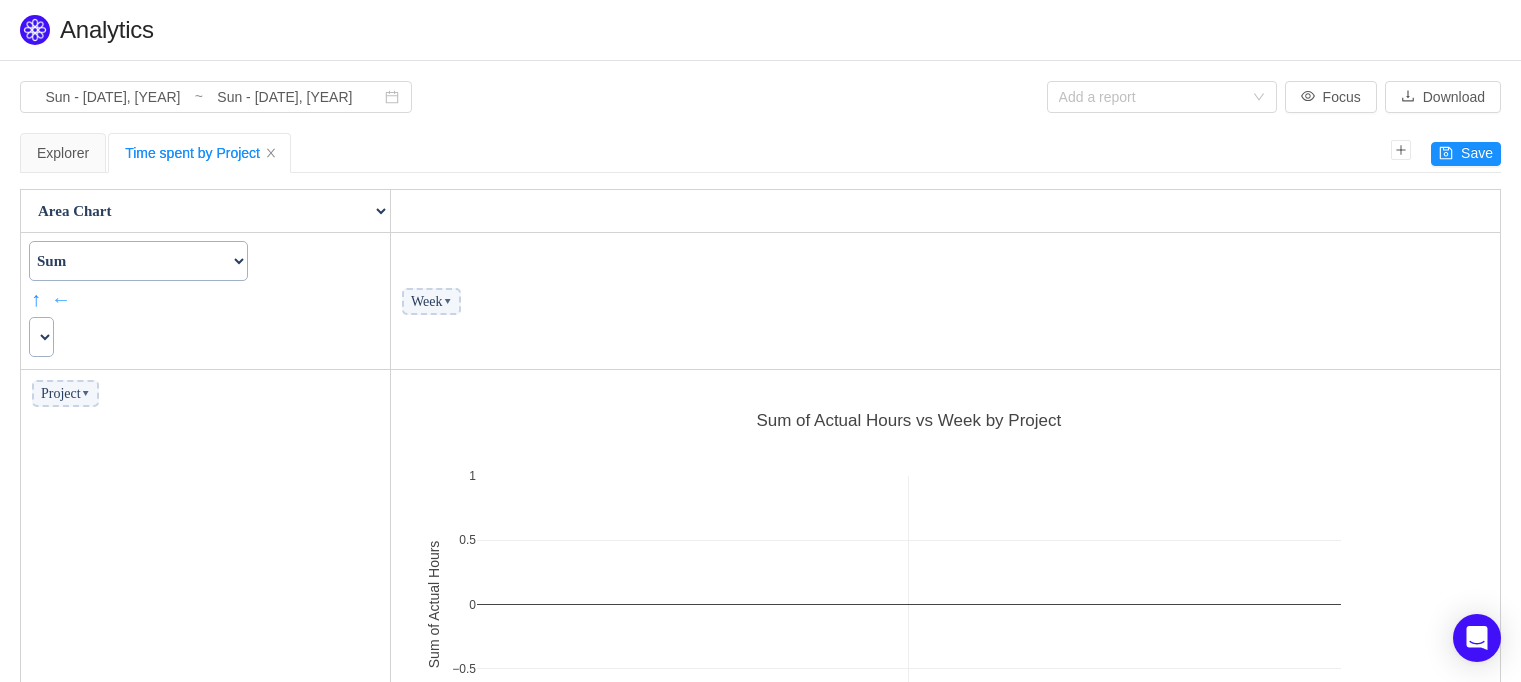 click on "←" at bounding box center [58, 299] 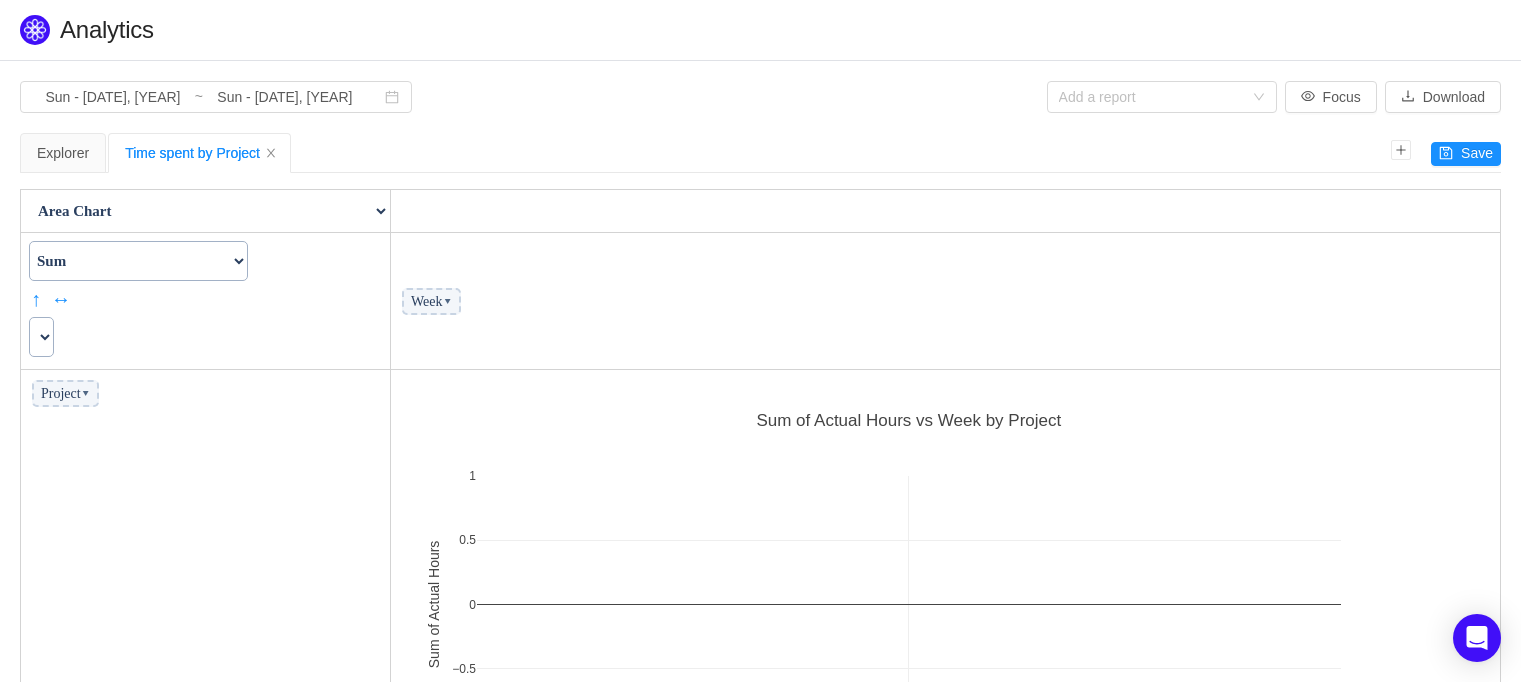 click at bounding box center [41, 337] 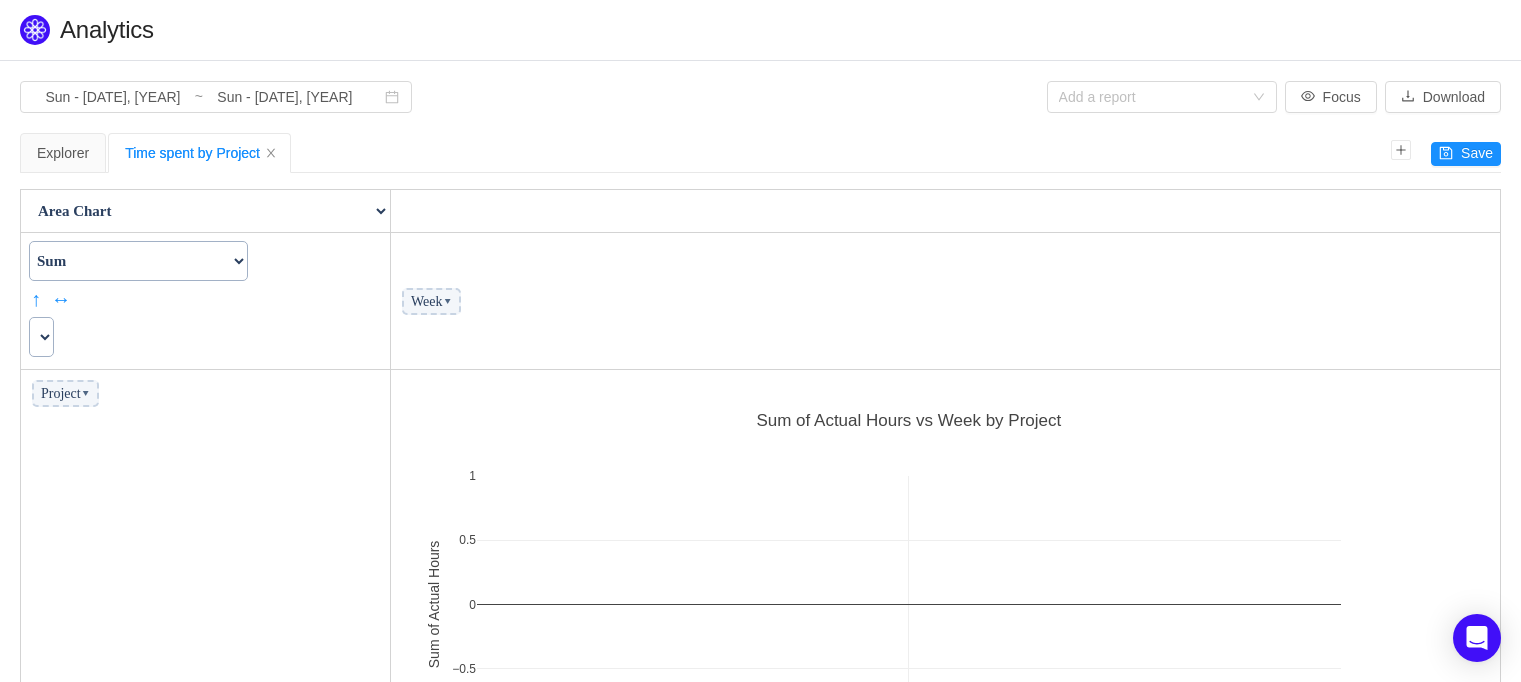click at bounding box center (41, 337) 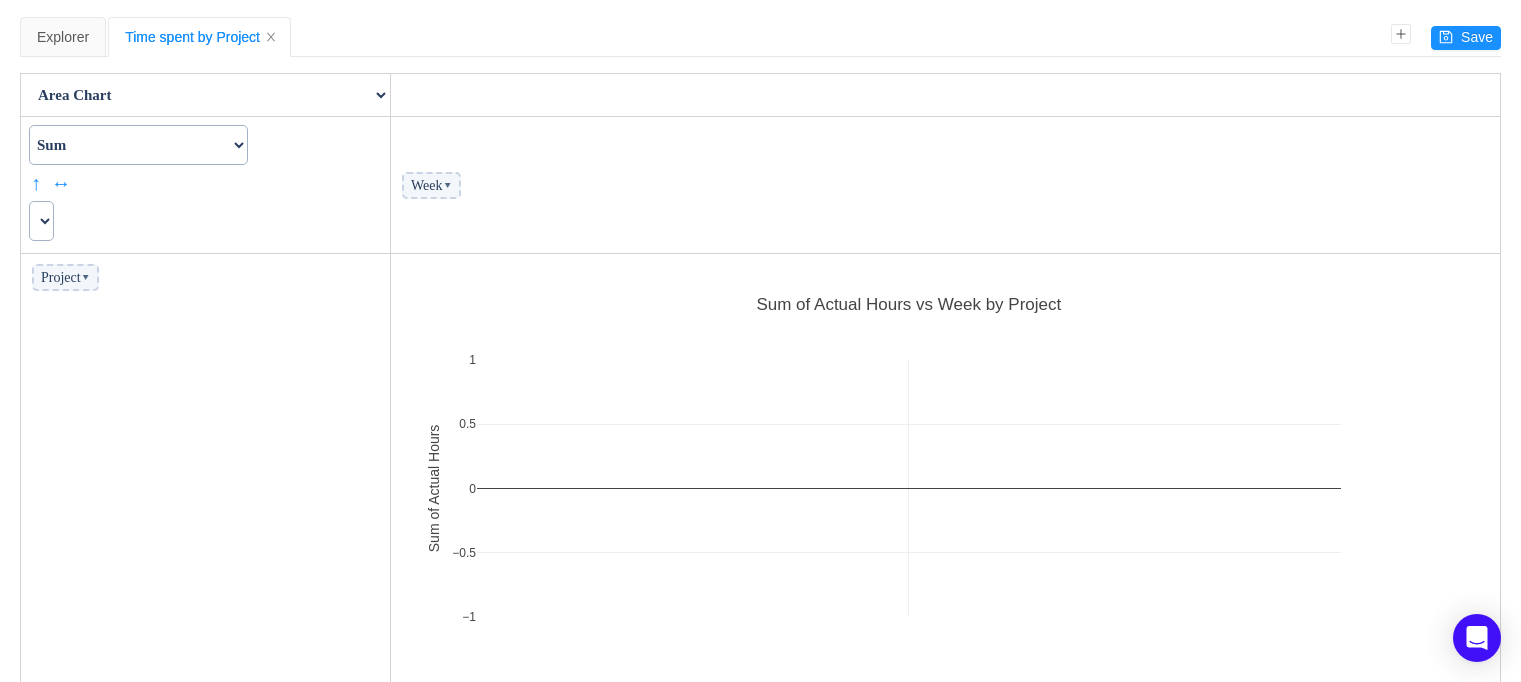scroll, scrollTop: 198, scrollLeft: 0, axis: vertical 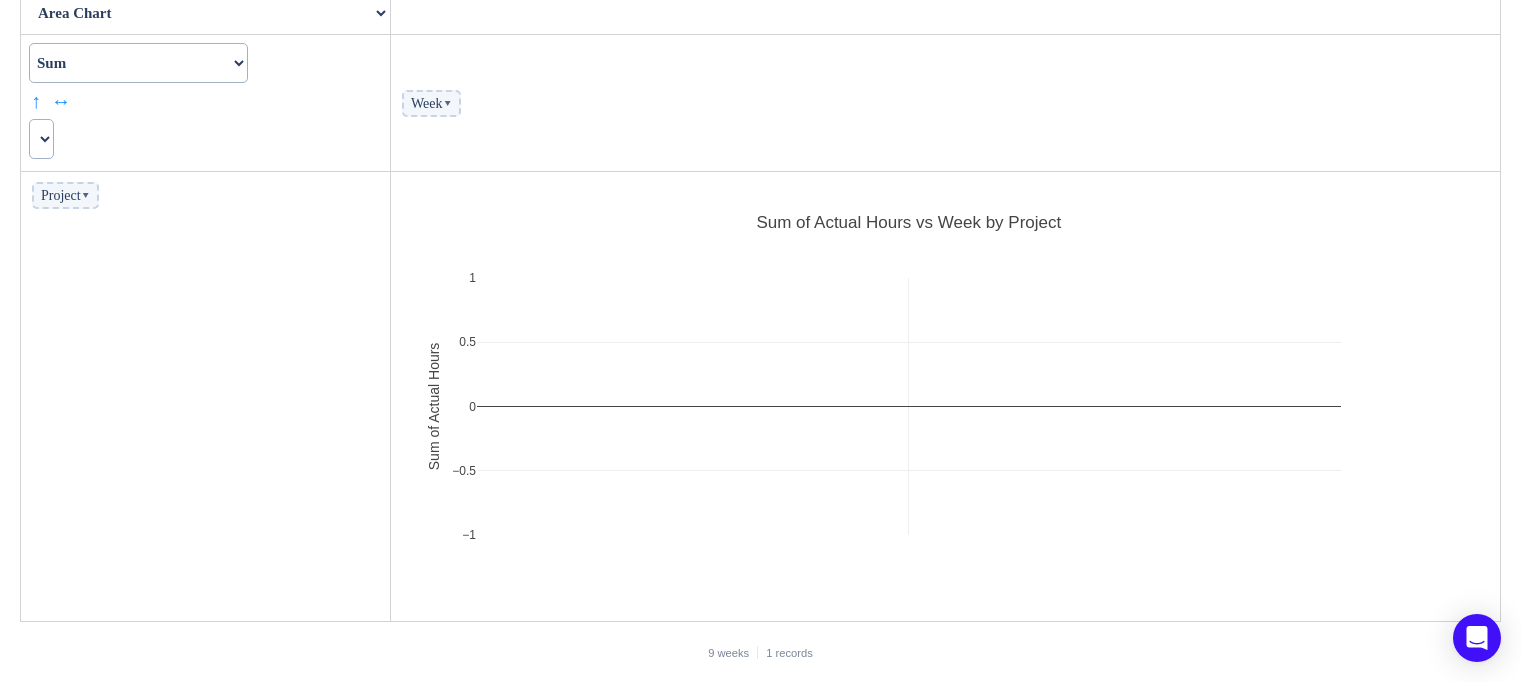 click on "Project   ▾" at bounding box center [206, 397] 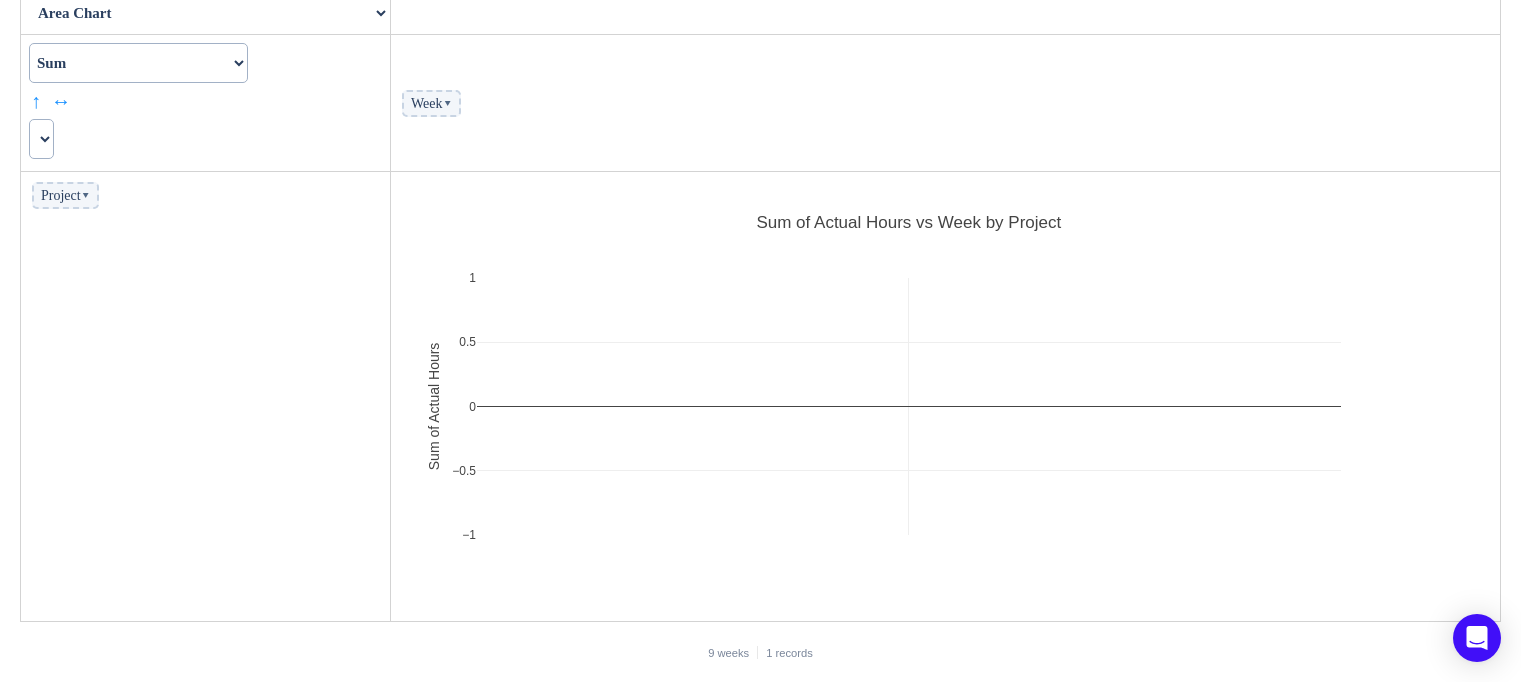 click on "Project   ▾" at bounding box center (65, 195) 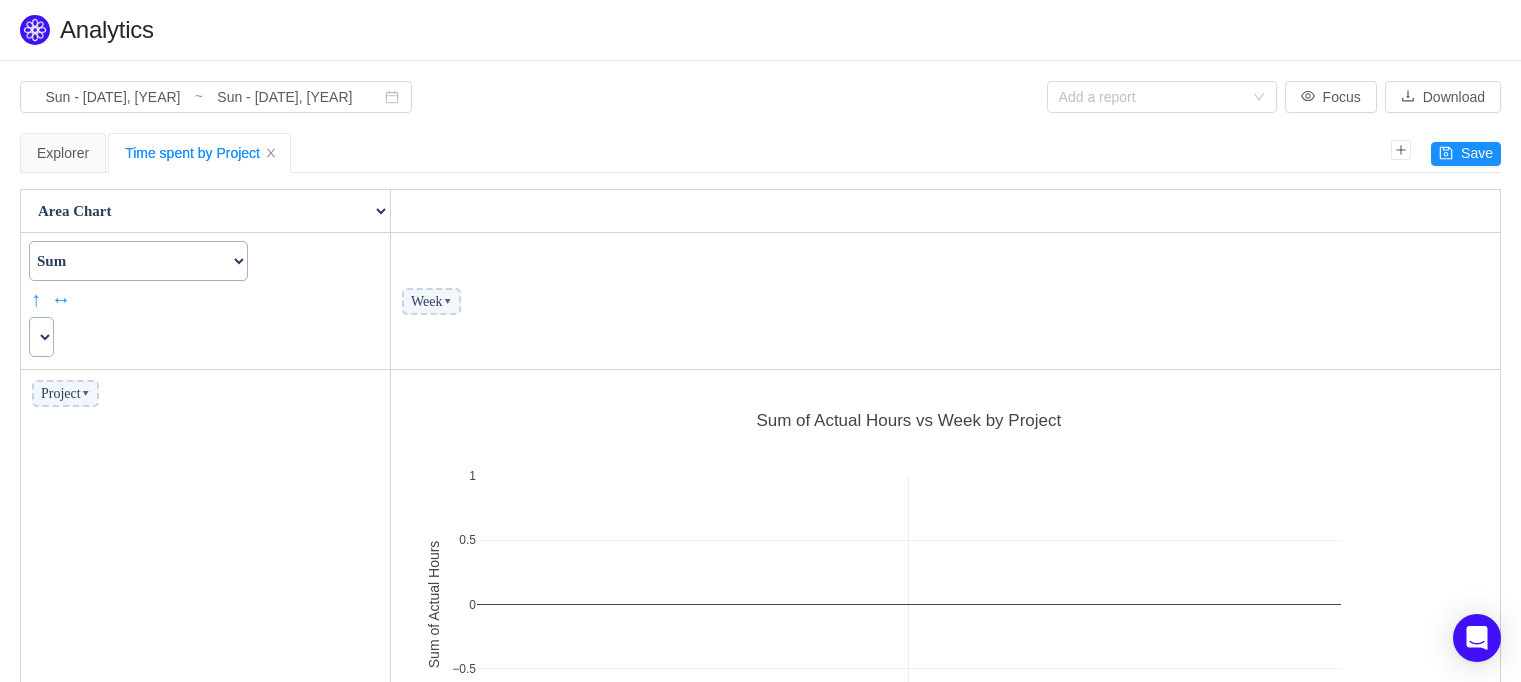 click on "Time spent by Project" at bounding box center (199, 153) 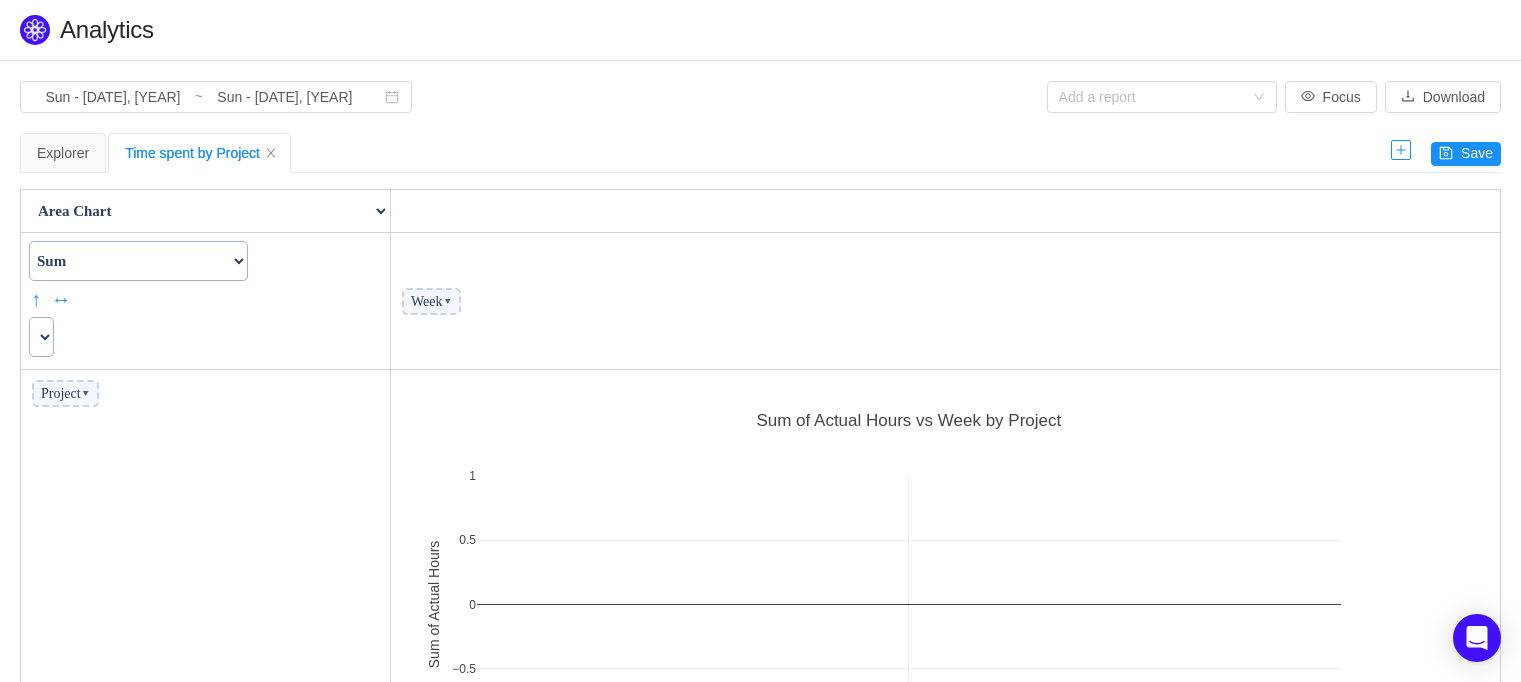 click 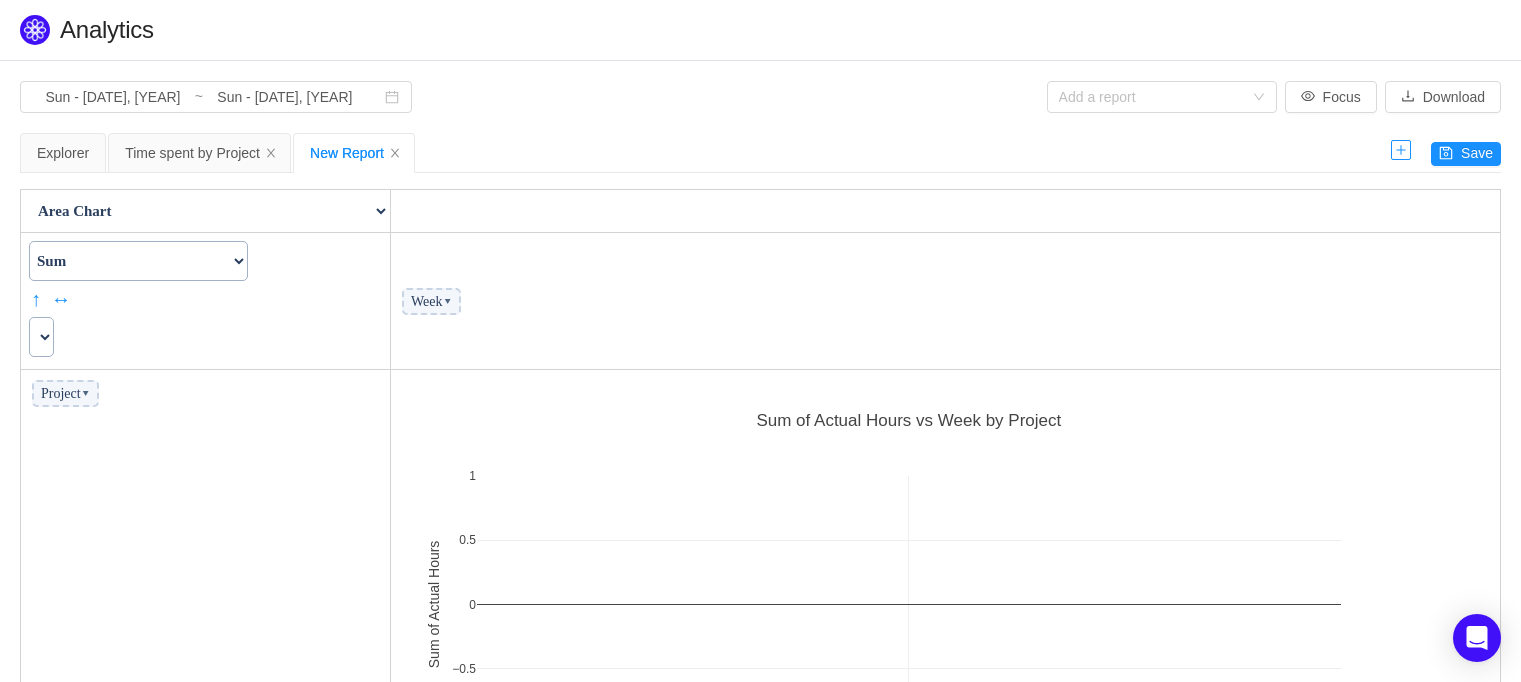 scroll, scrollTop: 10, scrollLeft: 9, axis: both 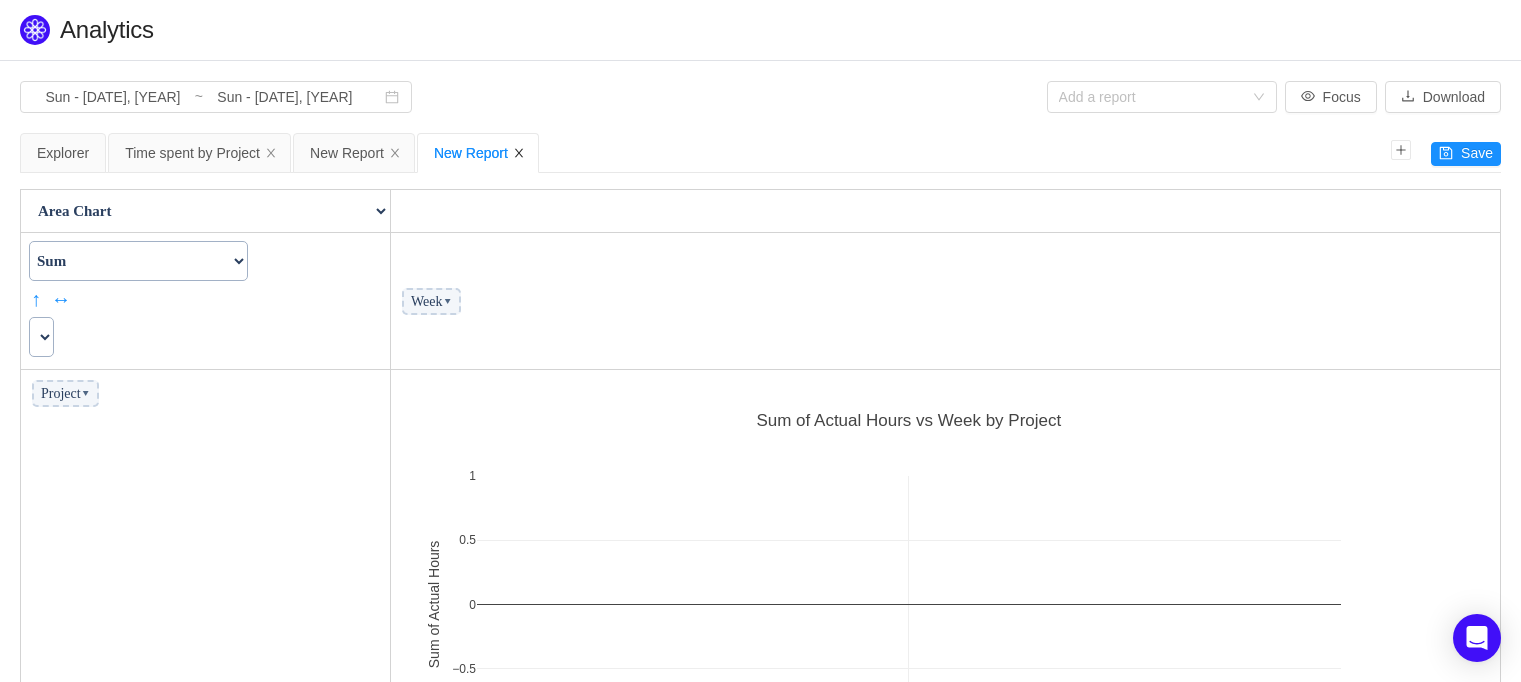 click 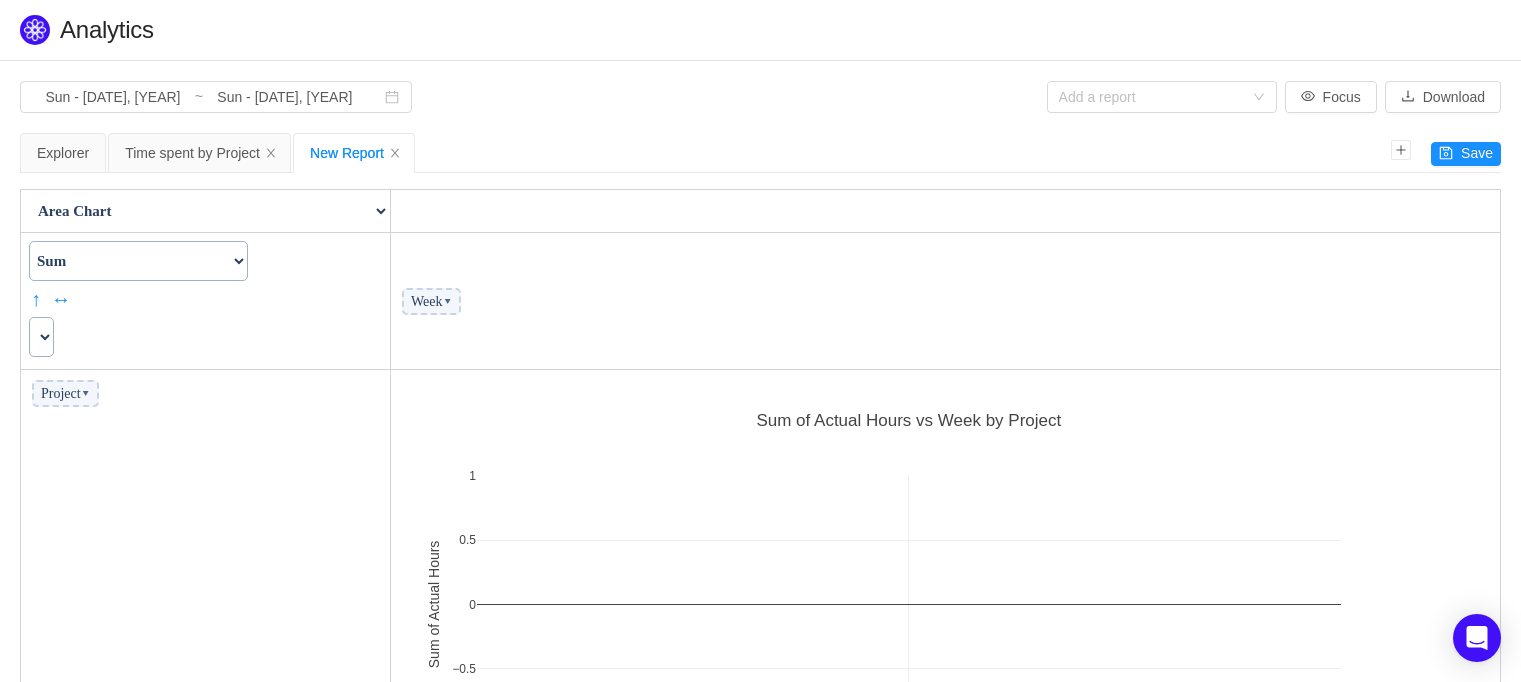 click on "New Report" at bounding box center [354, 153] 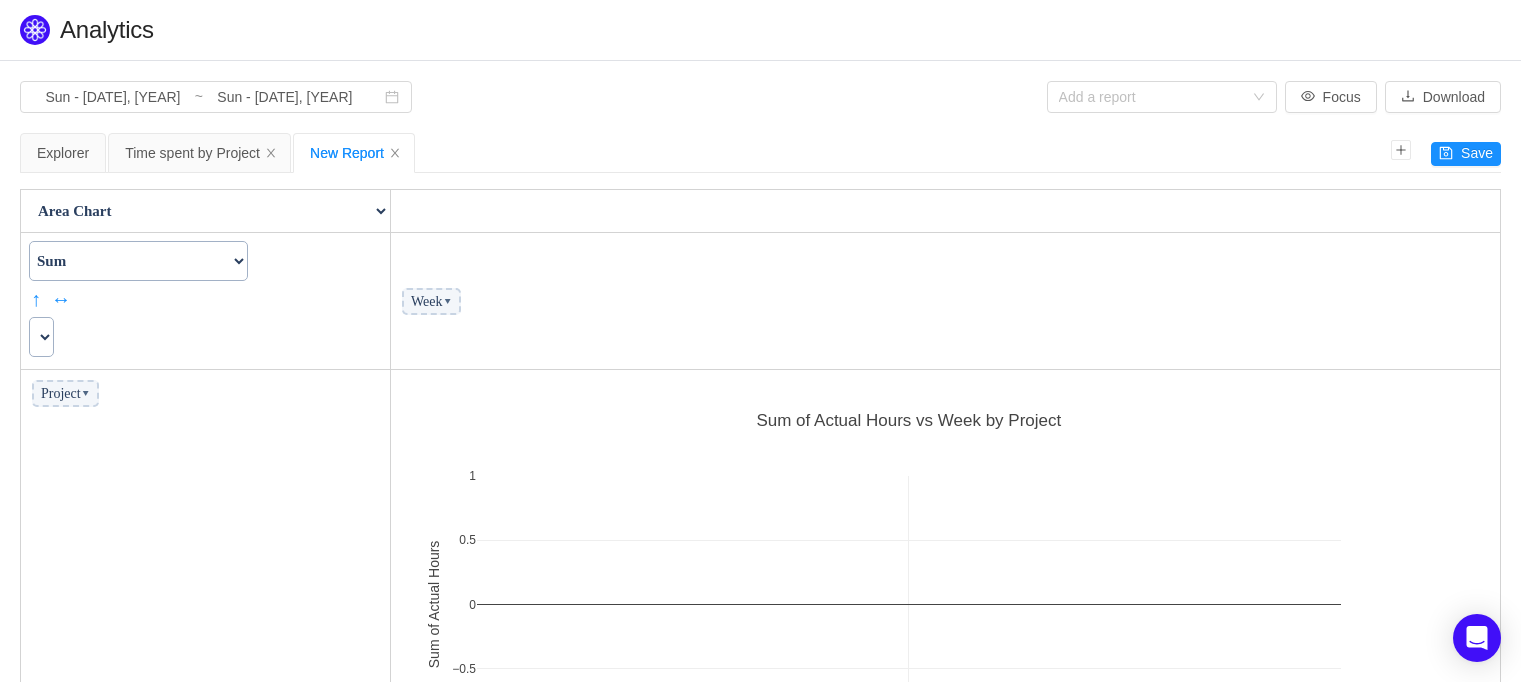 click at bounding box center (41, 337) 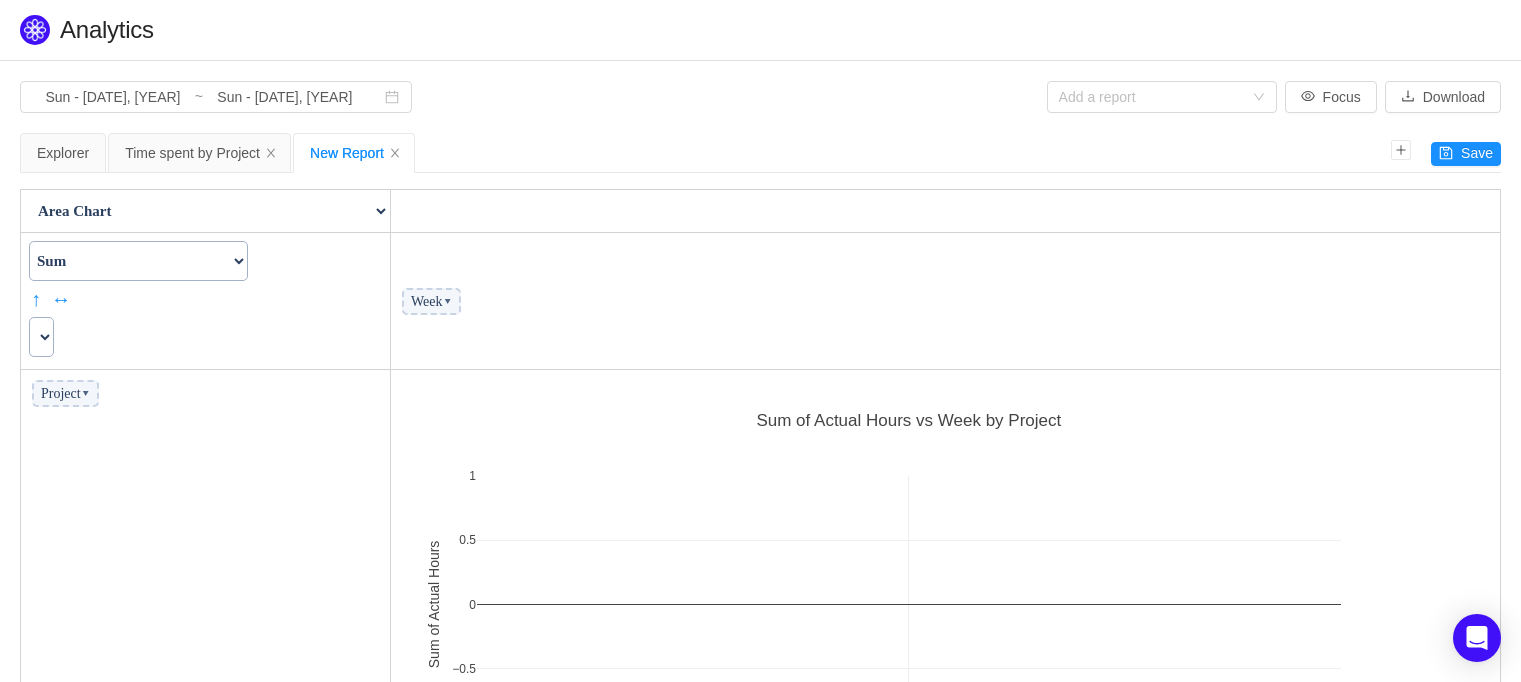 click at bounding box center [41, 337] 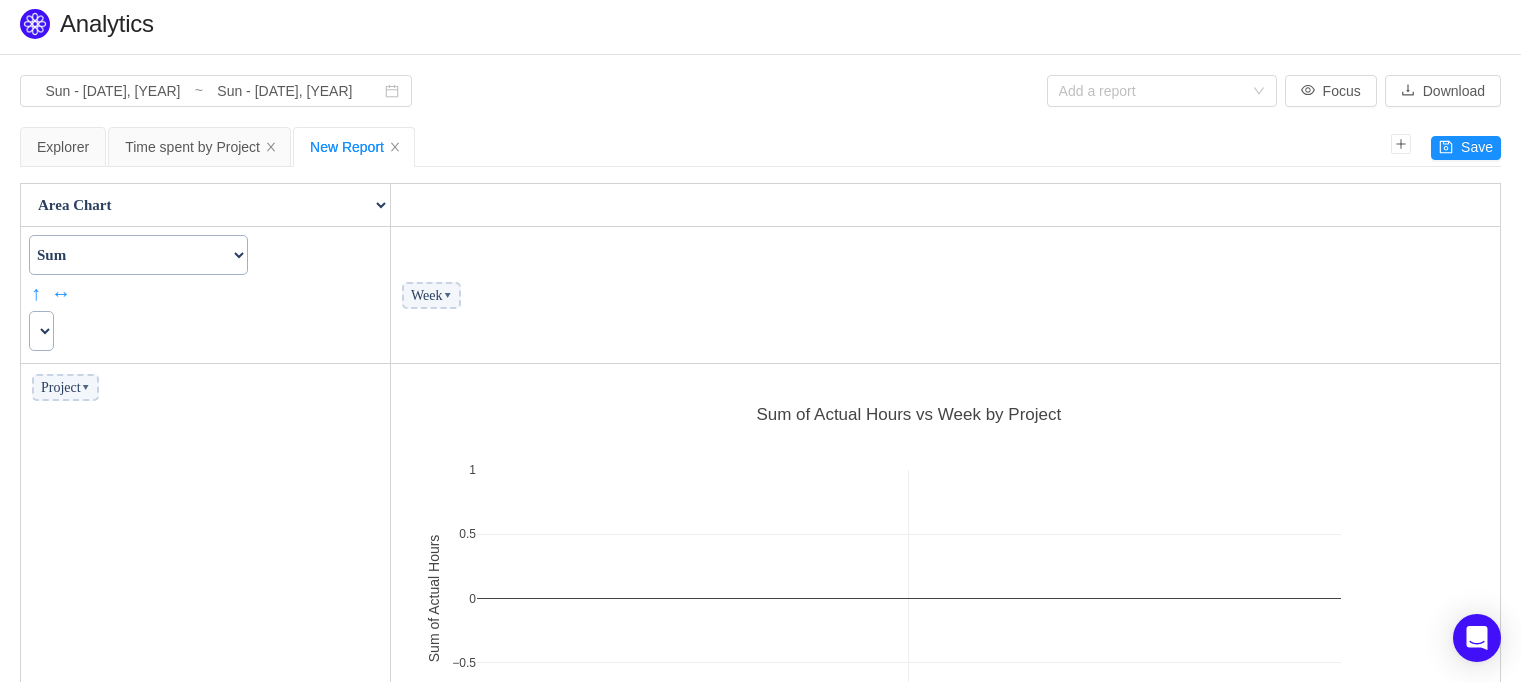 scroll, scrollTop: 198, scrollLeft: 0, axis: vertical 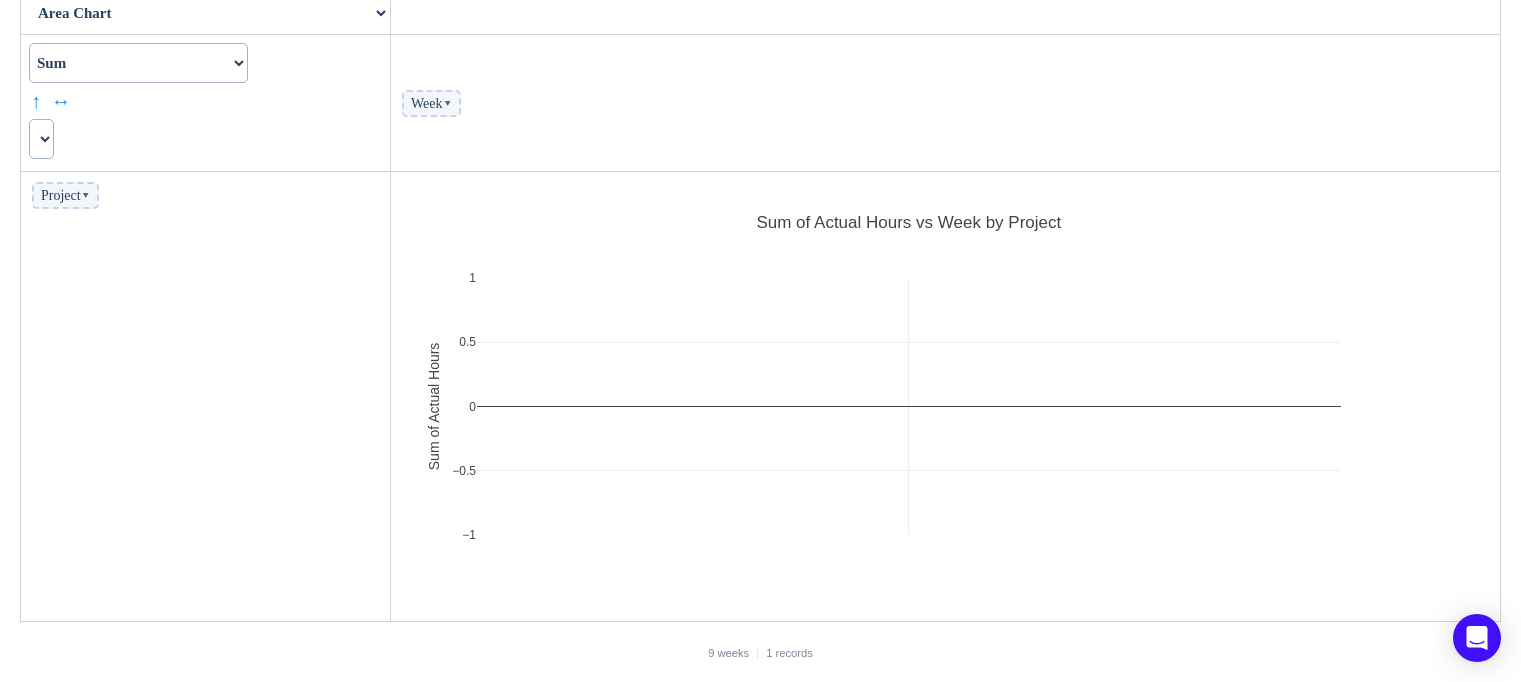 click on "Project   ▾" at bounding box center [205, 195] 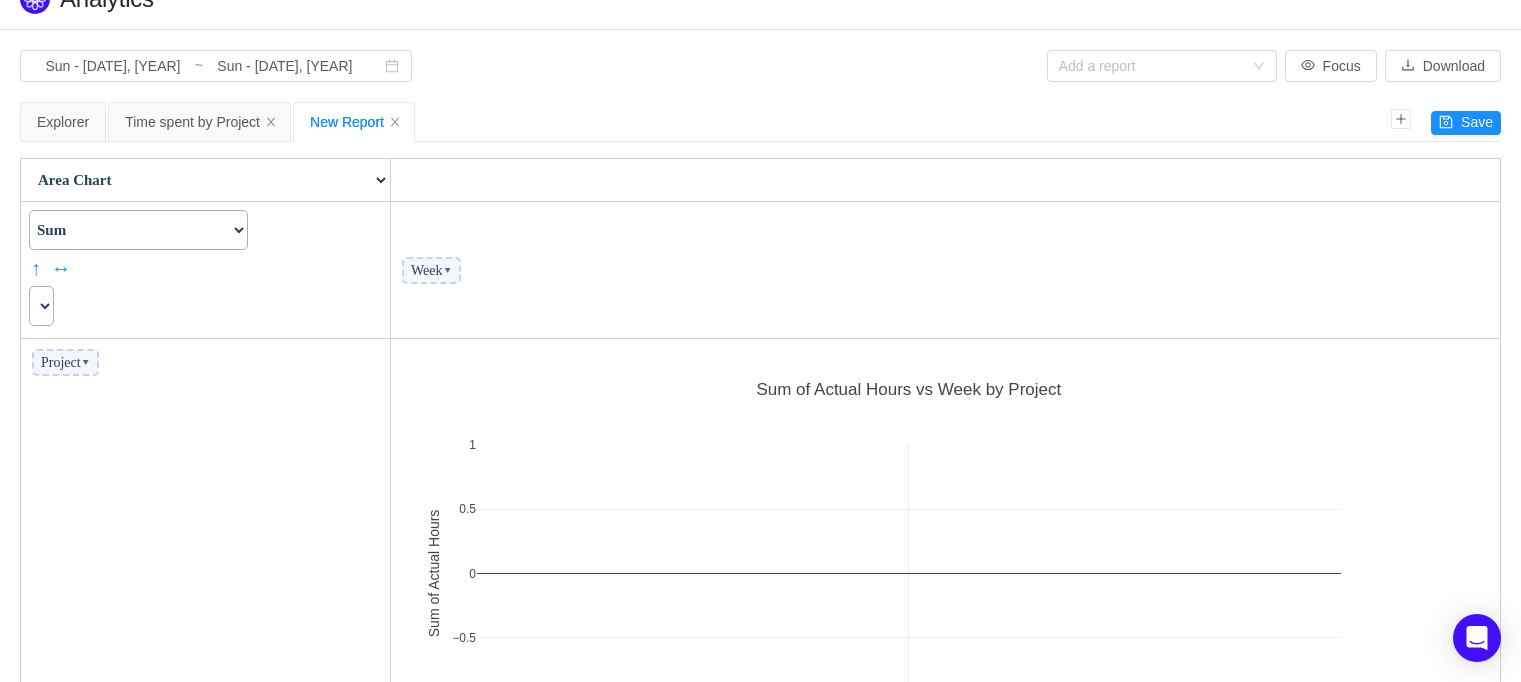 scroll, scrollTop: 0, scrollLeft: 0, axis: both 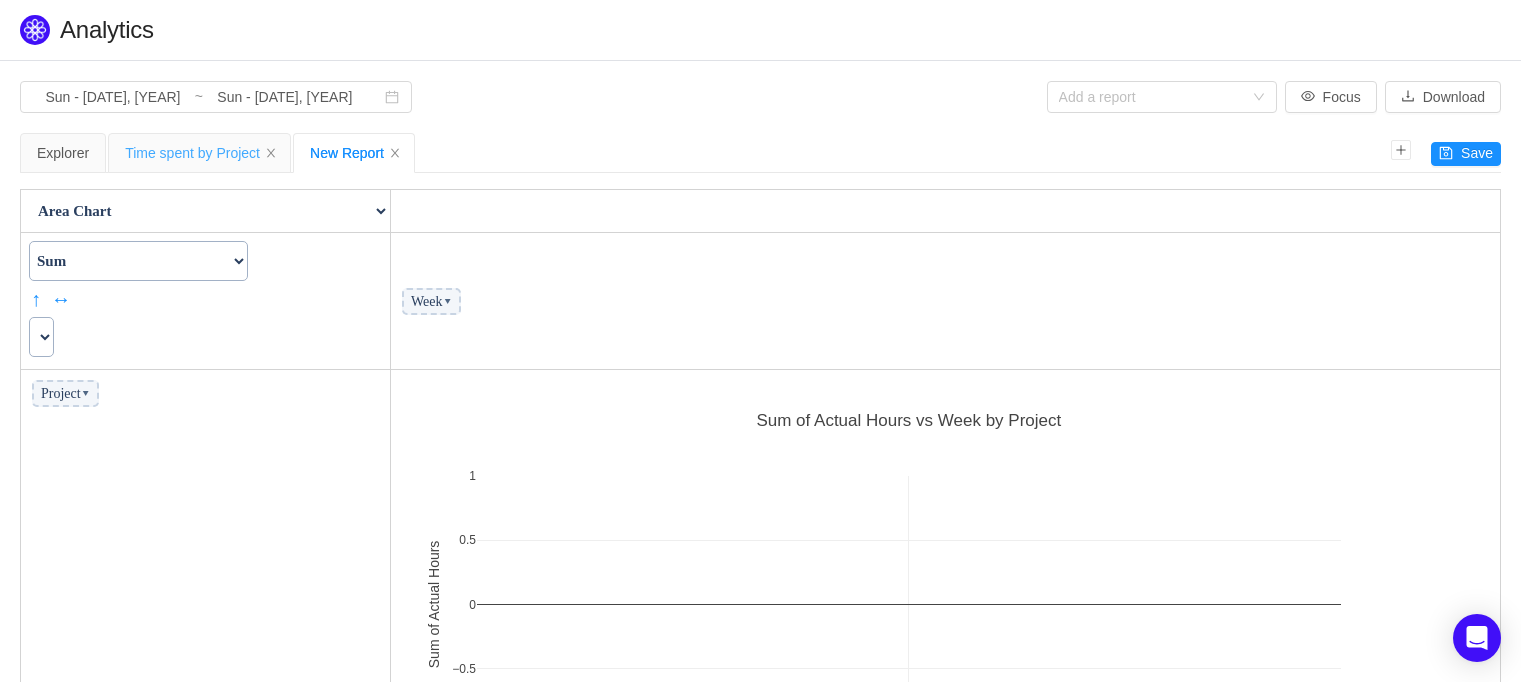 click on "Time spent by Project" at bounding box center [199, 153] 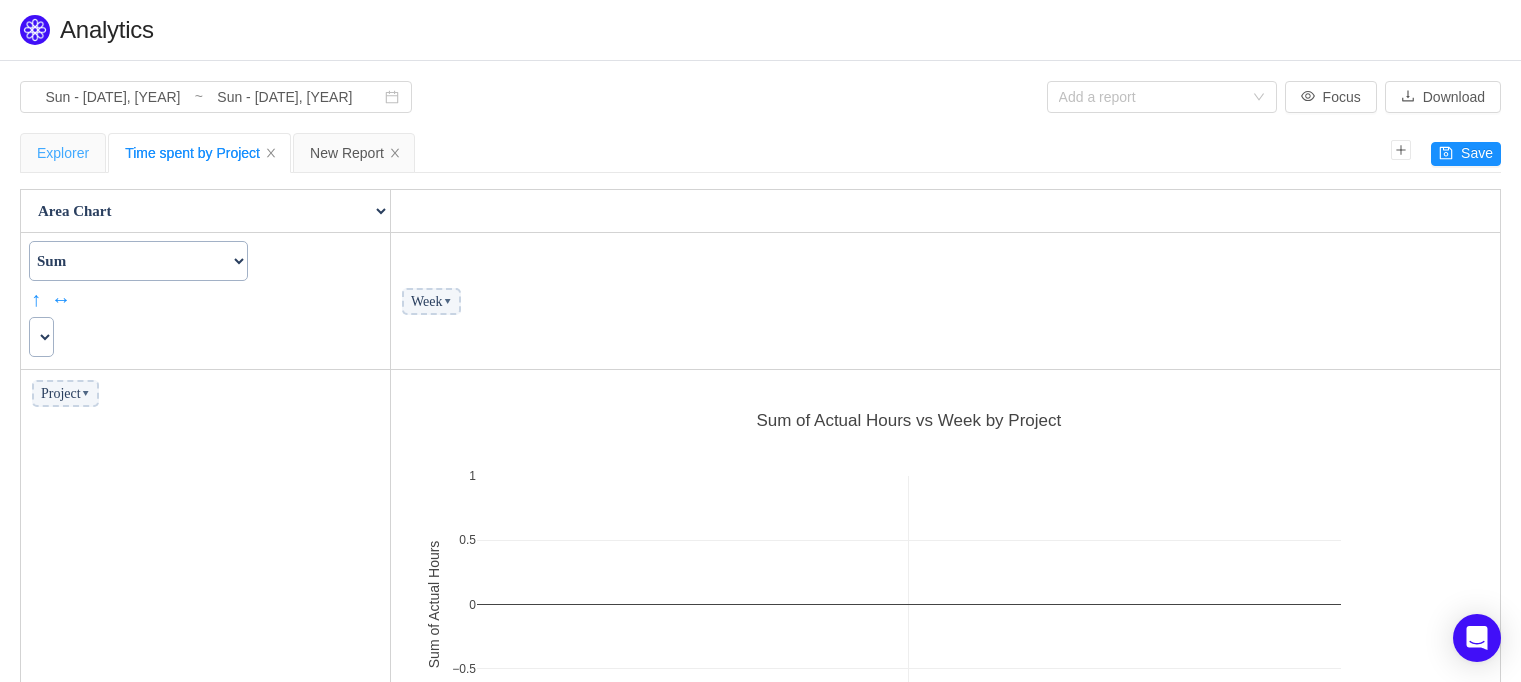 click on "Explorer" at bounding box center [63, 153] 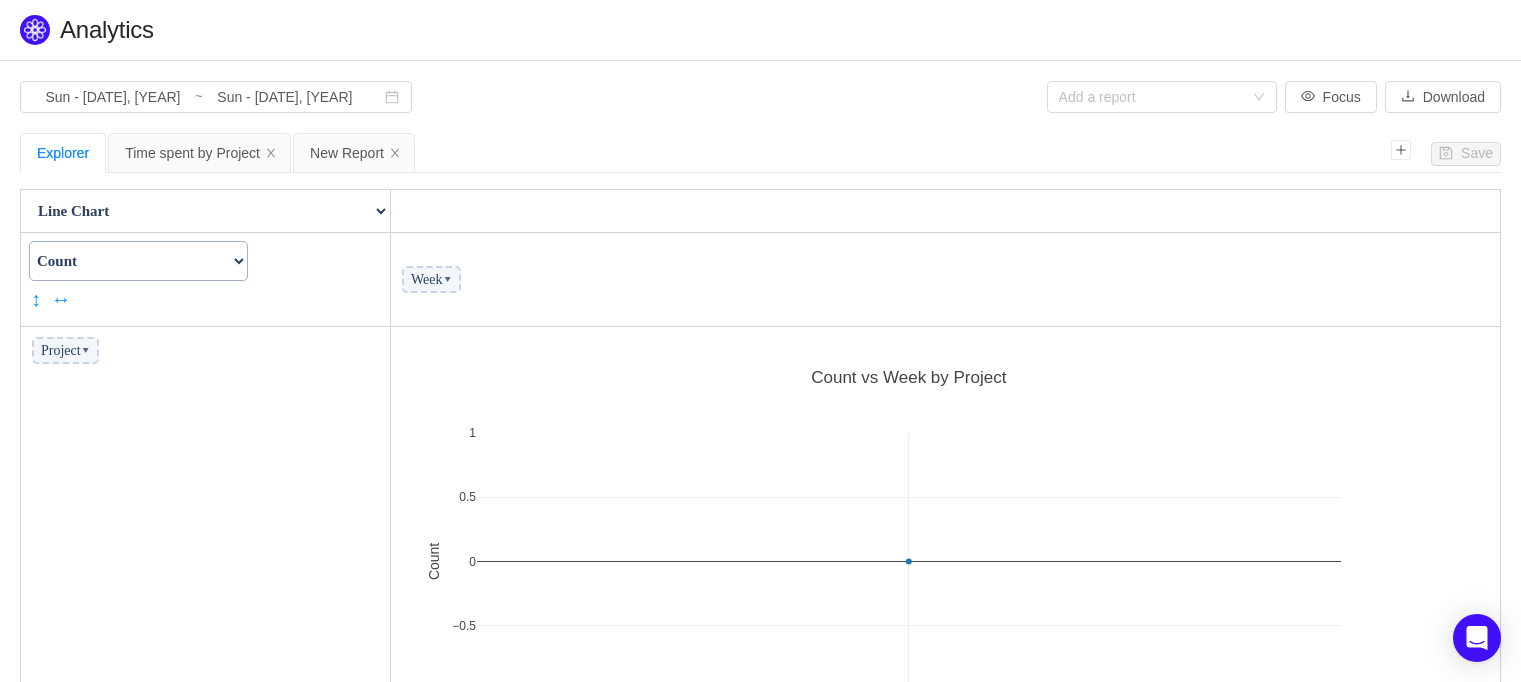 click on "Project   ▾" at bounding box center [65, 350] 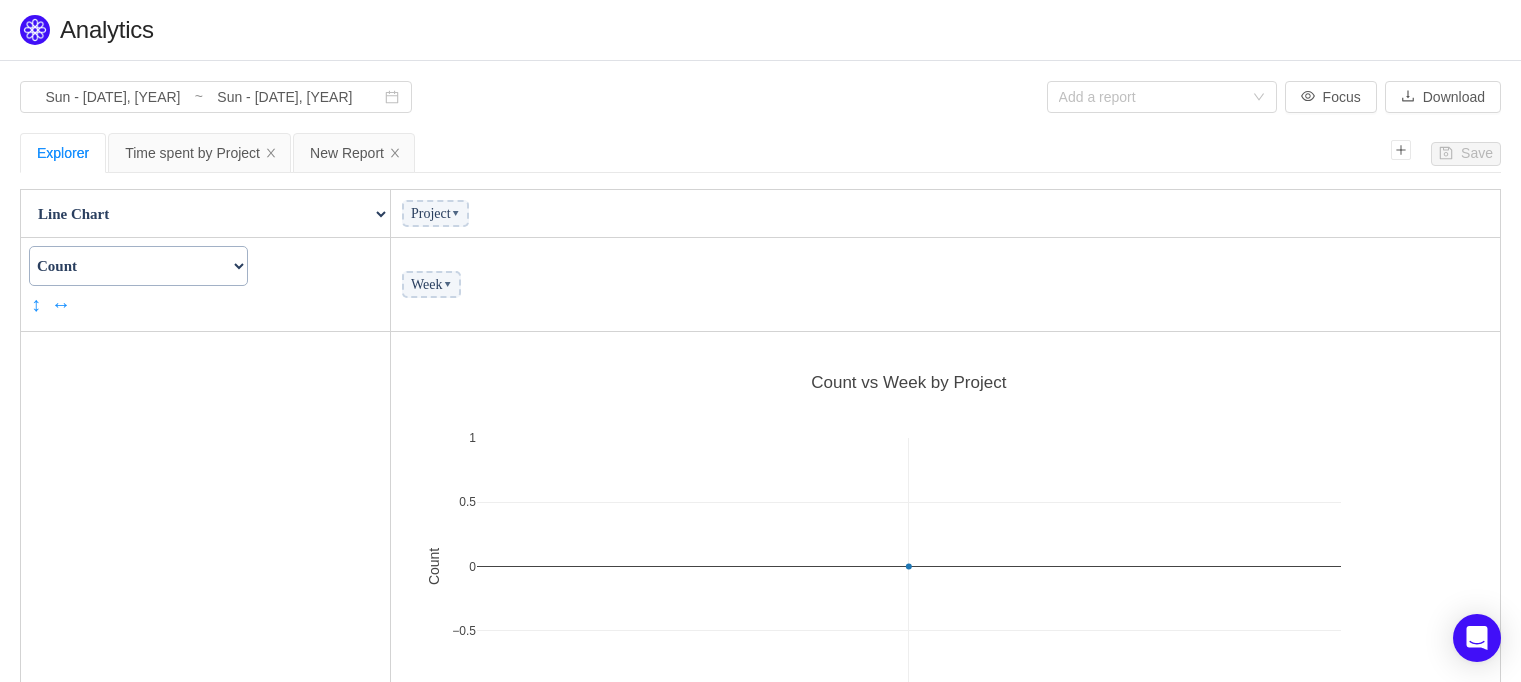 select 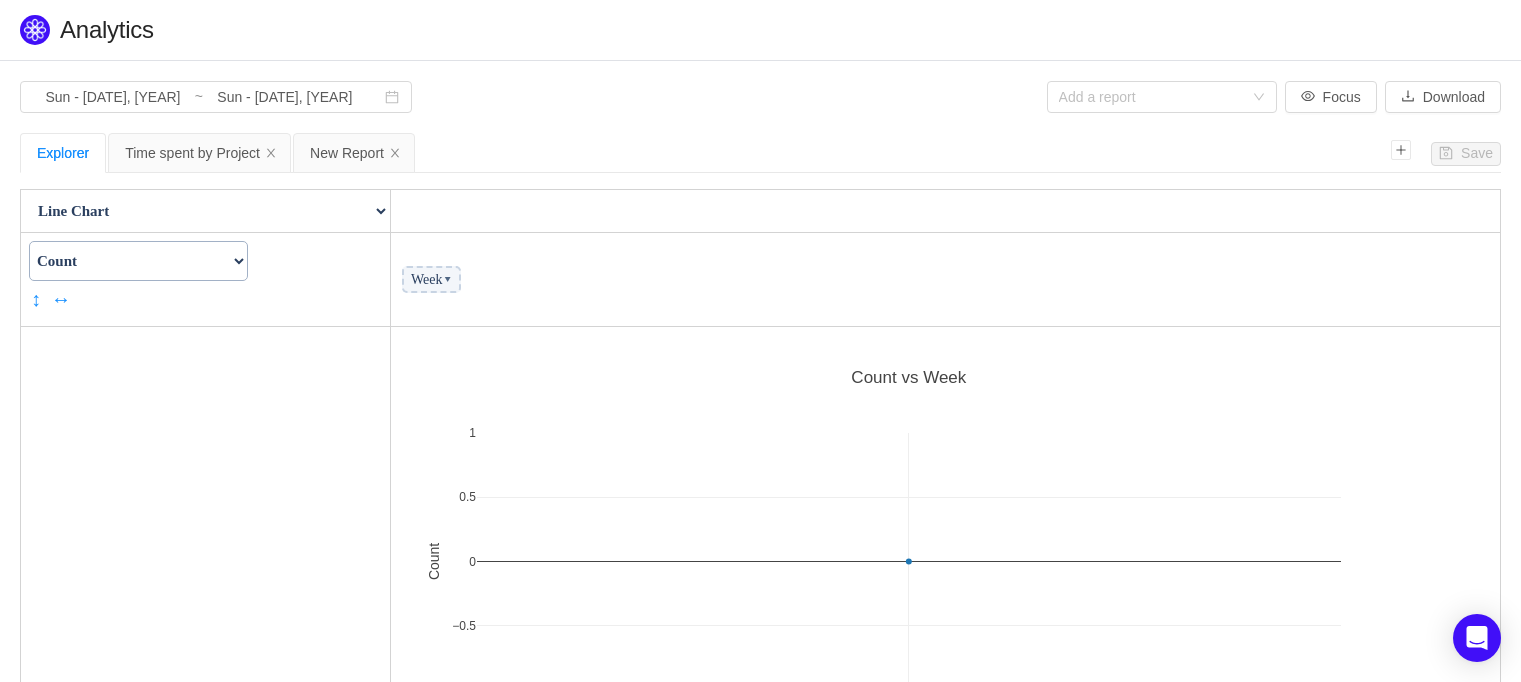 drag, startPoint x: 205, startPoint y: 402, endPoint x: 600, endPoint y: 325, distance: 402.4351 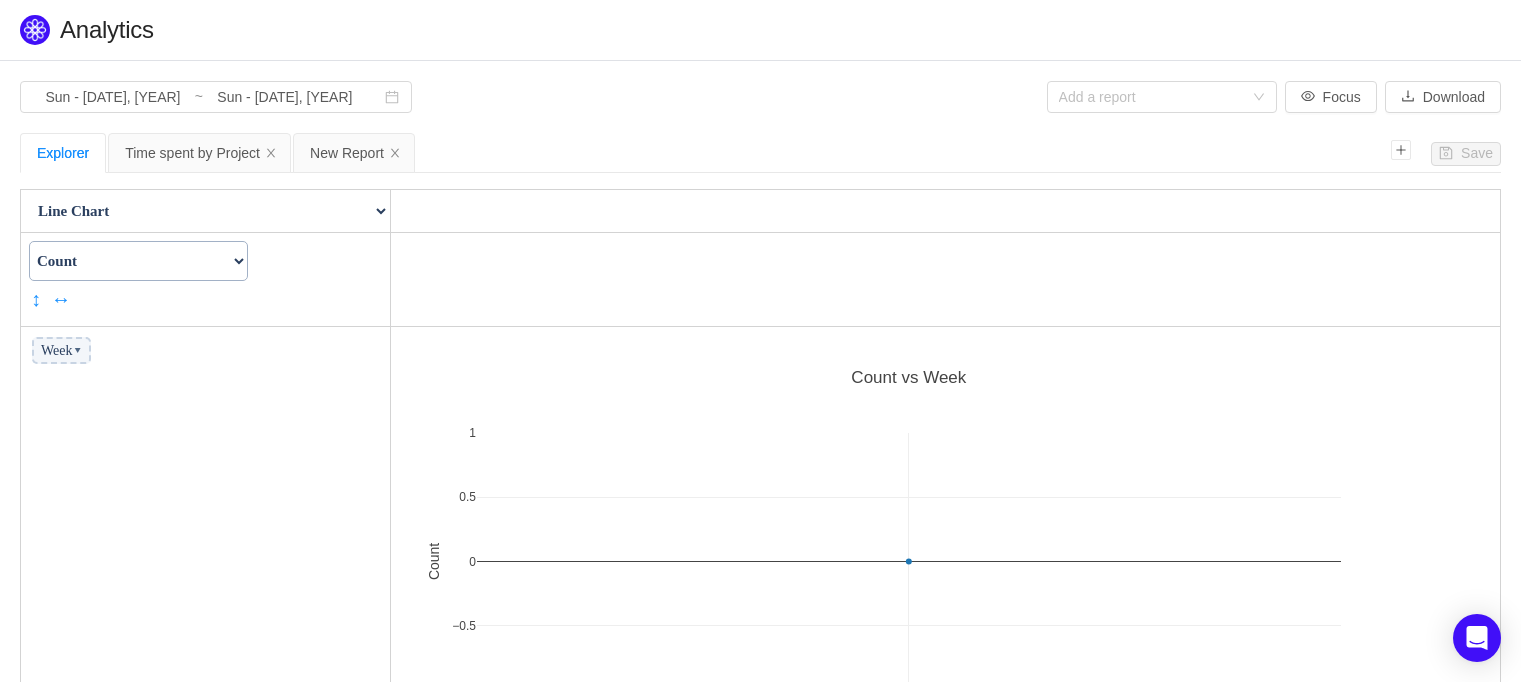 select 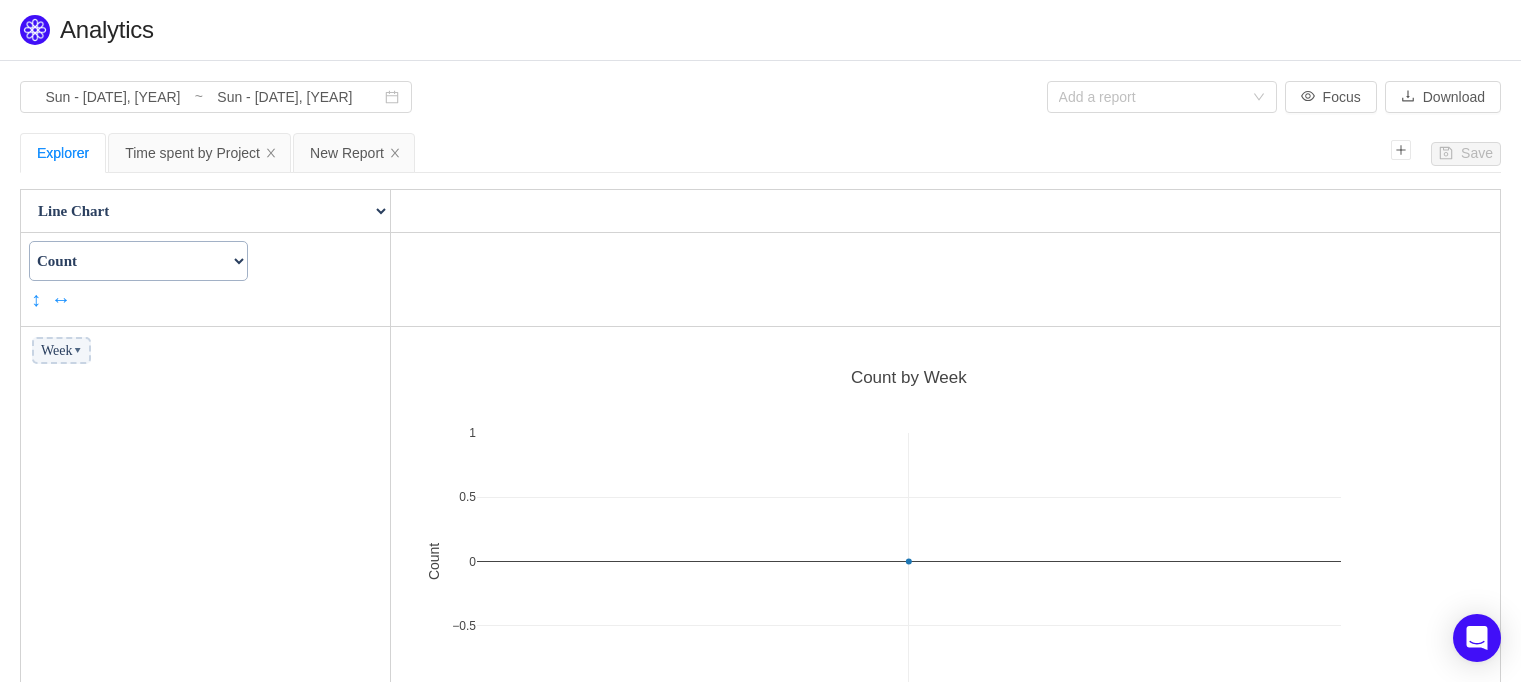 drag, startPoint x: 177, startPoint y: 405, endPoint x: 475, endPoint y: 263, distance: 330.10303 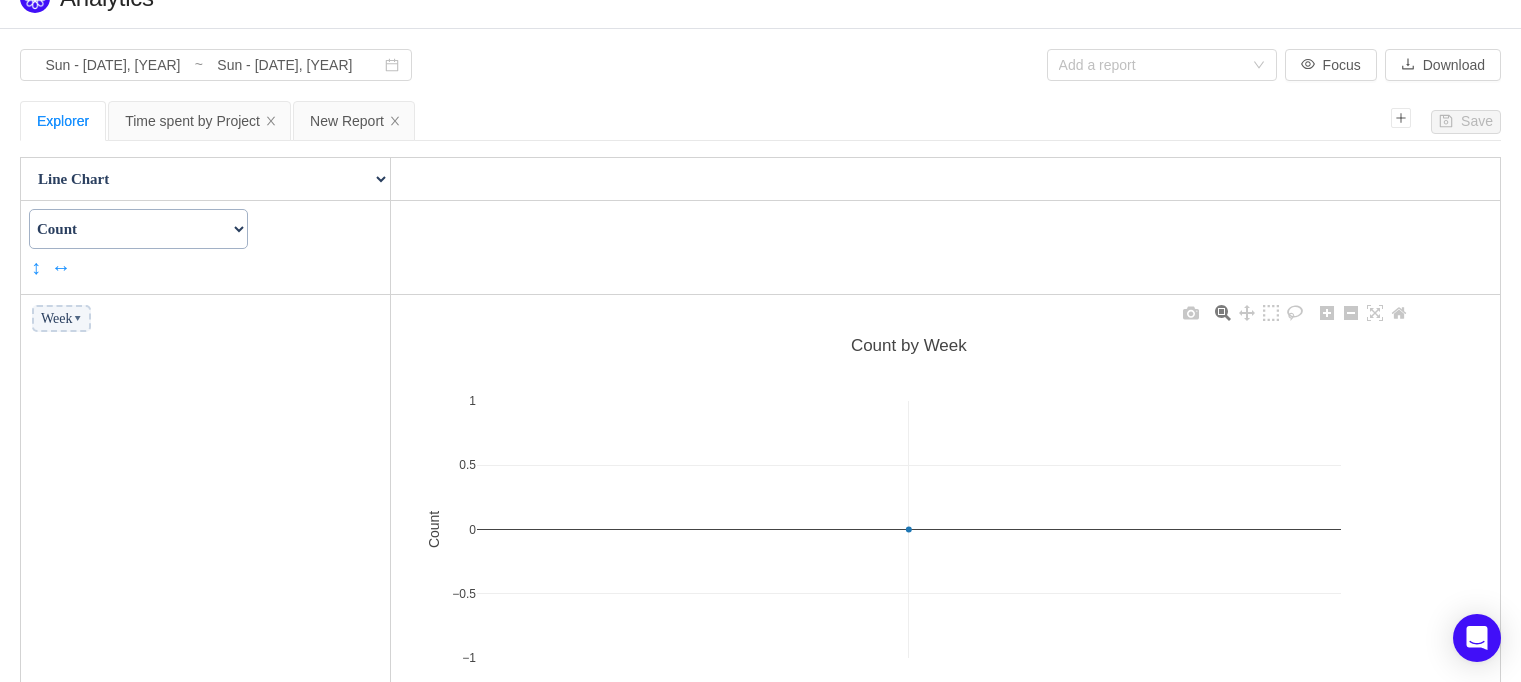 scroll, scrollTop: 0, scrollLeft: 0, axis: both 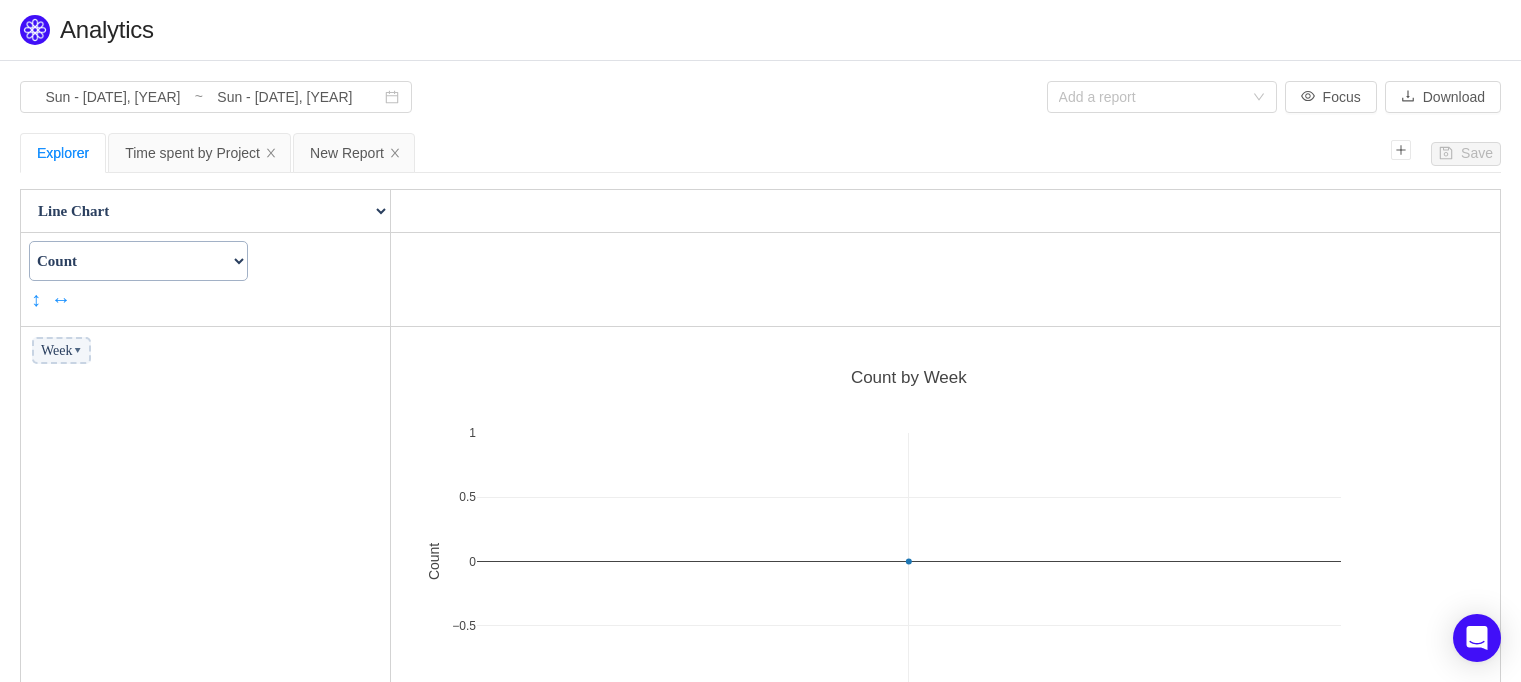 click on "Count Count Unique Values List Unique Values Sum Integer Sum Average Median Sample Variance Sample Standard Deviation Minimum Maximum First Last Sum over Sum Sum as Fraction of Total Sum as Fraction of Rows Sum as Fraction of Columns Count as Fraction of Total Count as Fraction of Rows Count as Fraction of Columns" at bounding box center (138, 261) 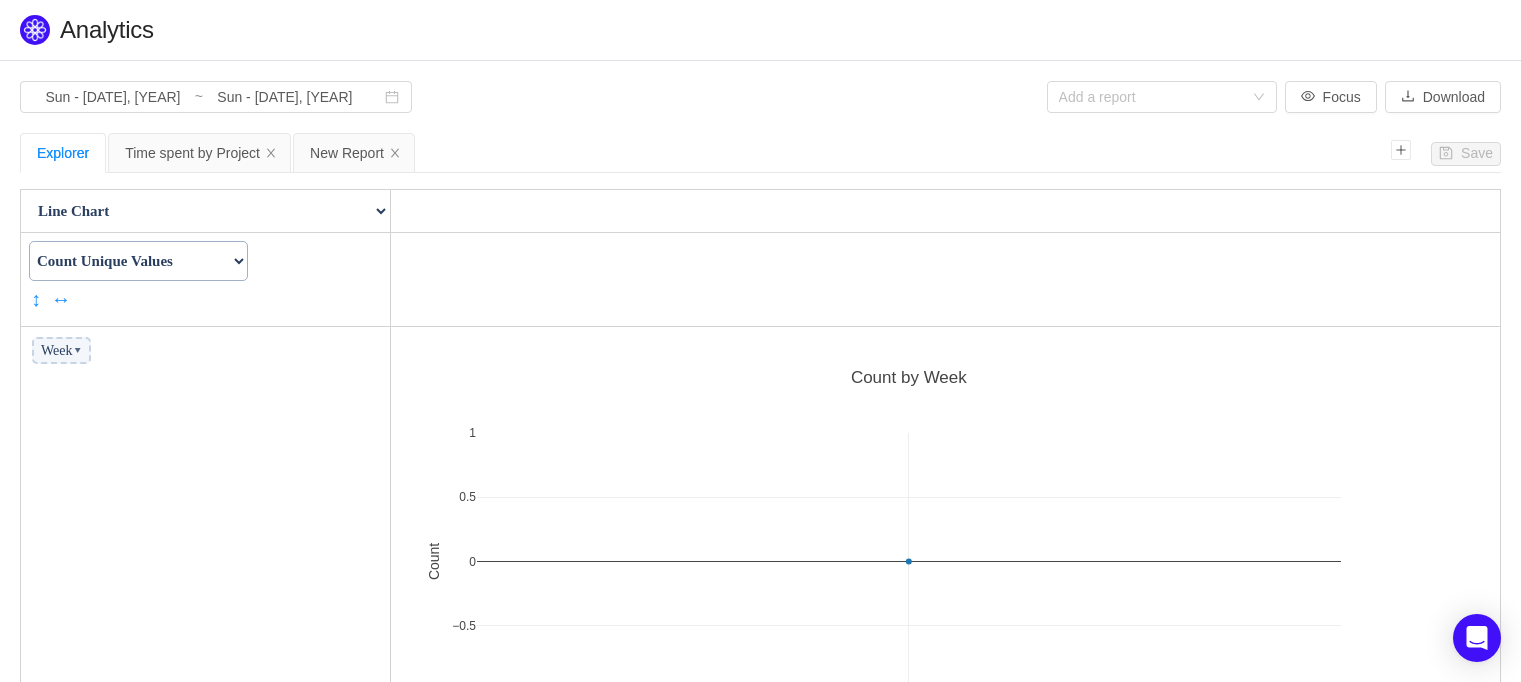 click on "Count Count Unique Values List Unique Values Sum Integer Sum Average Median Sample Variance Sample Standard Deviation Minimum Maximum First Last Sum over Sum Sum as Fraction of Total Sum as Fraction of Rows Sum as Fraction of Columns Count as Fraction of Total Count as Fraction of Rows Count as Fraction of Columns" at bounding box center [138, 261] 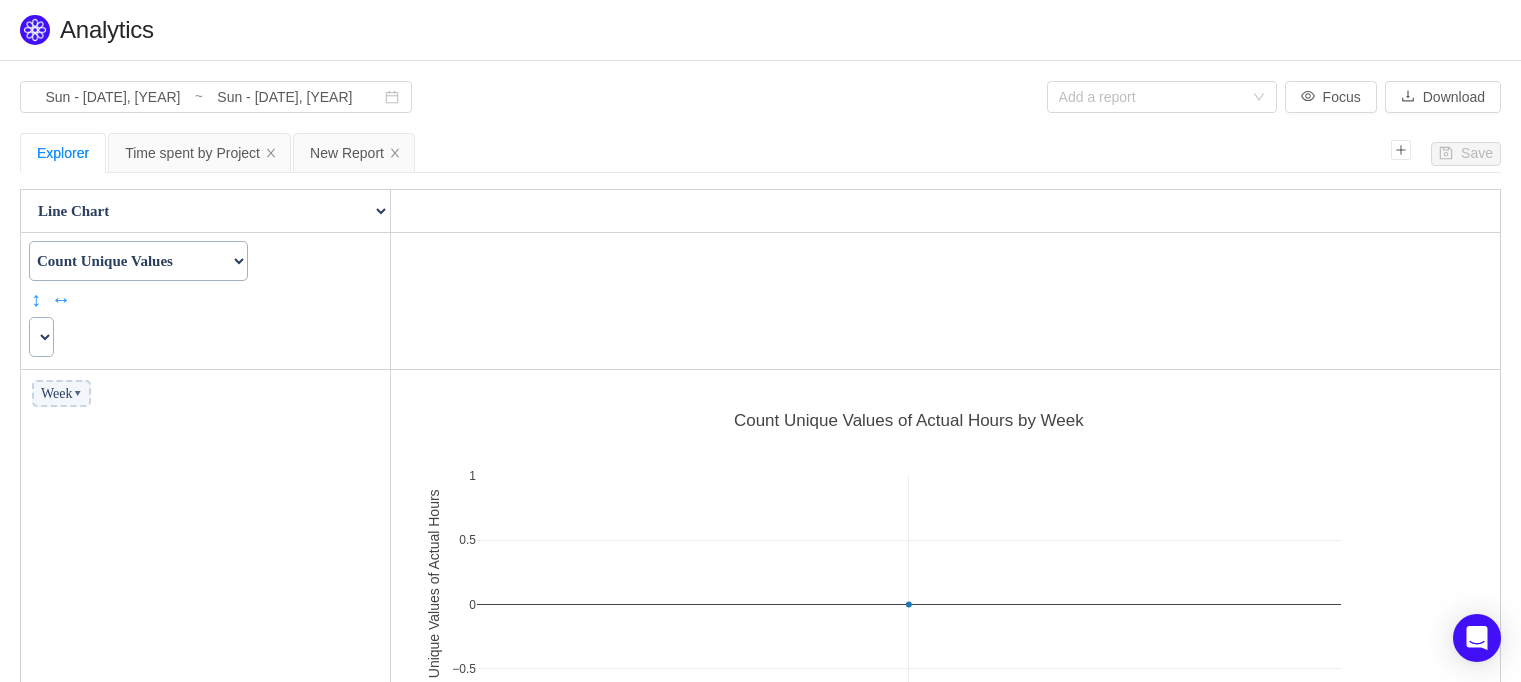 click on "Count Count Unique Values List Unique Values Sum Integer Sum Average Median Sample Variance Sample Standard Deviation Minimum Maximum First Last Sum over Sum Sum as Fraction of Total Sum as Fraction of Rows Sum as Fraction of Columns Count as Fraction of Total Count as Fraction of Rows Count as Fraction of Columns ↕ ↔" at bounding box center (203, 277) 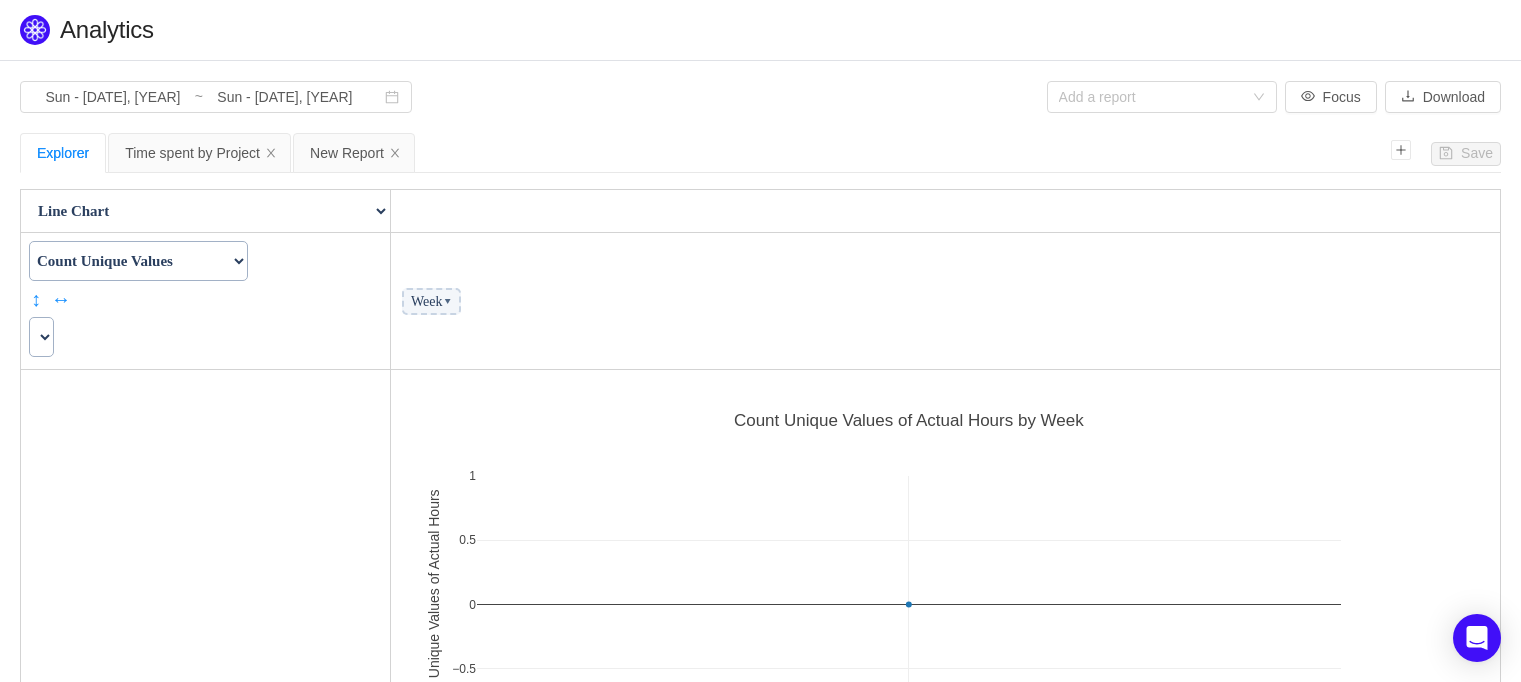 select 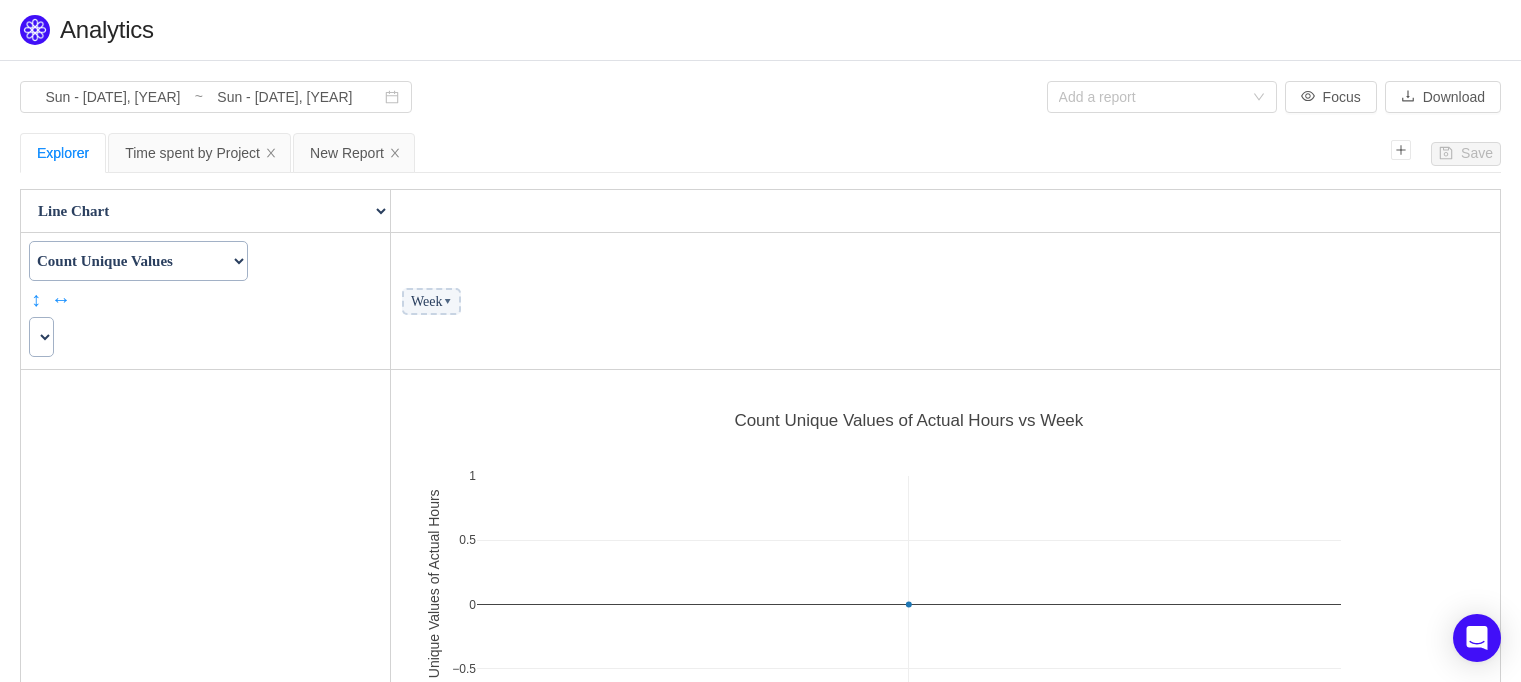 click on "Week   ▾" at bounding box center [431, 301] 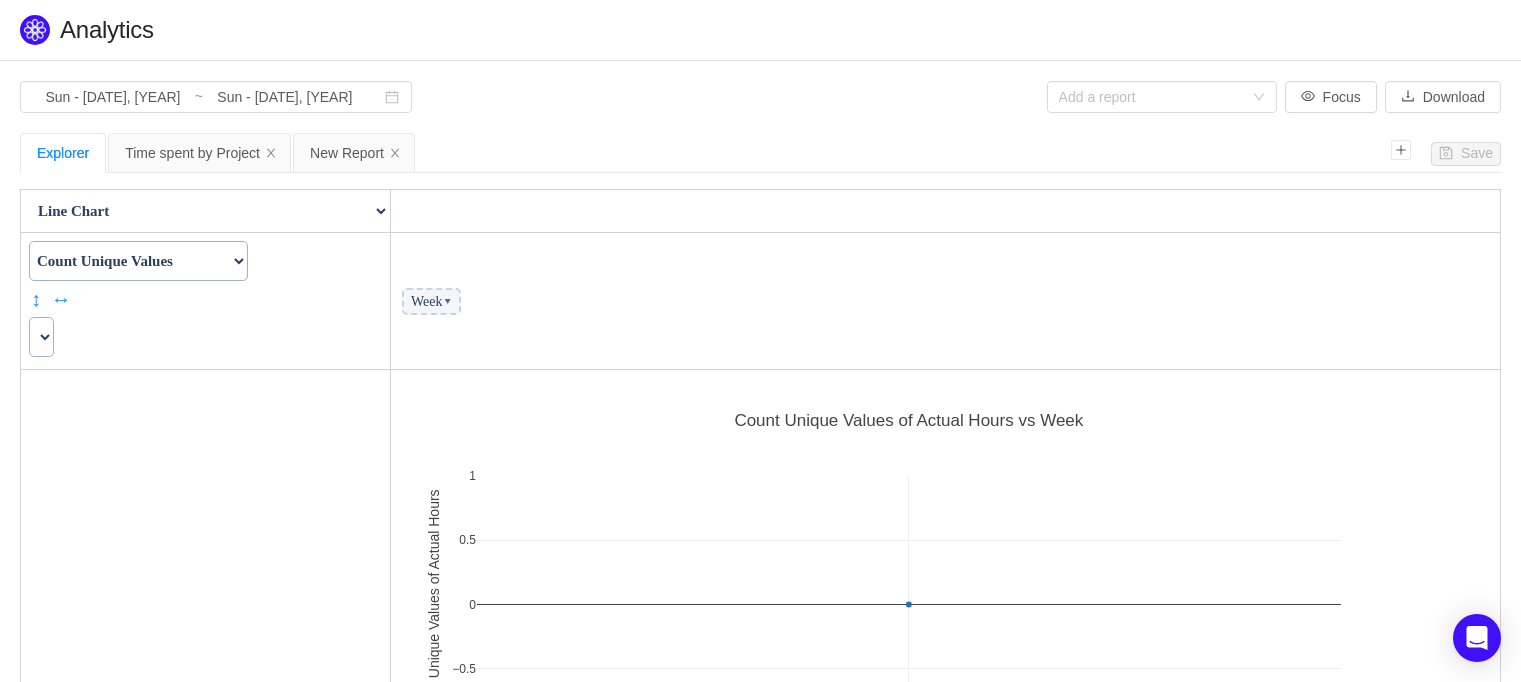 click on "▾" at bounding box center [447, 301] 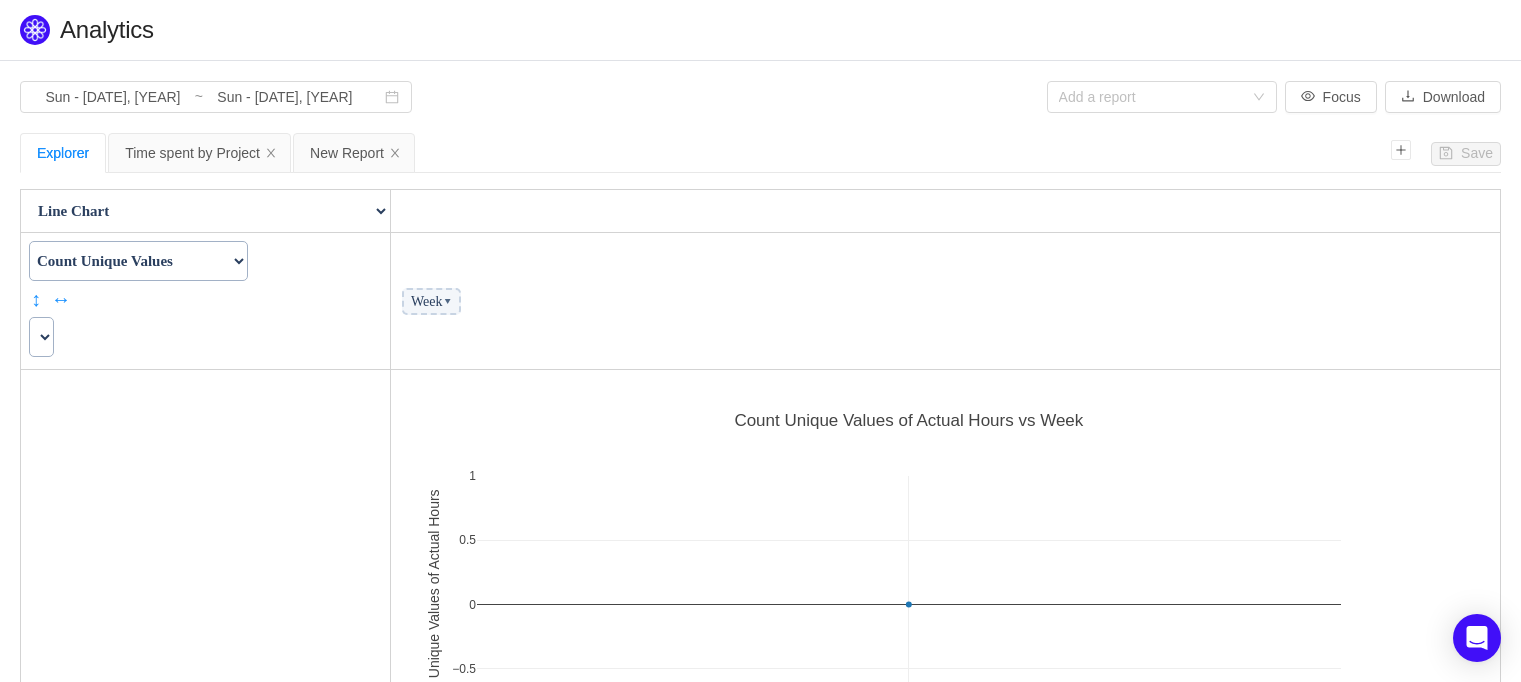 click at bounding box center (946, 211) 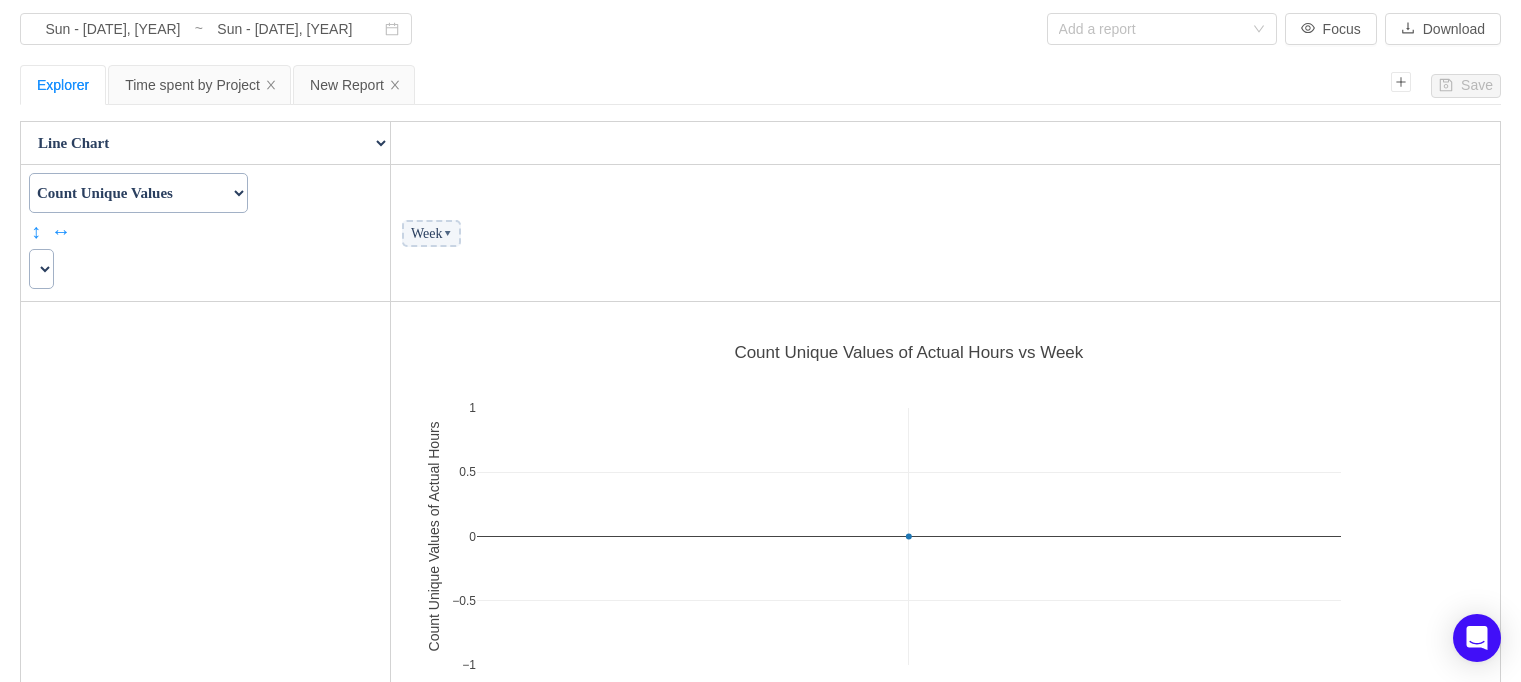 scroll, scrollTop: 0, scrollLeft: 0, axis: both 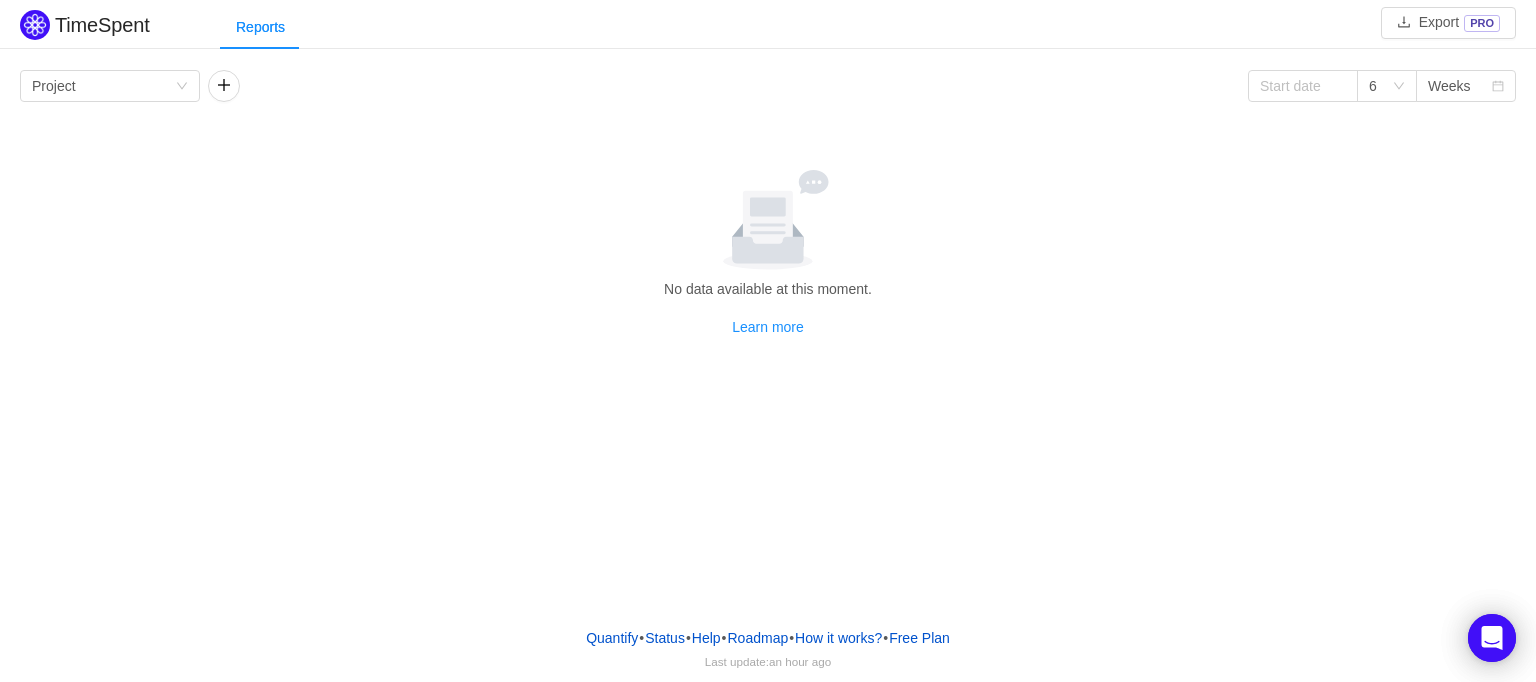 click on "No data available at this moment." at bounding box center (768, 289) 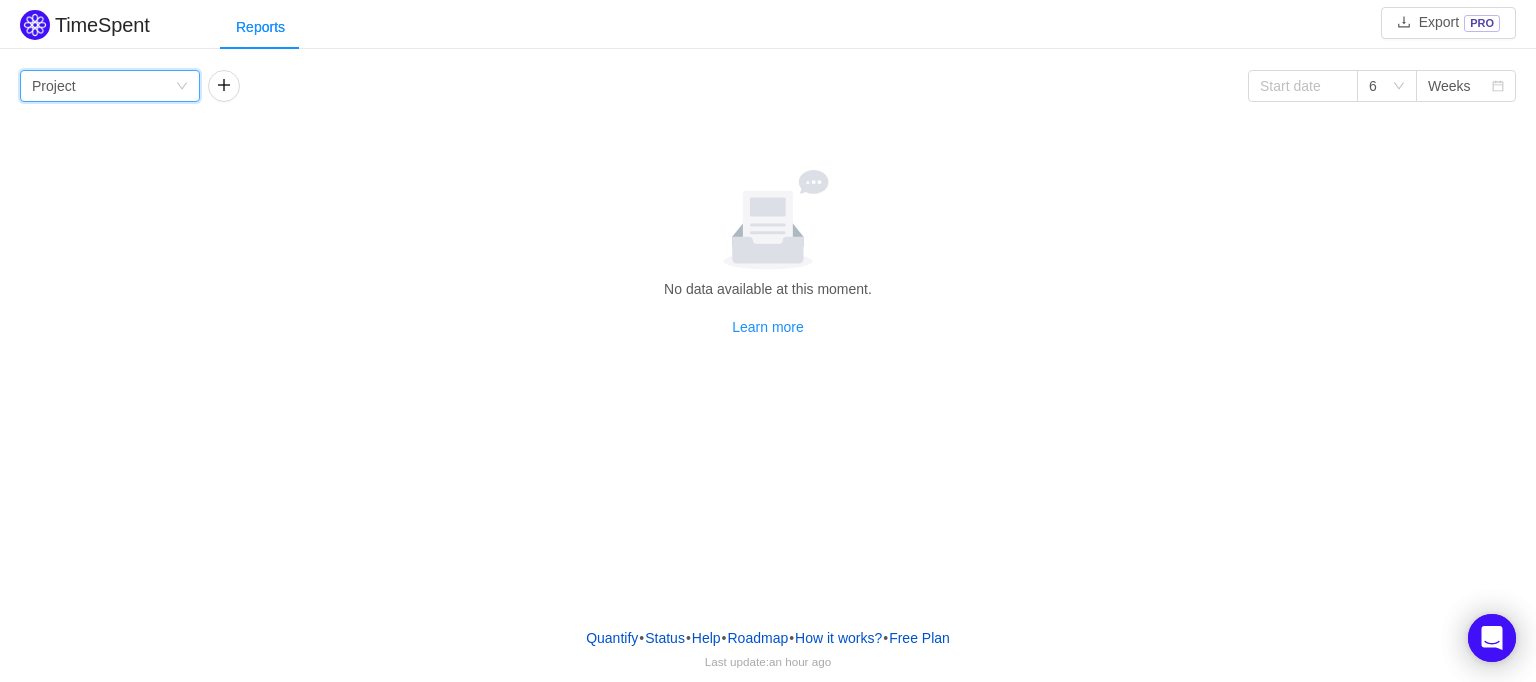 click on "Group by  Project" at bounding box center (103, 86) 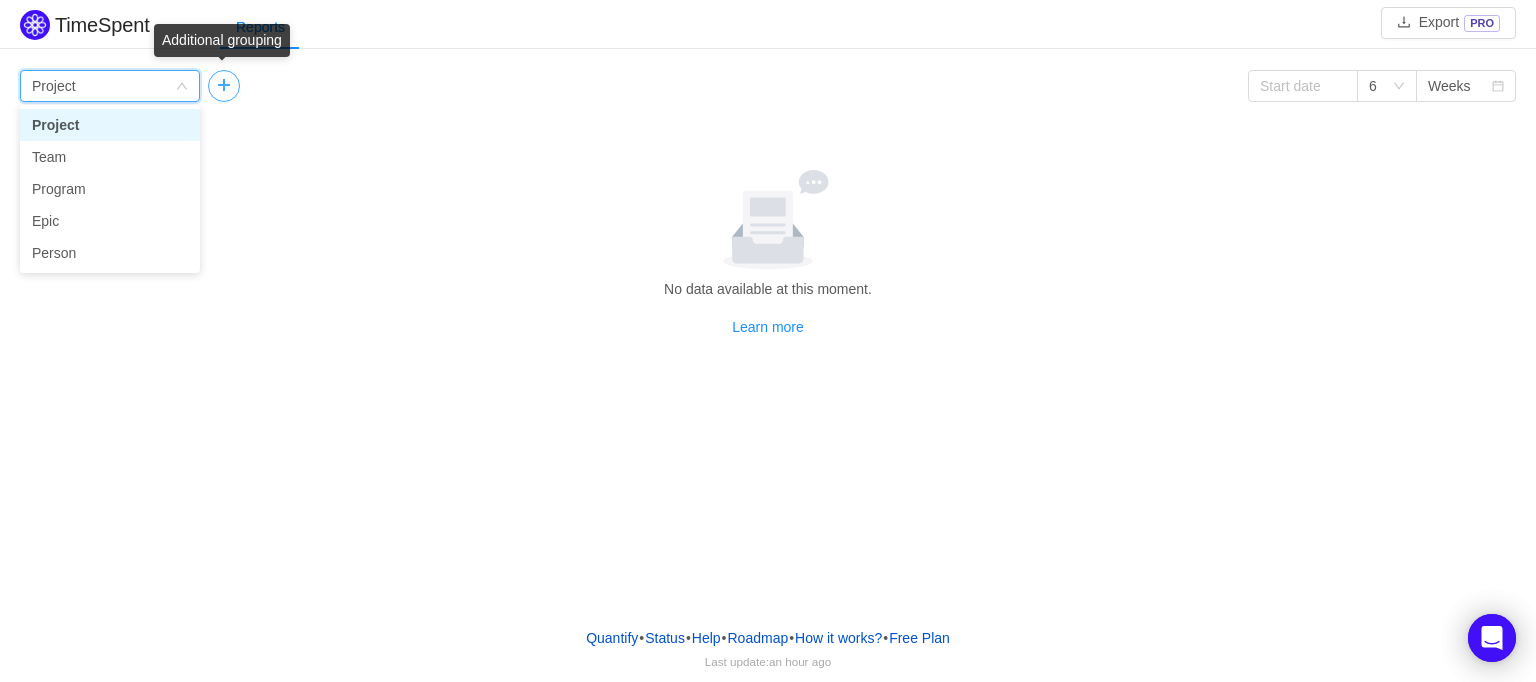 click at bounding box center (224, 86) 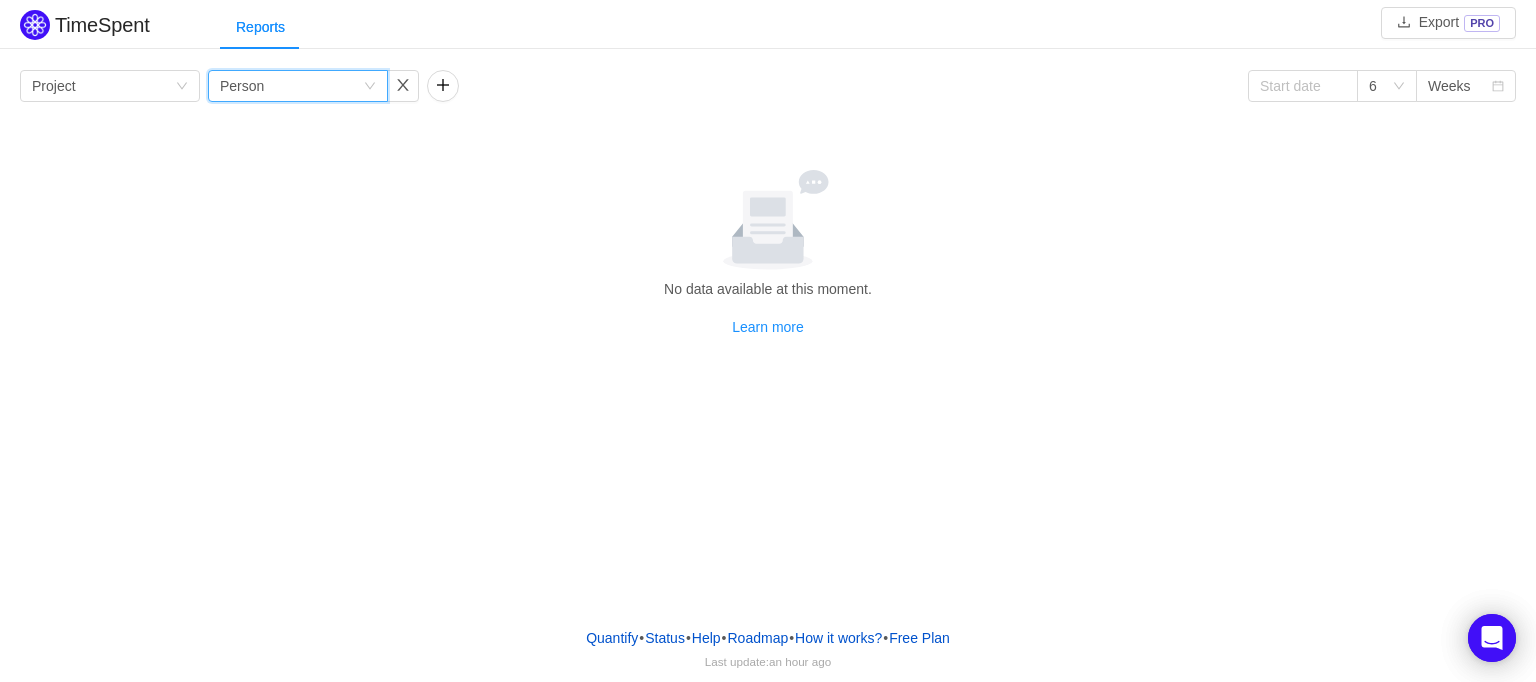 click on "Group by  Person" at bounding box center [291, 86] 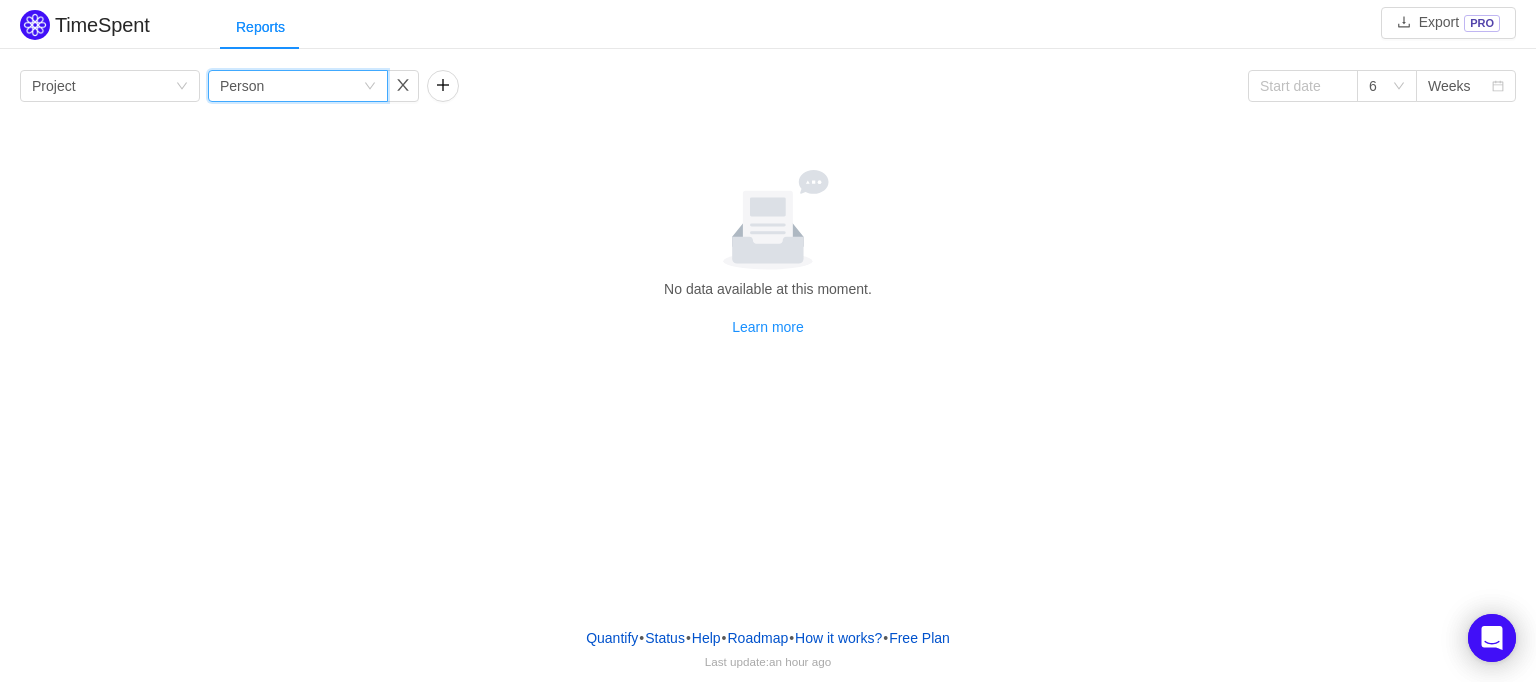 click on "Group by  Project  Group by  Person   6   Weeks  No data available at this moment.  Learn more  Project Jun 30 - Jul 6 Jul 7 - 13 Jul 14 - 20 Jul 21 - 27 Jul 28 - Aug 3 Aug 4 - 10 No Data" at bounding box center (768, 204) 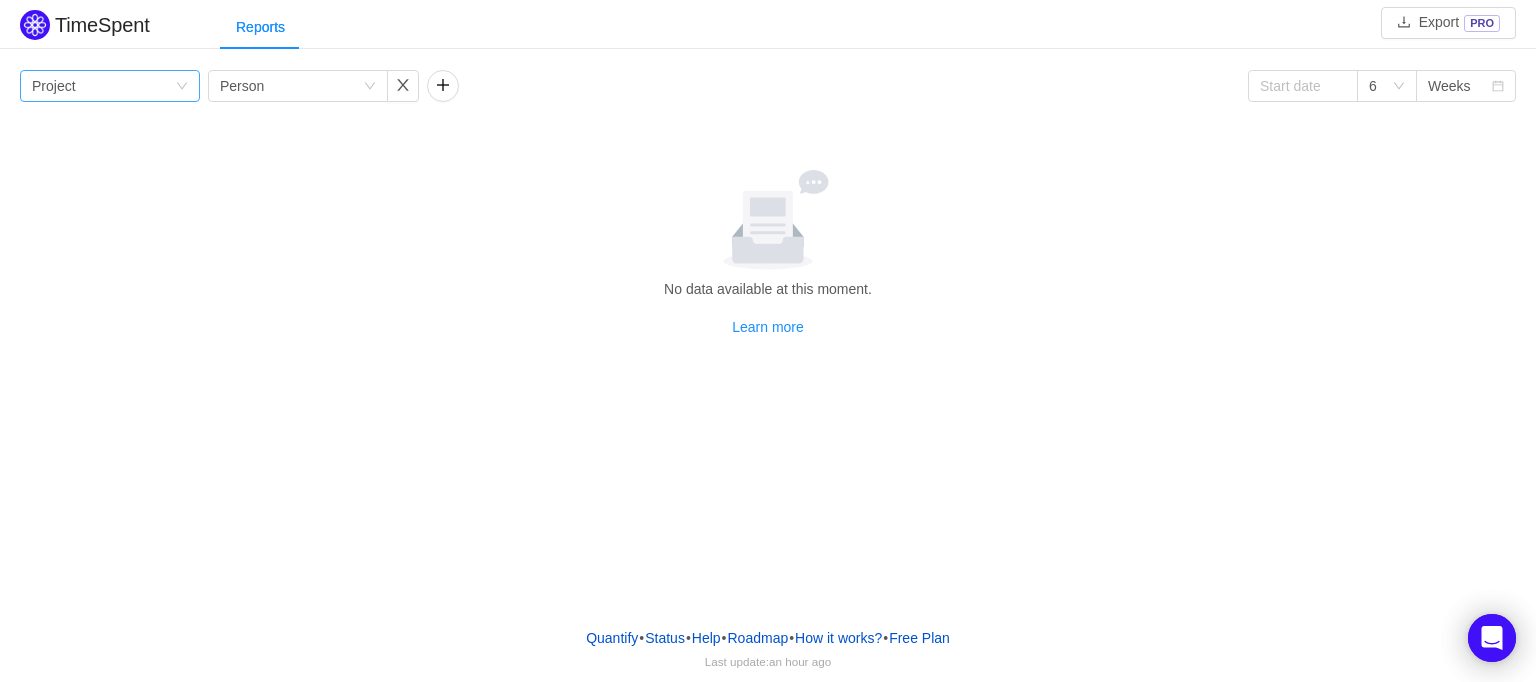 click on "Group by  Project" at bounding box center (103, 86) 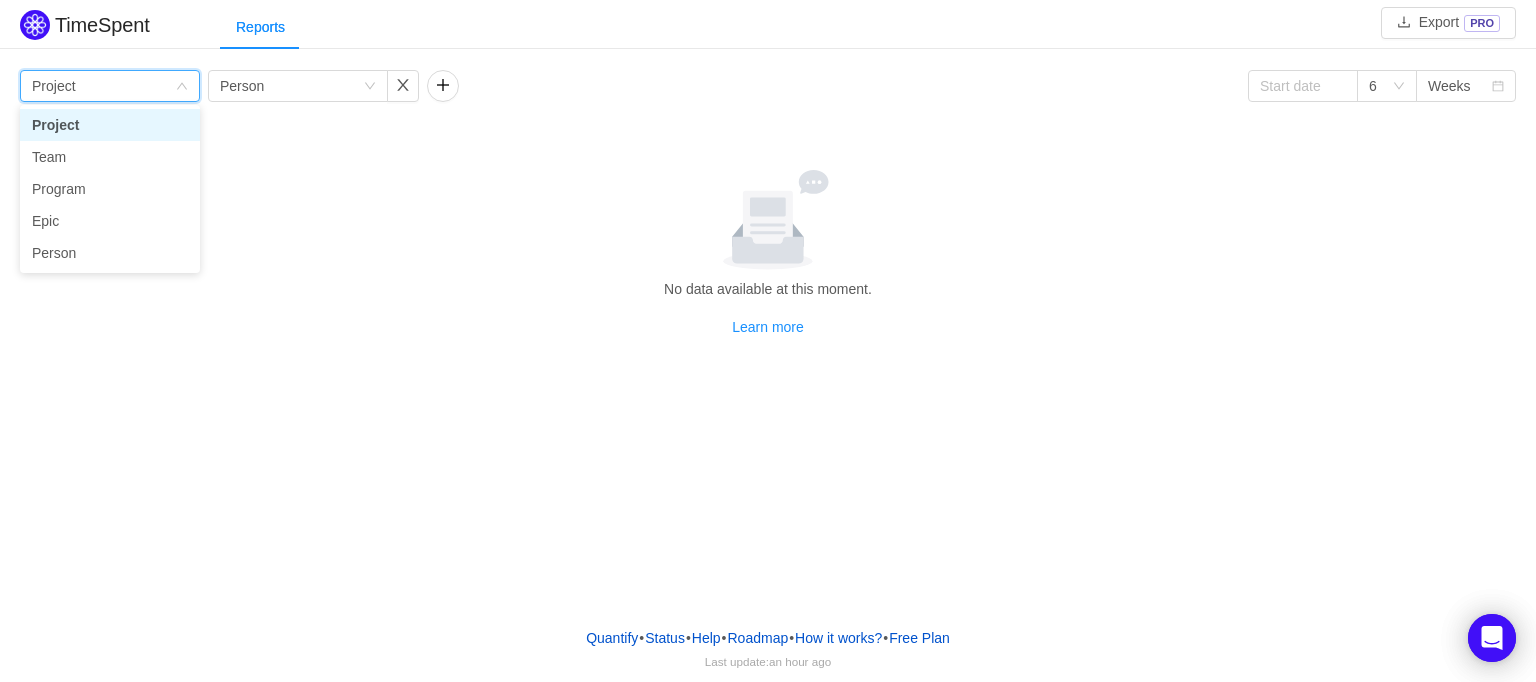 click on "Group by  Project" at bounding box center [103, 86] 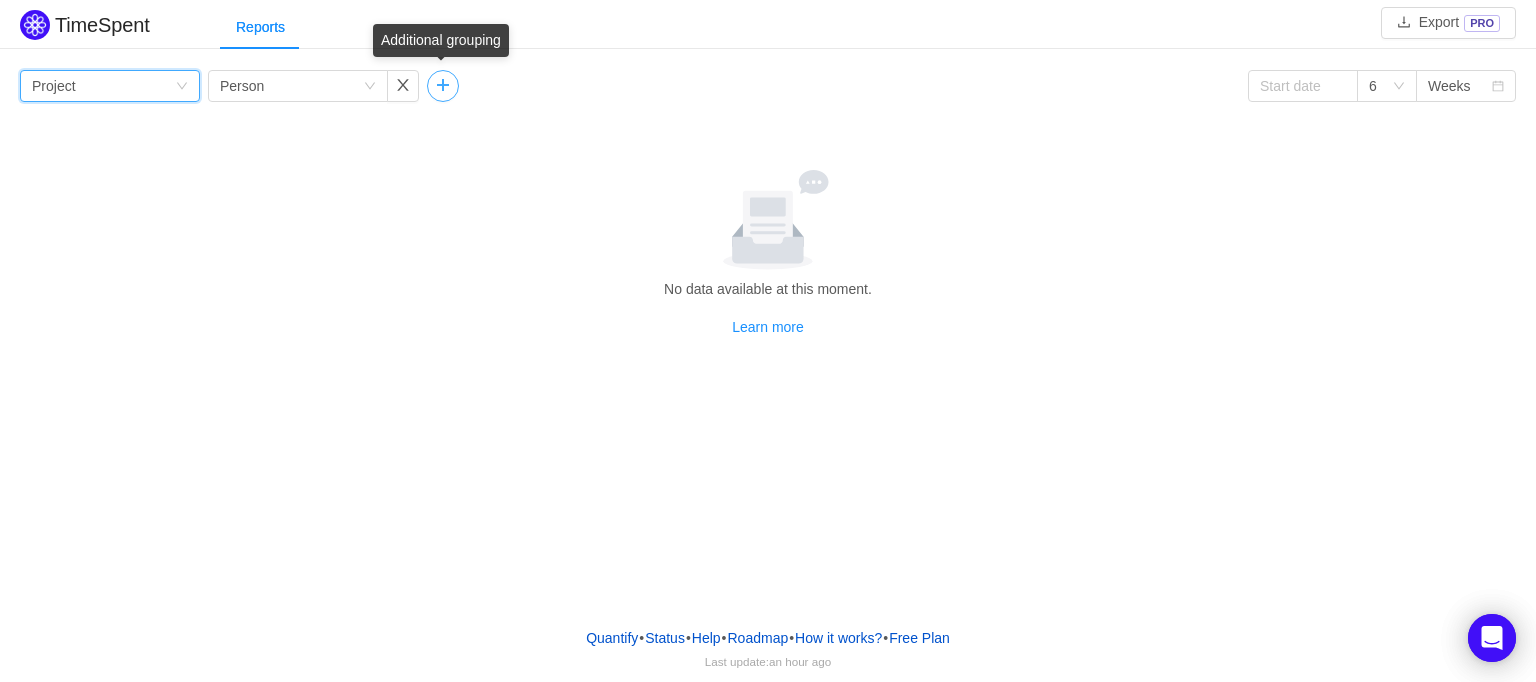 click at bounding box center (443, 86) 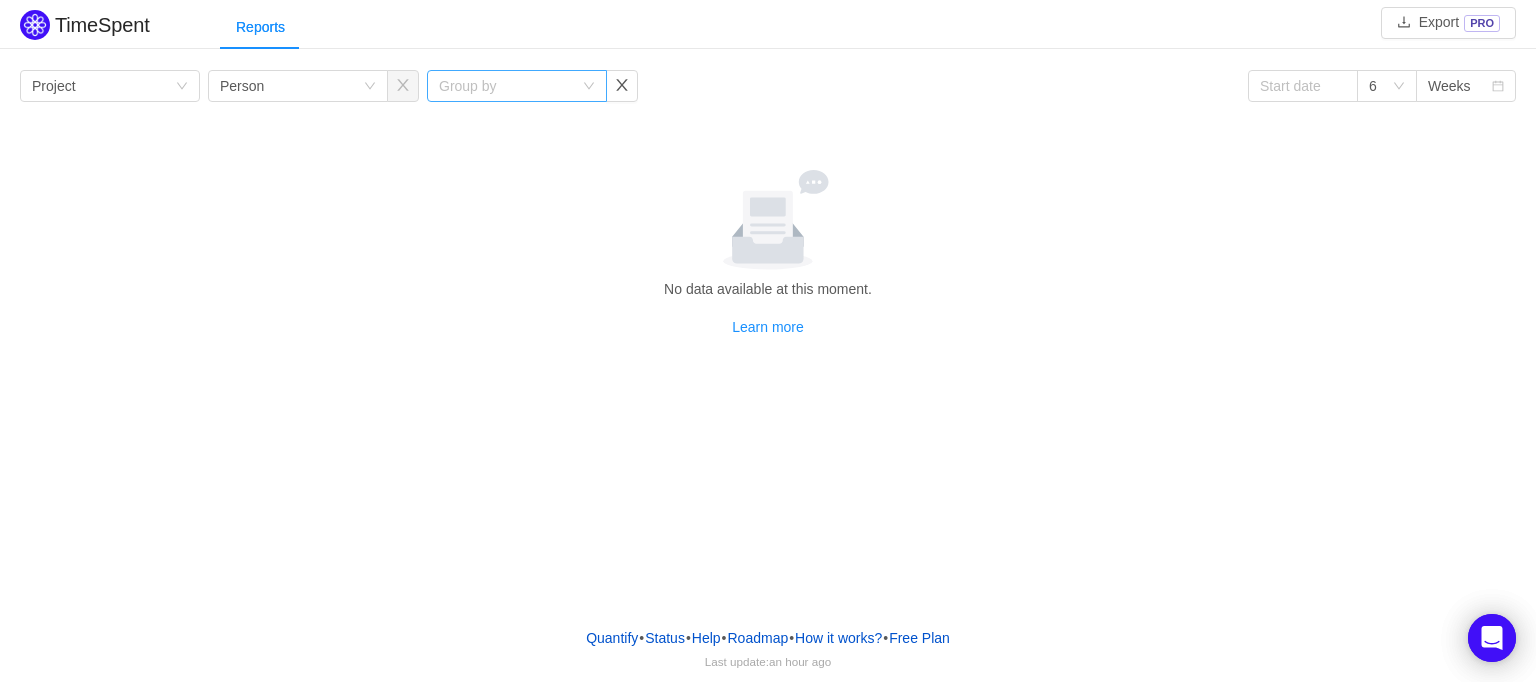 click on "Group by" at bounding box center (506, 86) 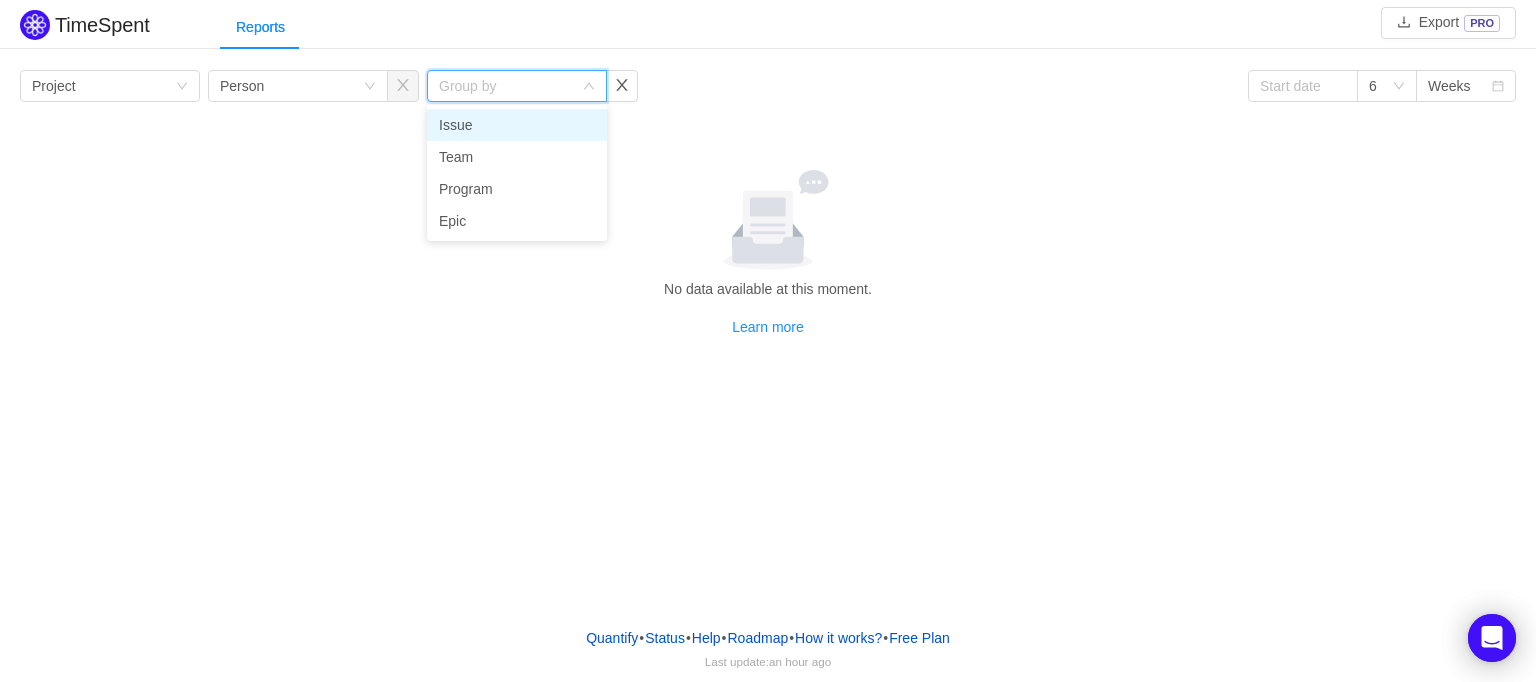 click on "Issue" at bounding box center [517, 125] 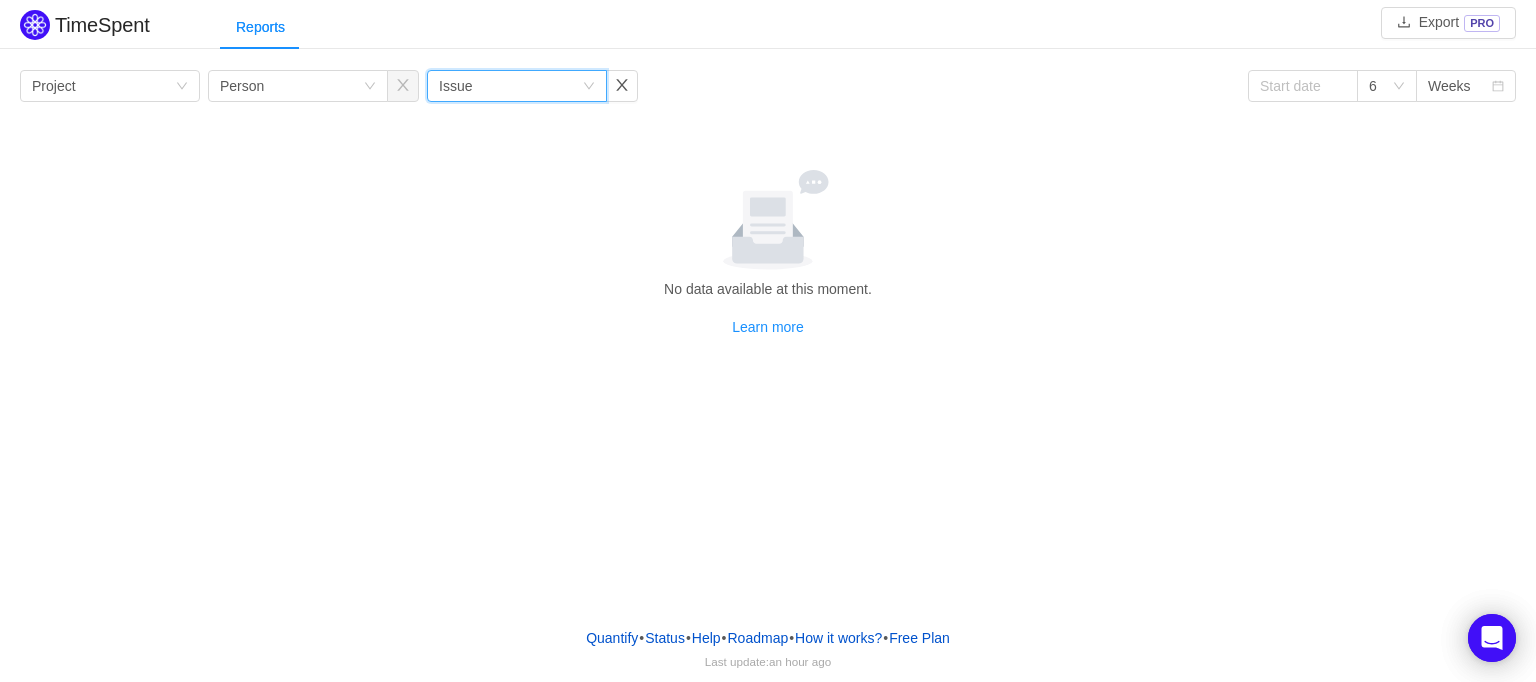 click on "Group by  Project  Group by  Person  Group by  Issue   6   Weeks  No data available at this moment.  Learn more  Project Jun 30 - Jul 6 Jul 7 - 13 Jul 14 - 20 Jul 21 - 27 Jul 28 - Aug 3 Aug 4 - 10 No Data" at bounding box center (768, 204) 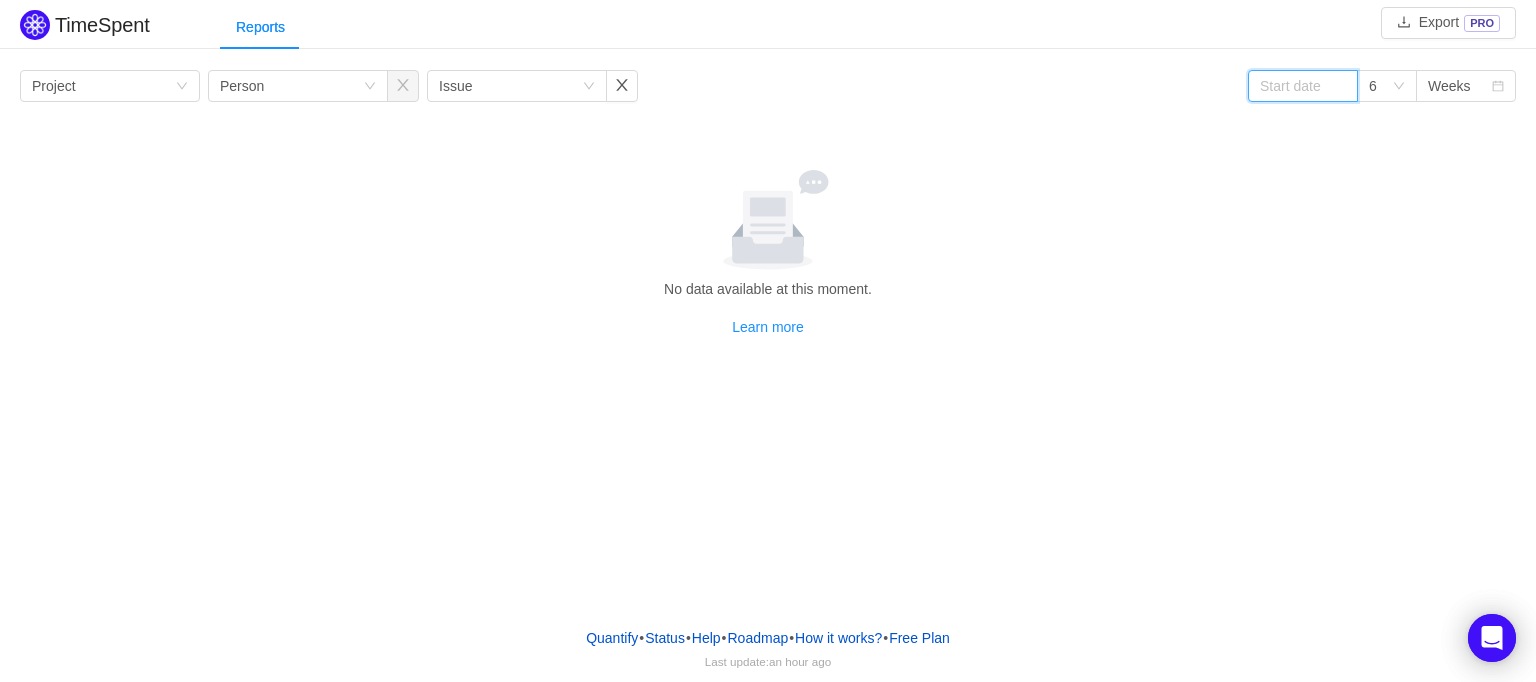 click at bounding box center (1303, 86) 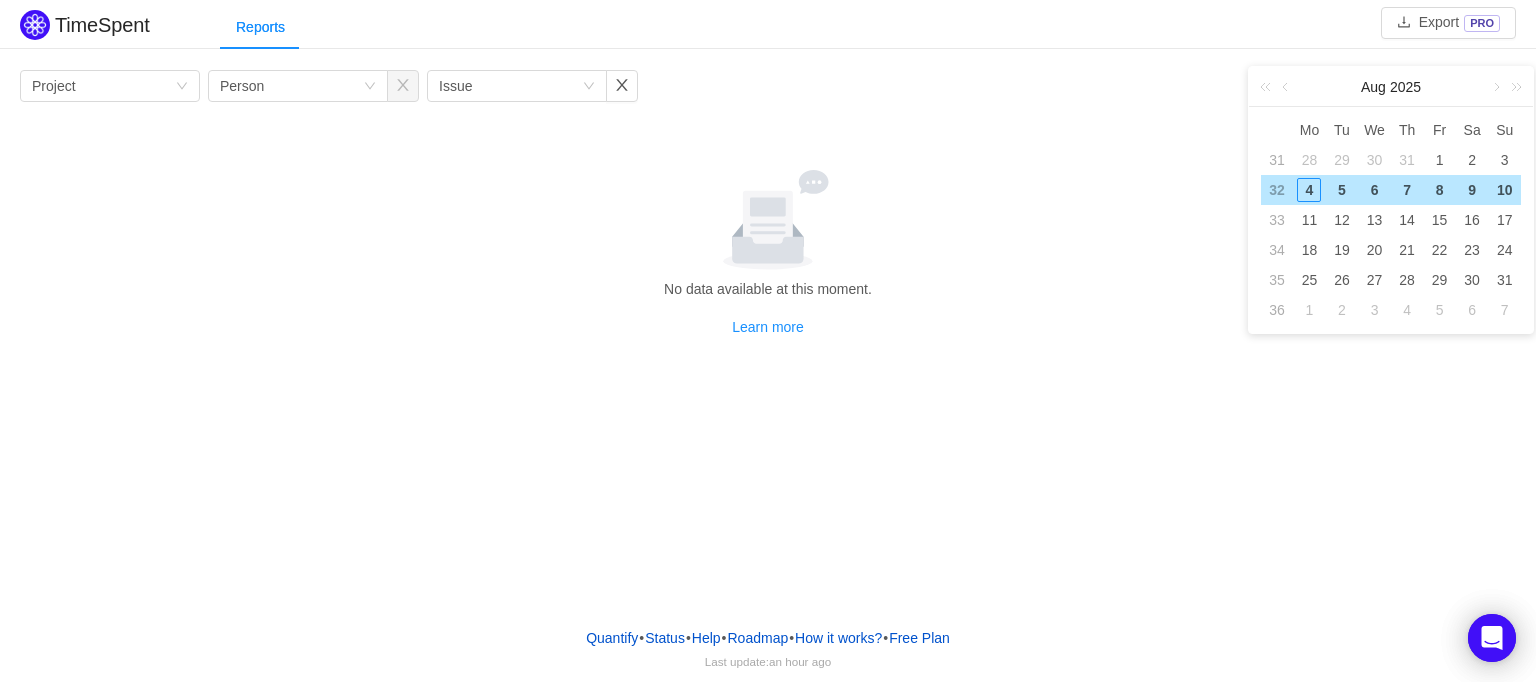click on "Aug 2025" at bounding box center [1391, 87] 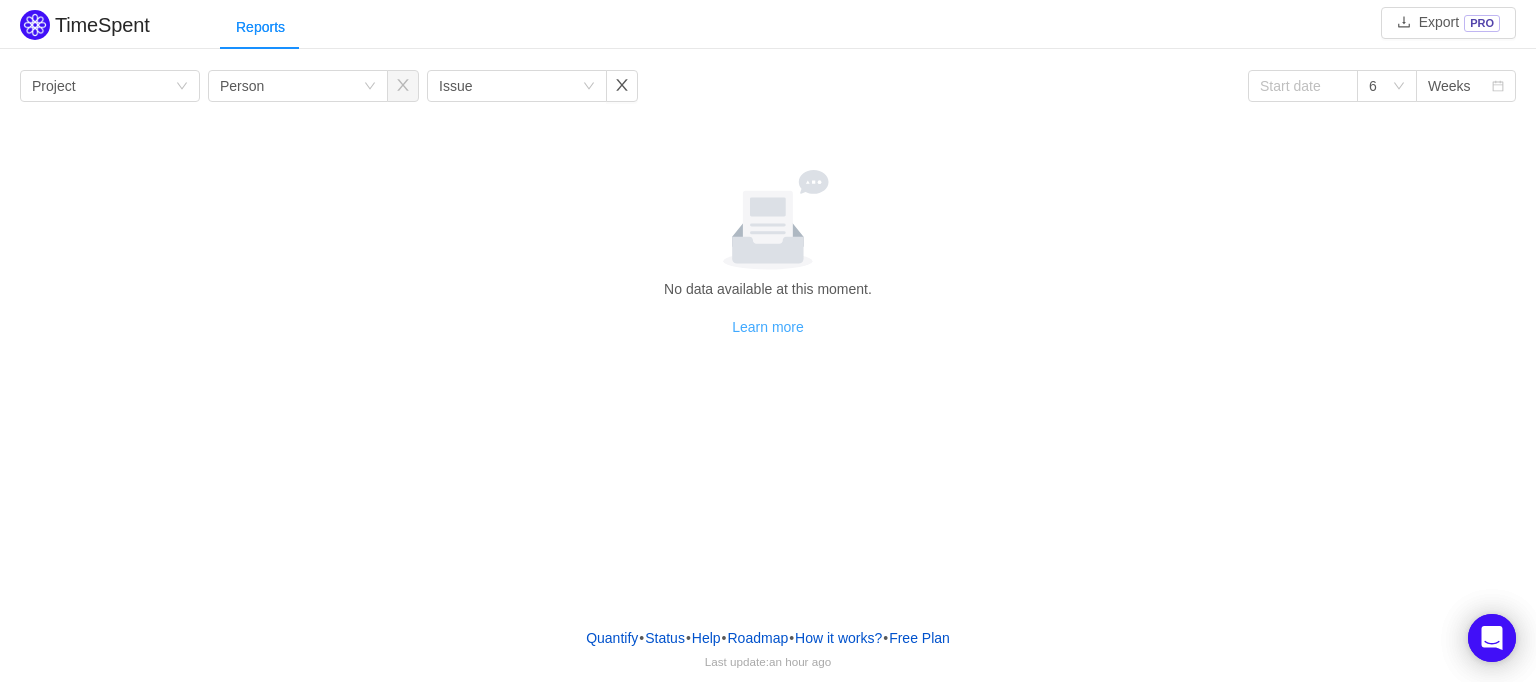 click on "Learn more" at bounding box center [768, 327] 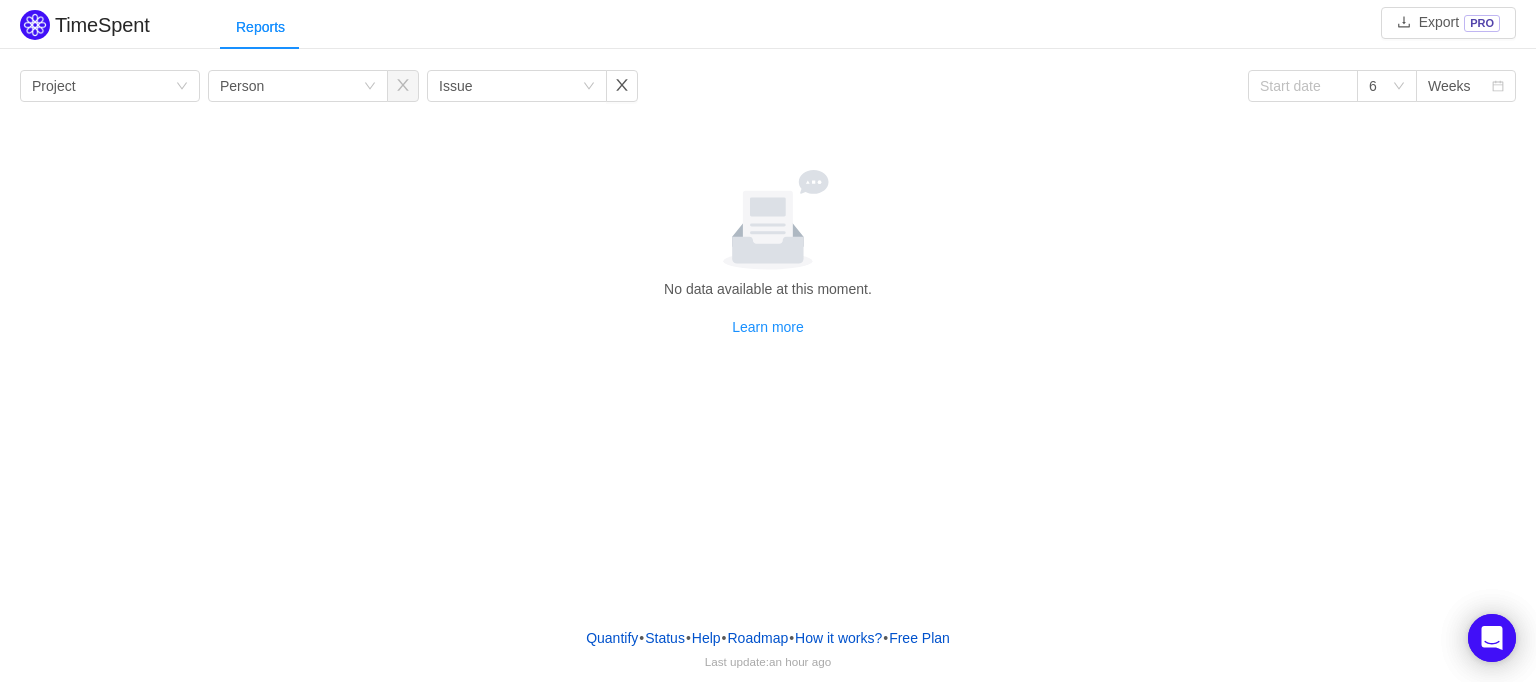 click at bounding box center [35, 25] 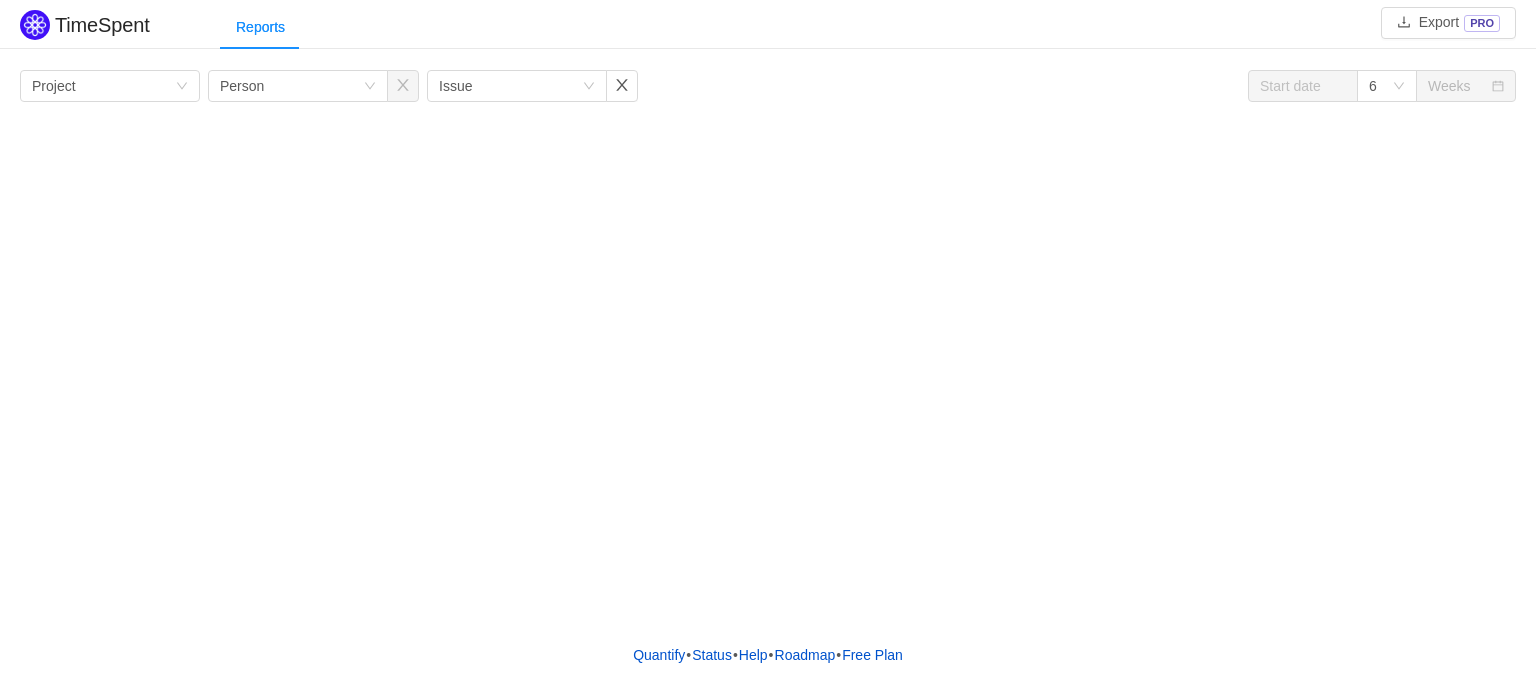 scroll, scrollTop: 0, scrollLeft: 0, axis: both 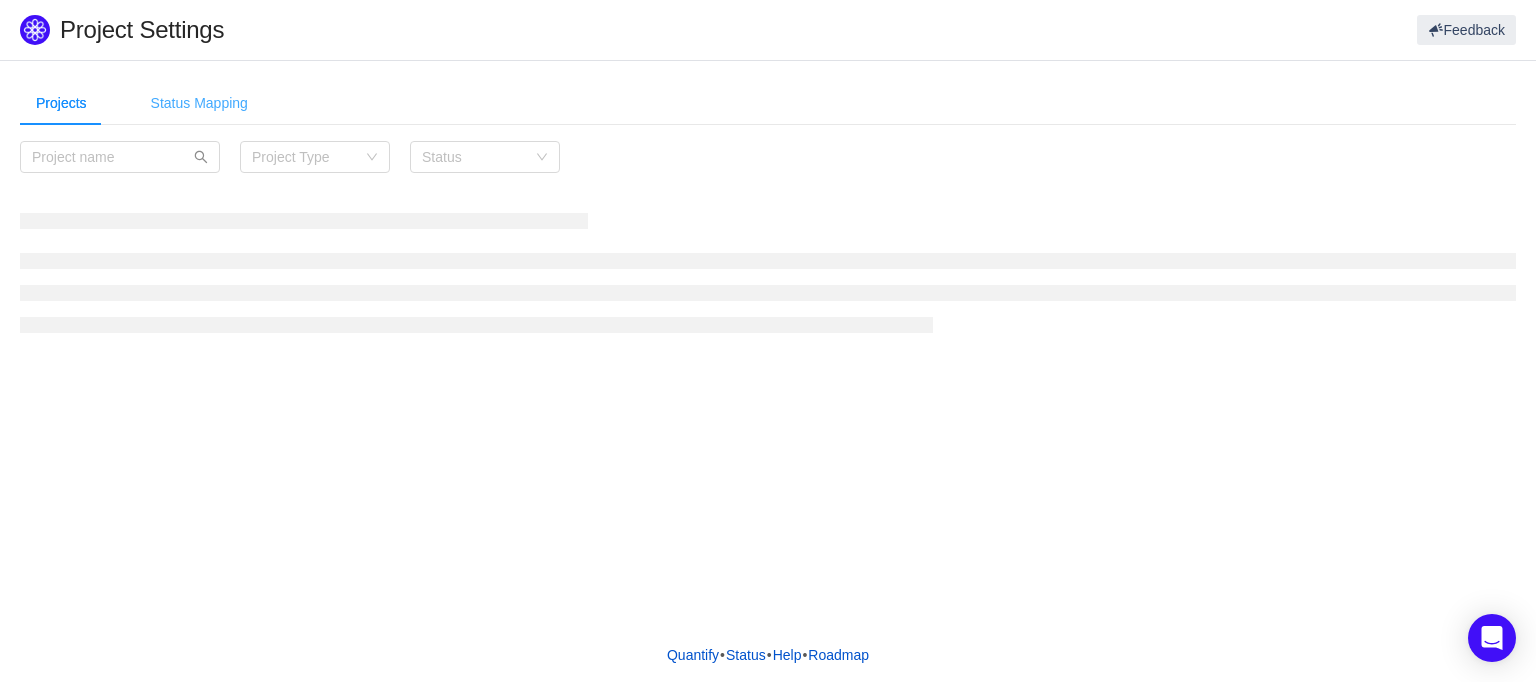 click on "Status Mapping" at bounding box center (199, 103) 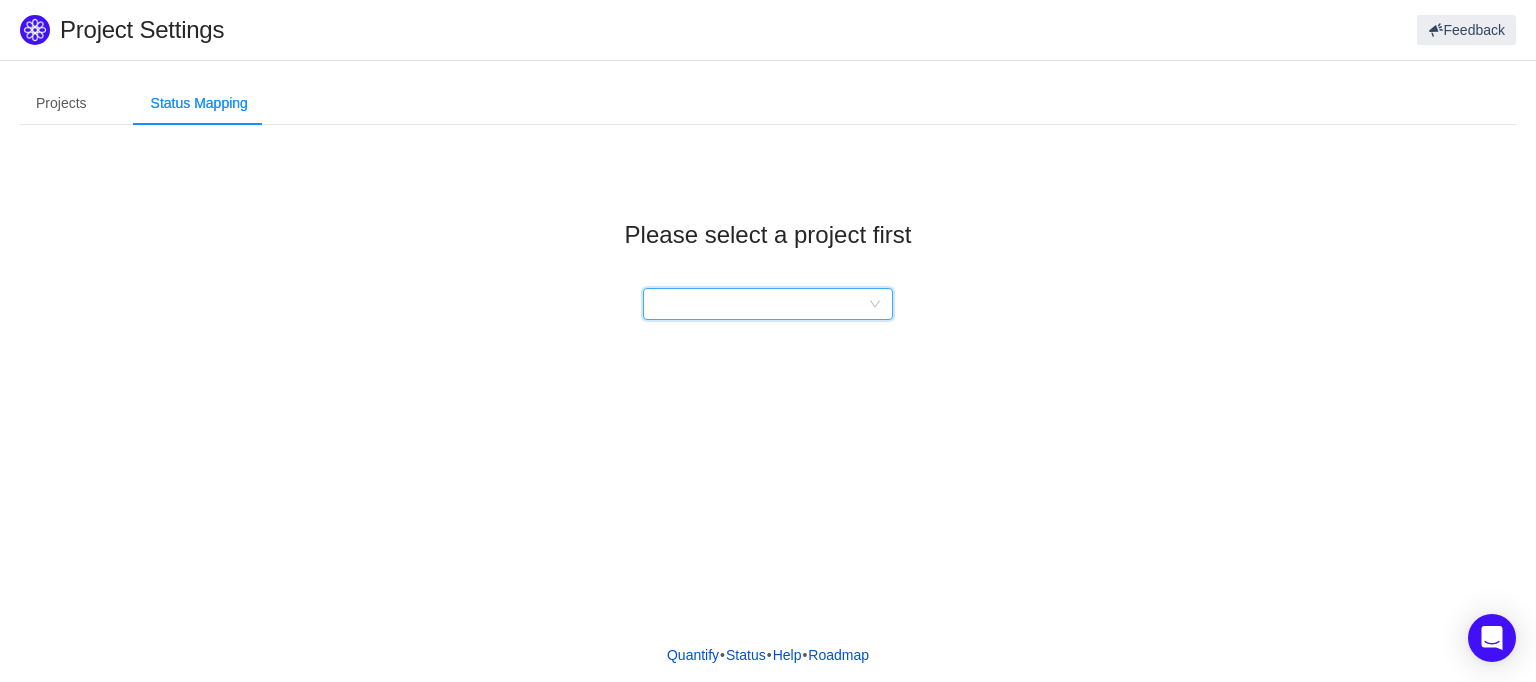click at bounding box center [761, 304] 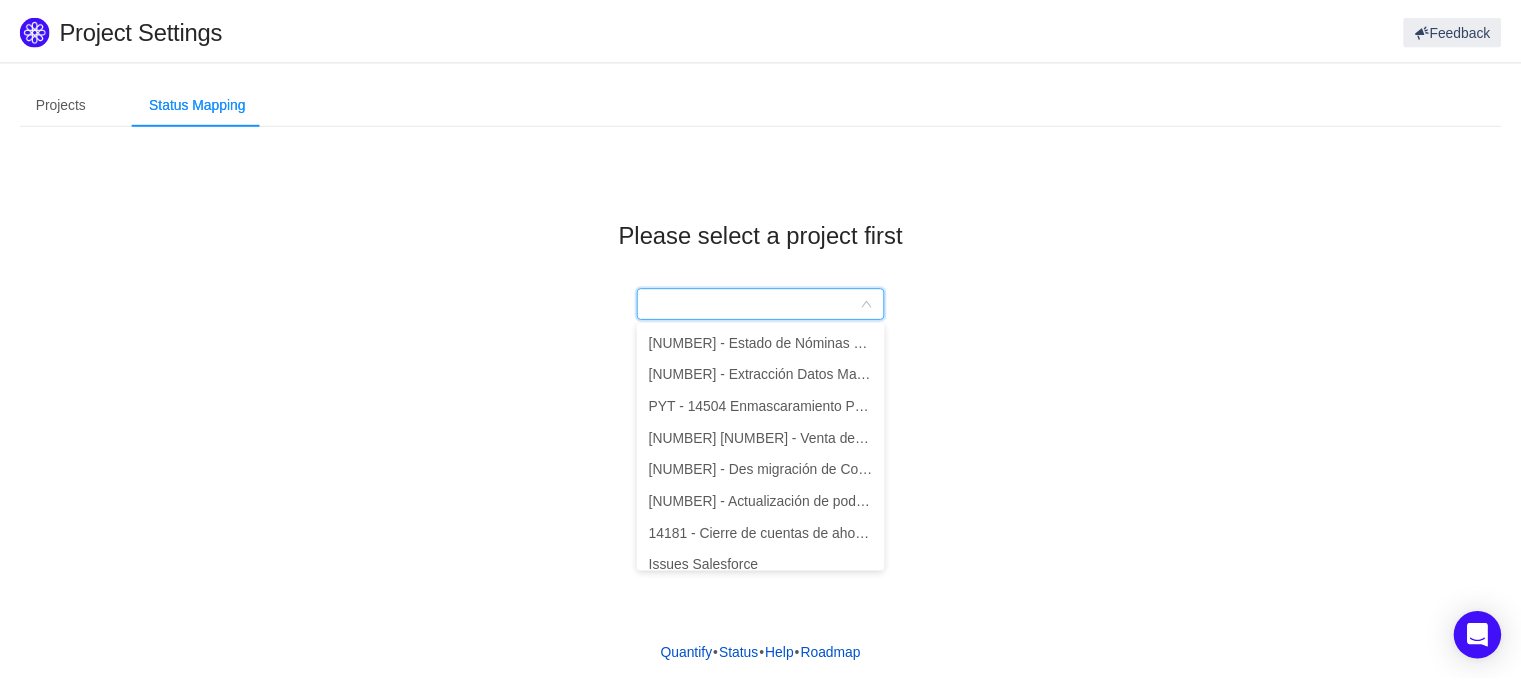 scroll, scrollTop: 10, scrollLeft: 0, axis: vertical 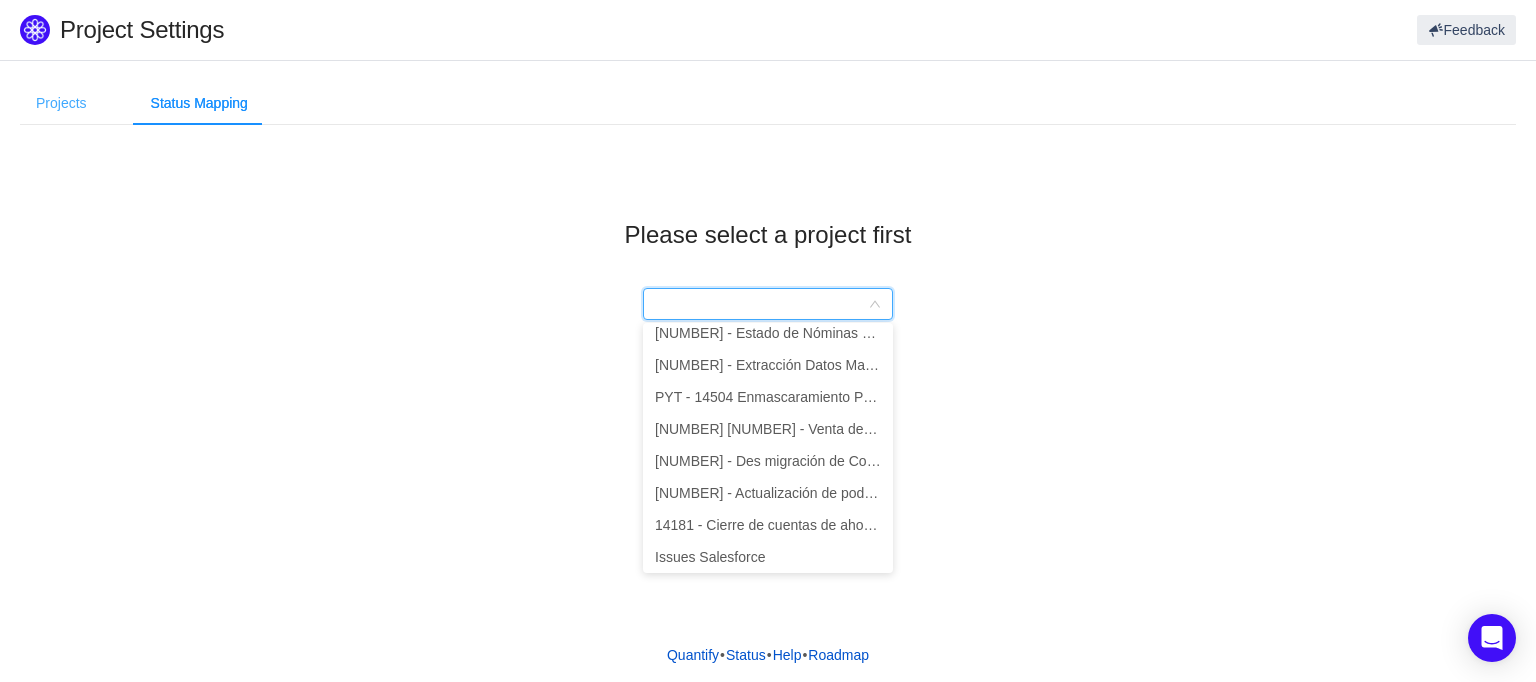click on "Projects" at bounding box center [61, 103] 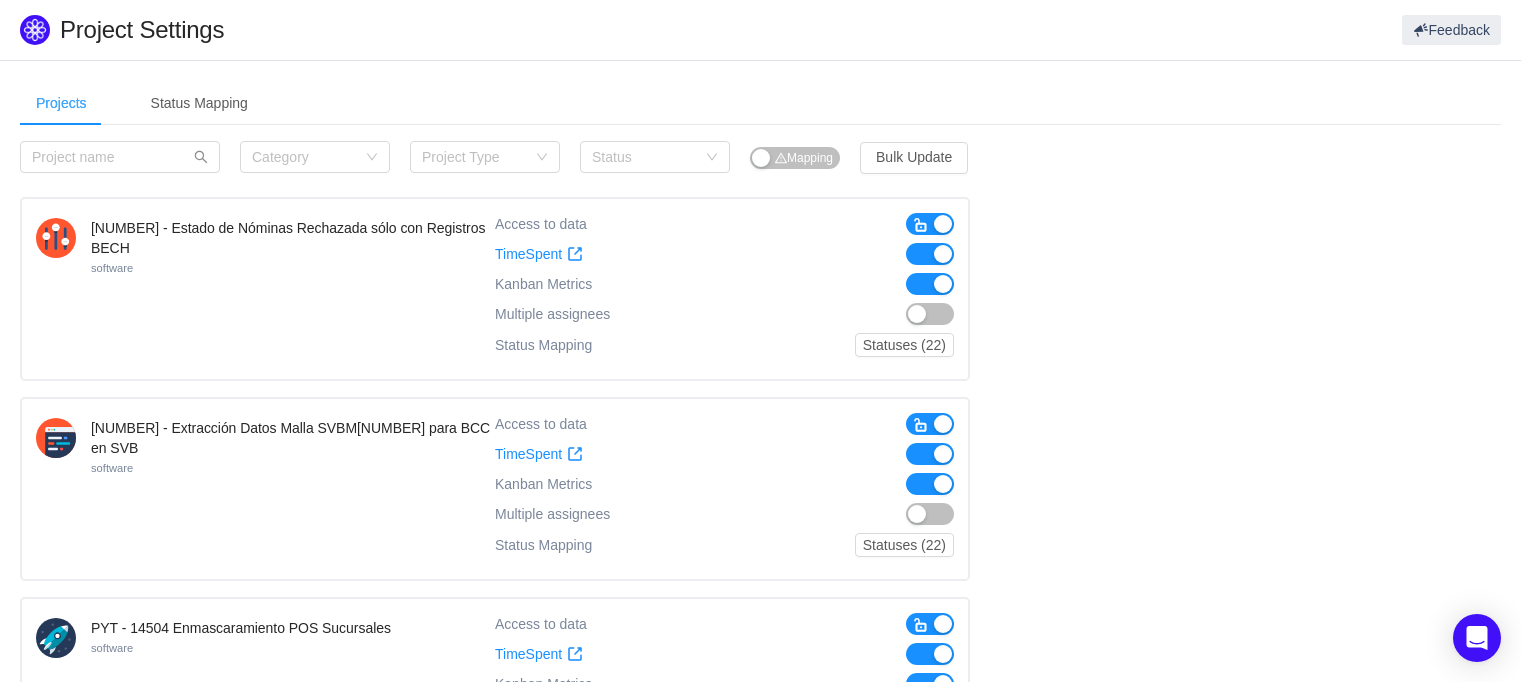 scroll, scrollTop: 4, scrollLeft: 0, axis: vertical 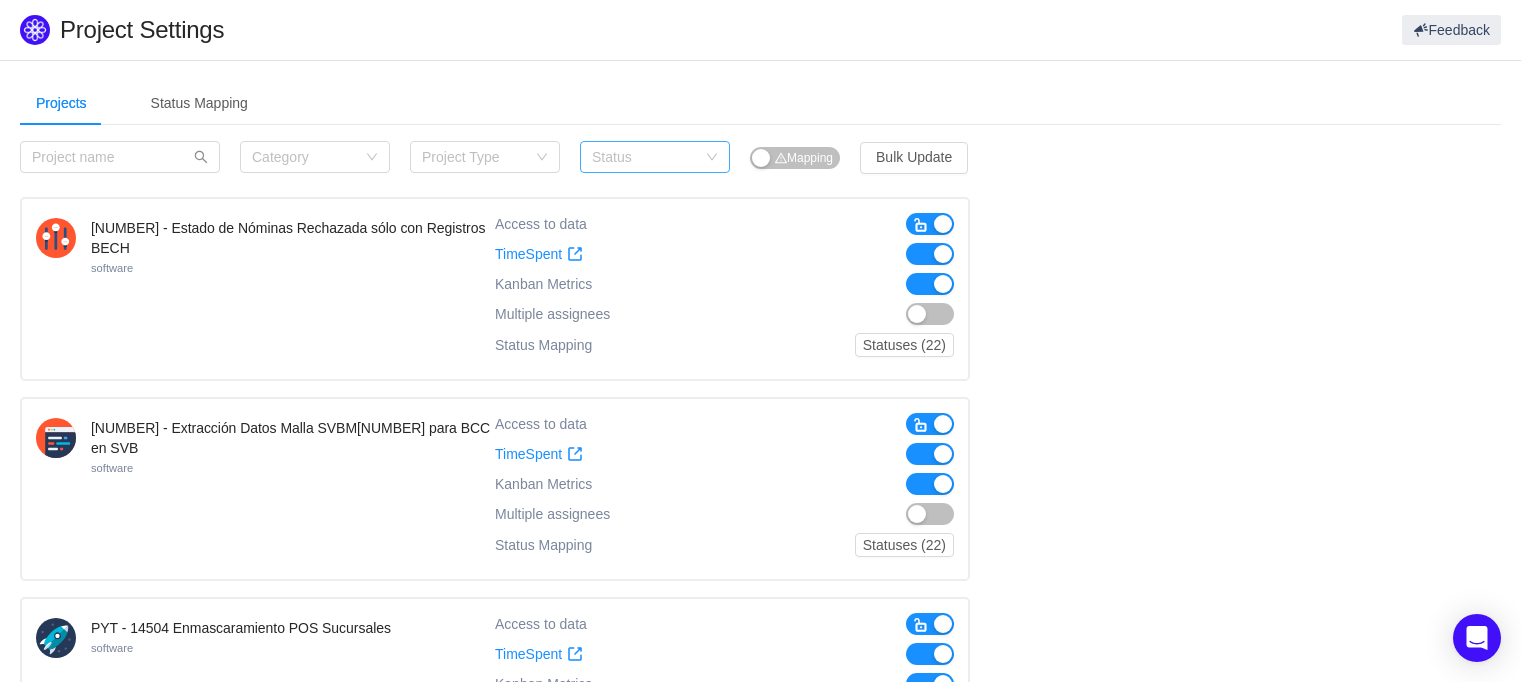 click on "Status" at bounding box center (644, 157) 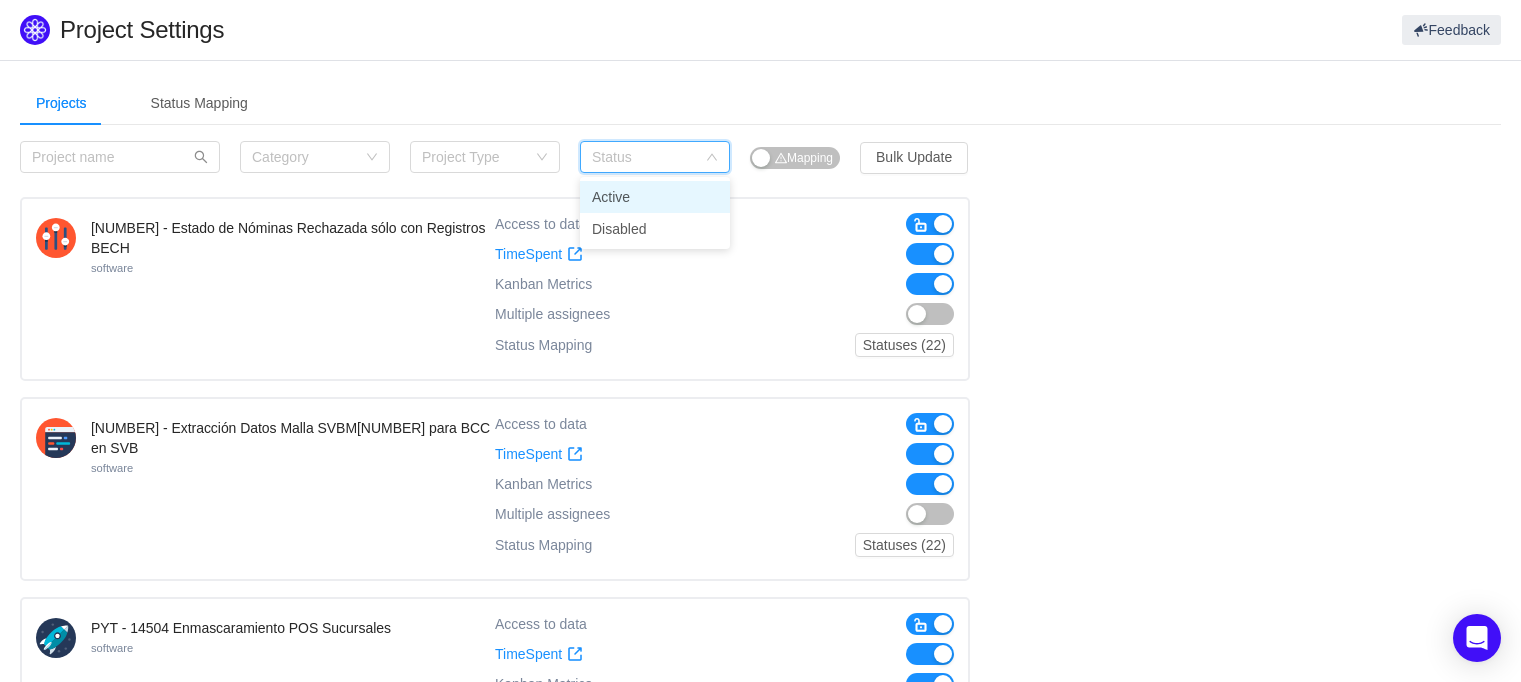 click on "Active" at bounding box center [655, 197] 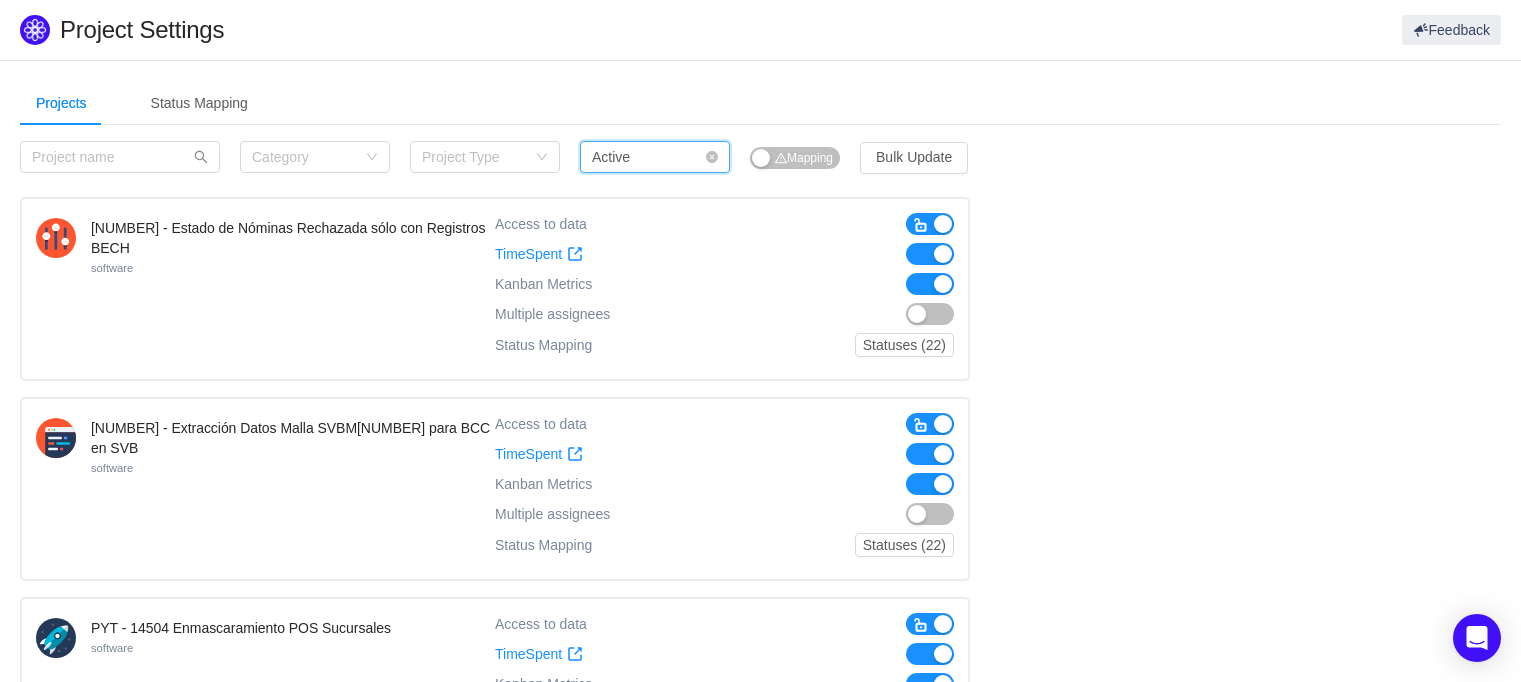 click on "Active" at bounding box center [611, 157] 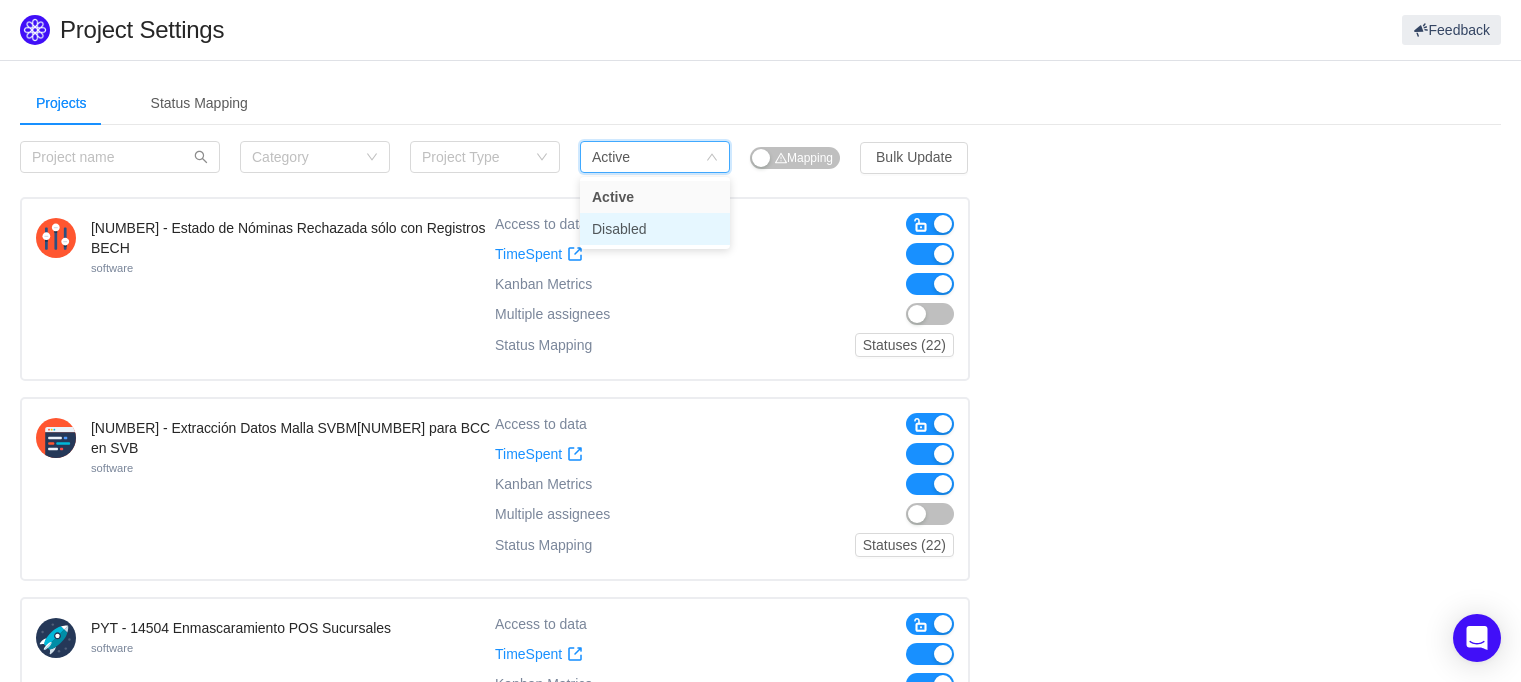 click on "Disabled" at bounding box center (655, 229) 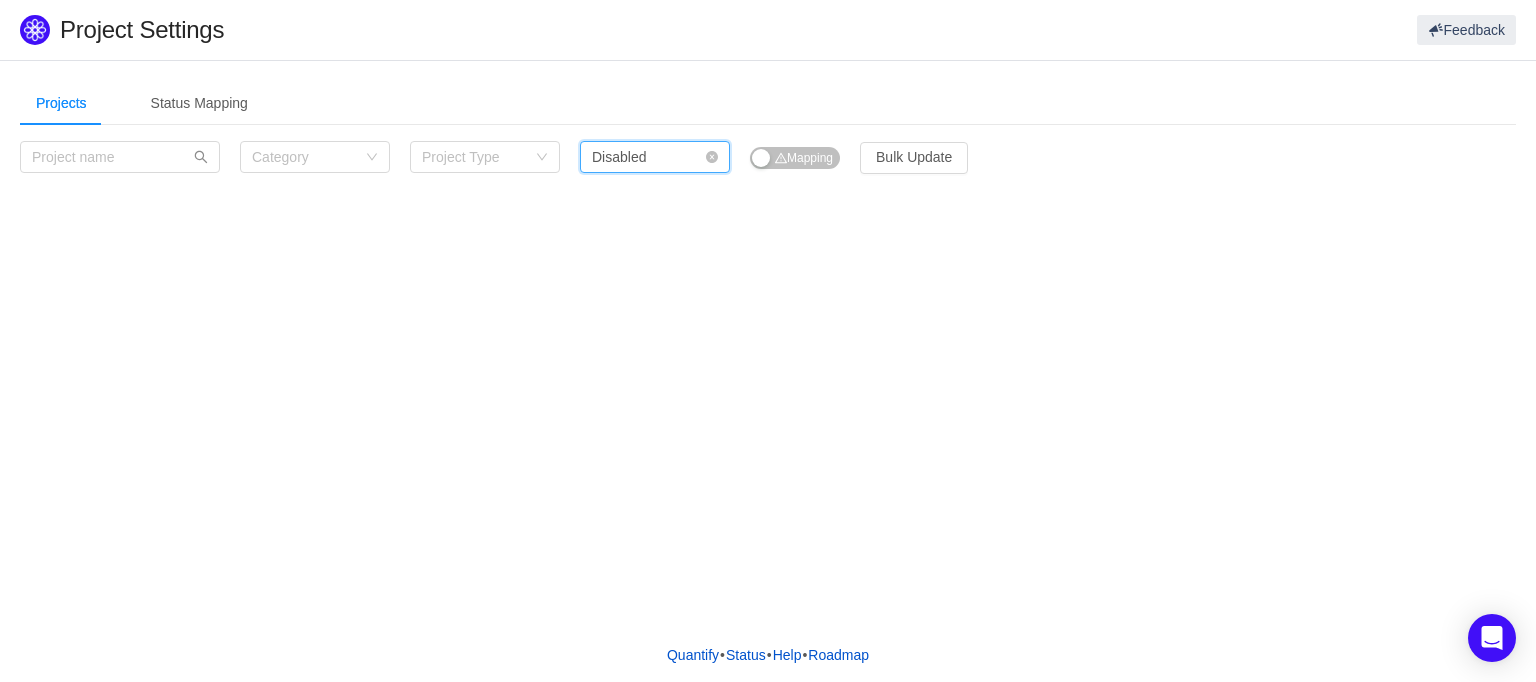 click on "Disabled" at bounding box center (619, 157) 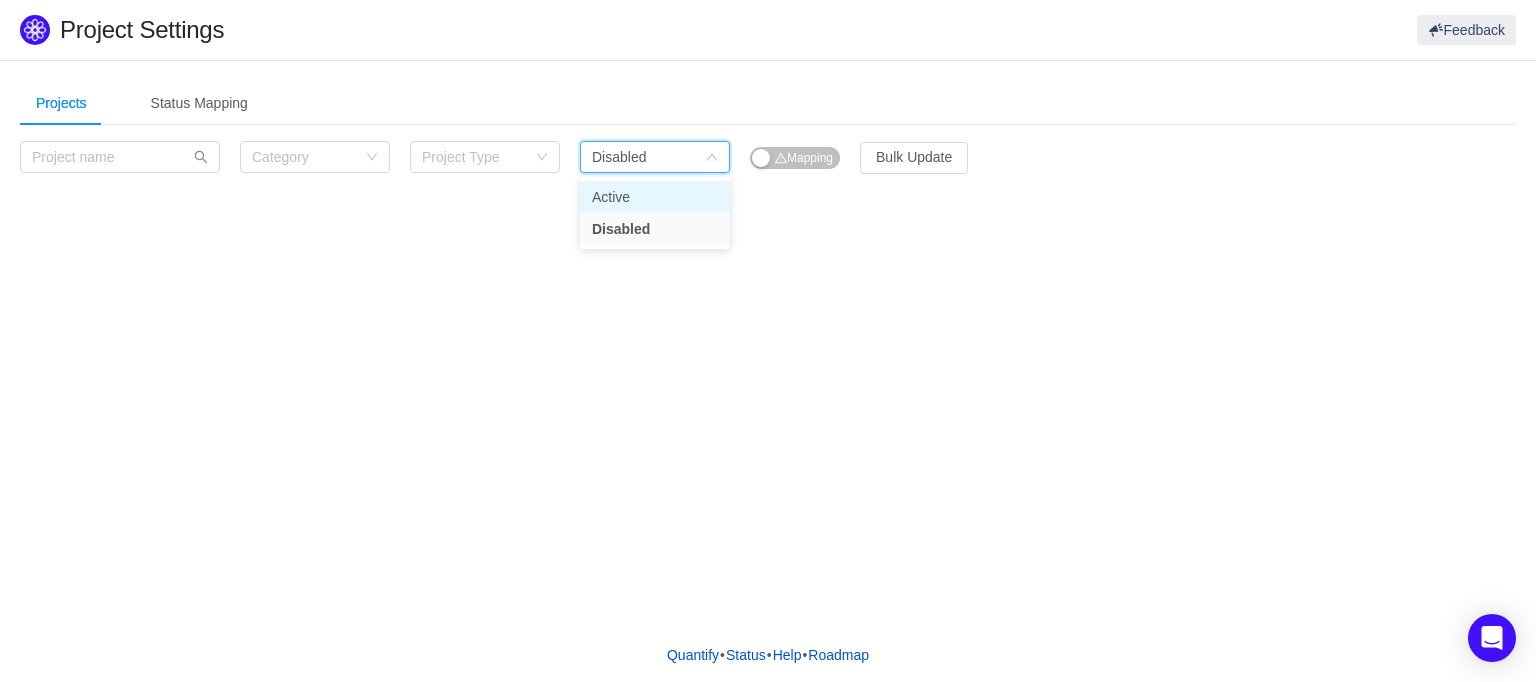 click on "Active" at bounding box center (655, 197) 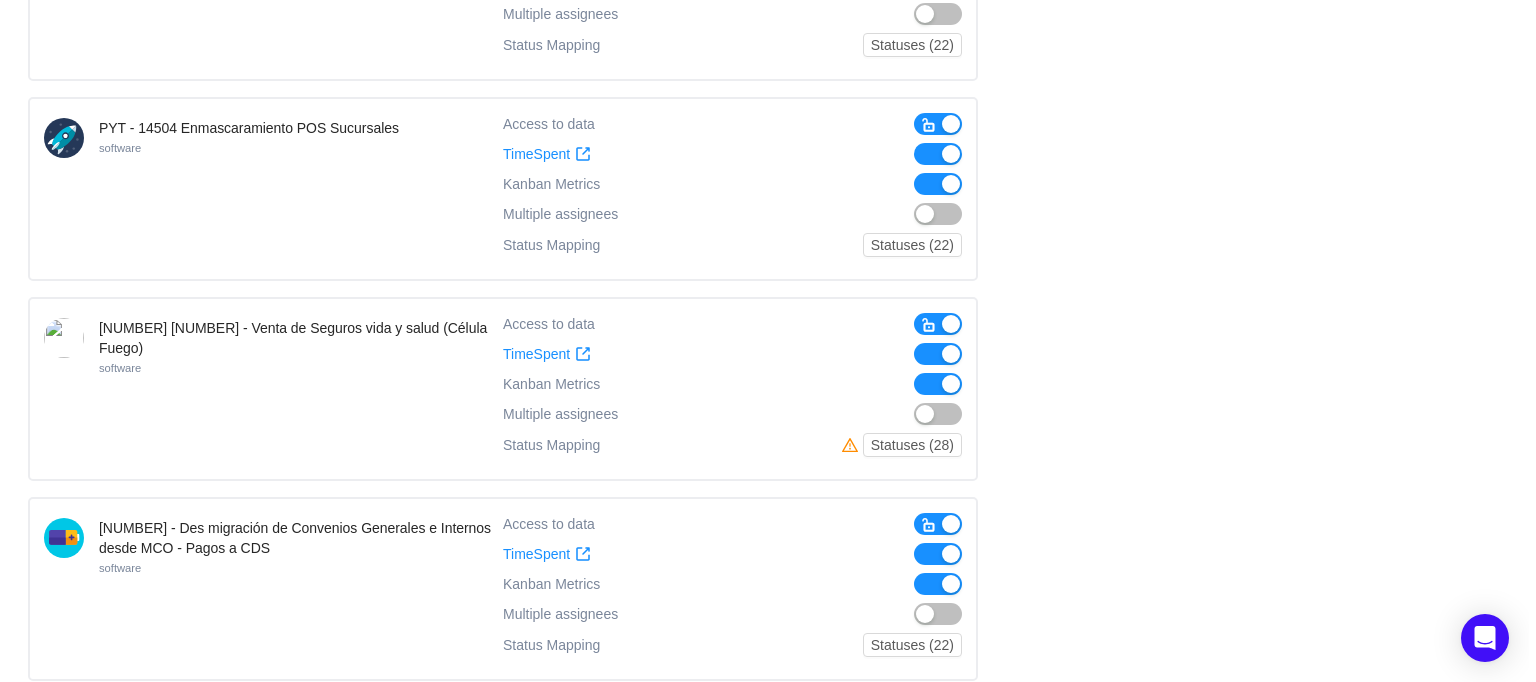 scroll, scrollTop: 0, scrollLeft: 0, axis: both 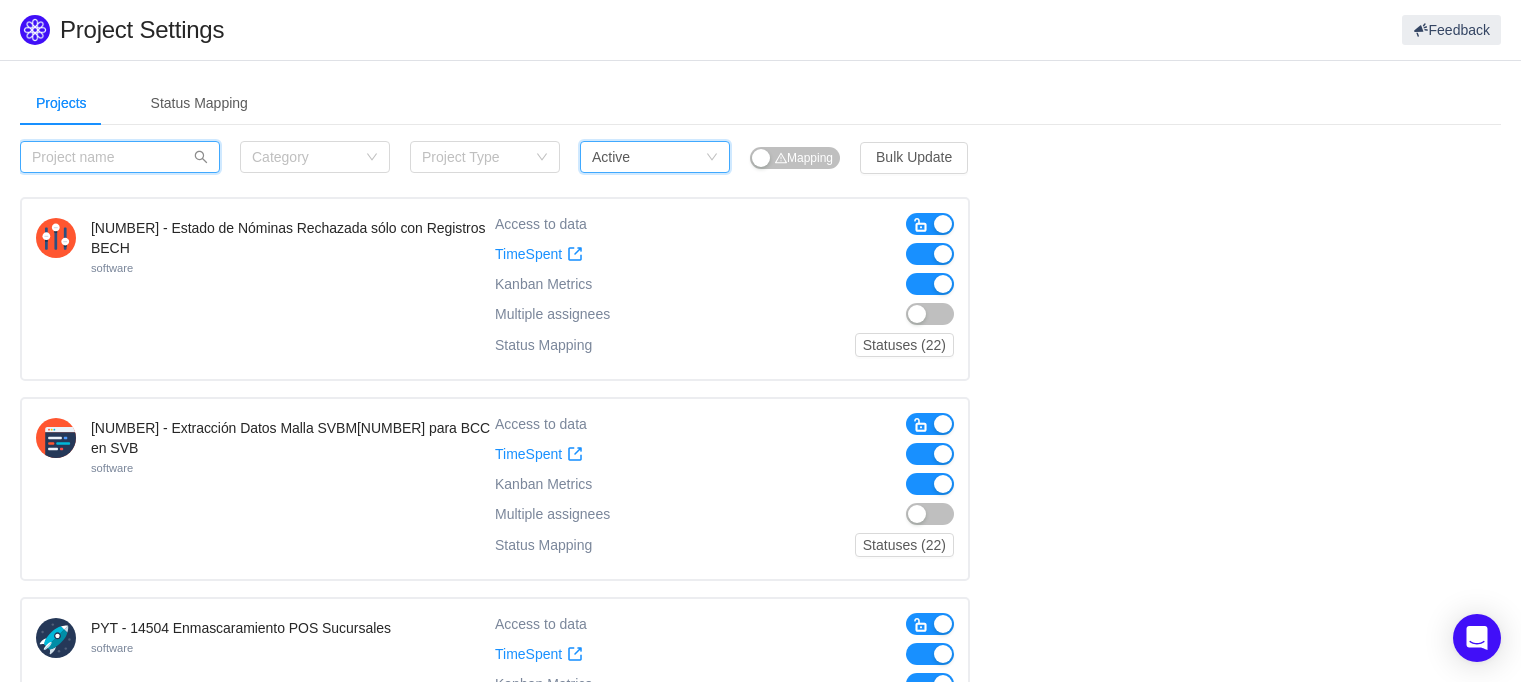 click at bounding box center [120, 157] 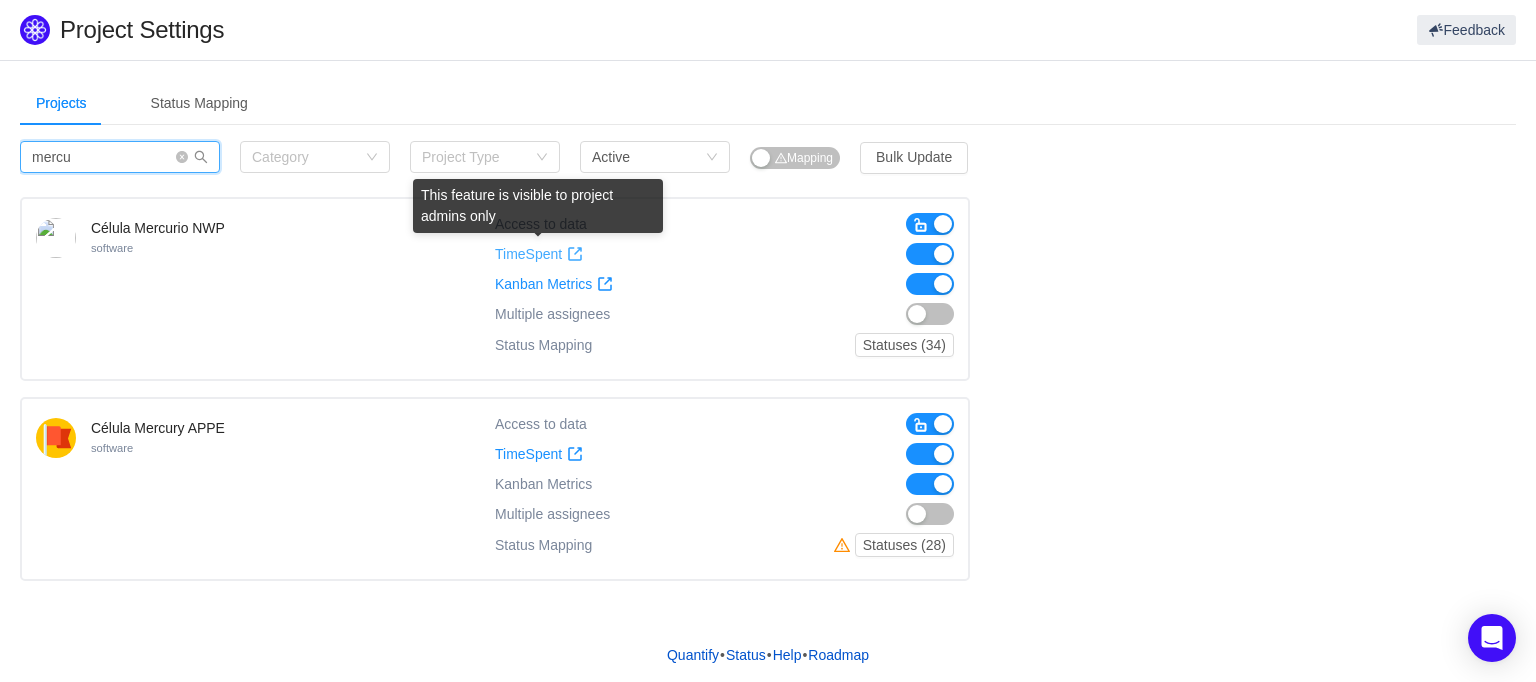 type on "mercu" 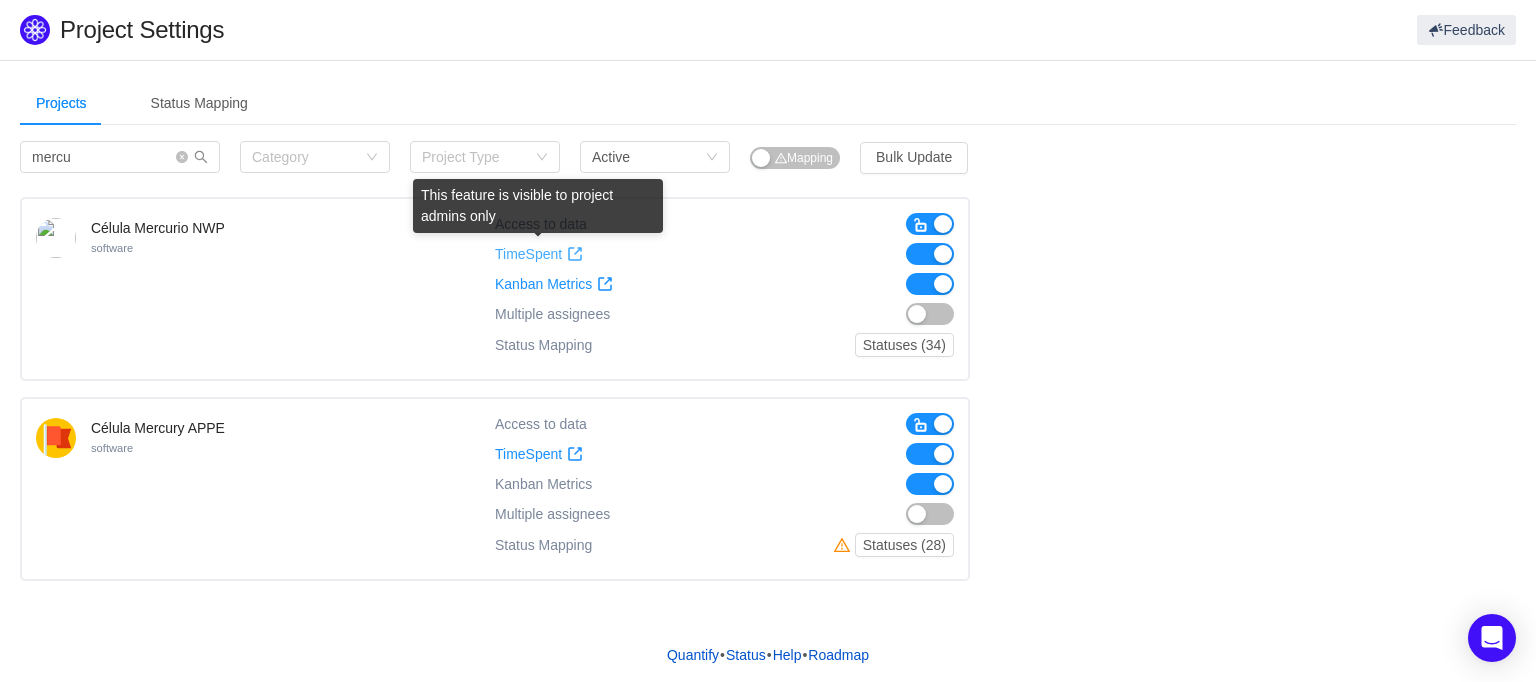 click at bounding box center [575, 254] 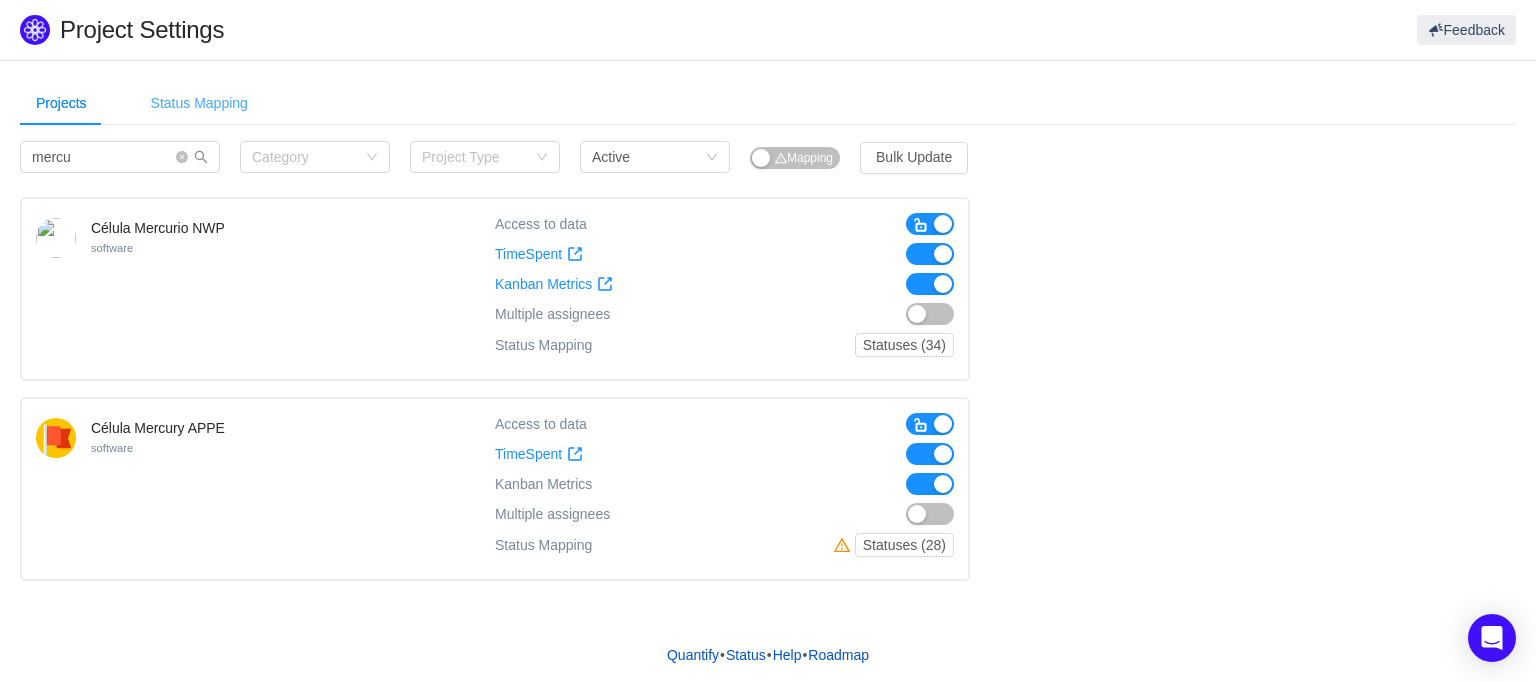 click on "Status Mapping" at bounding box center (199, 103) 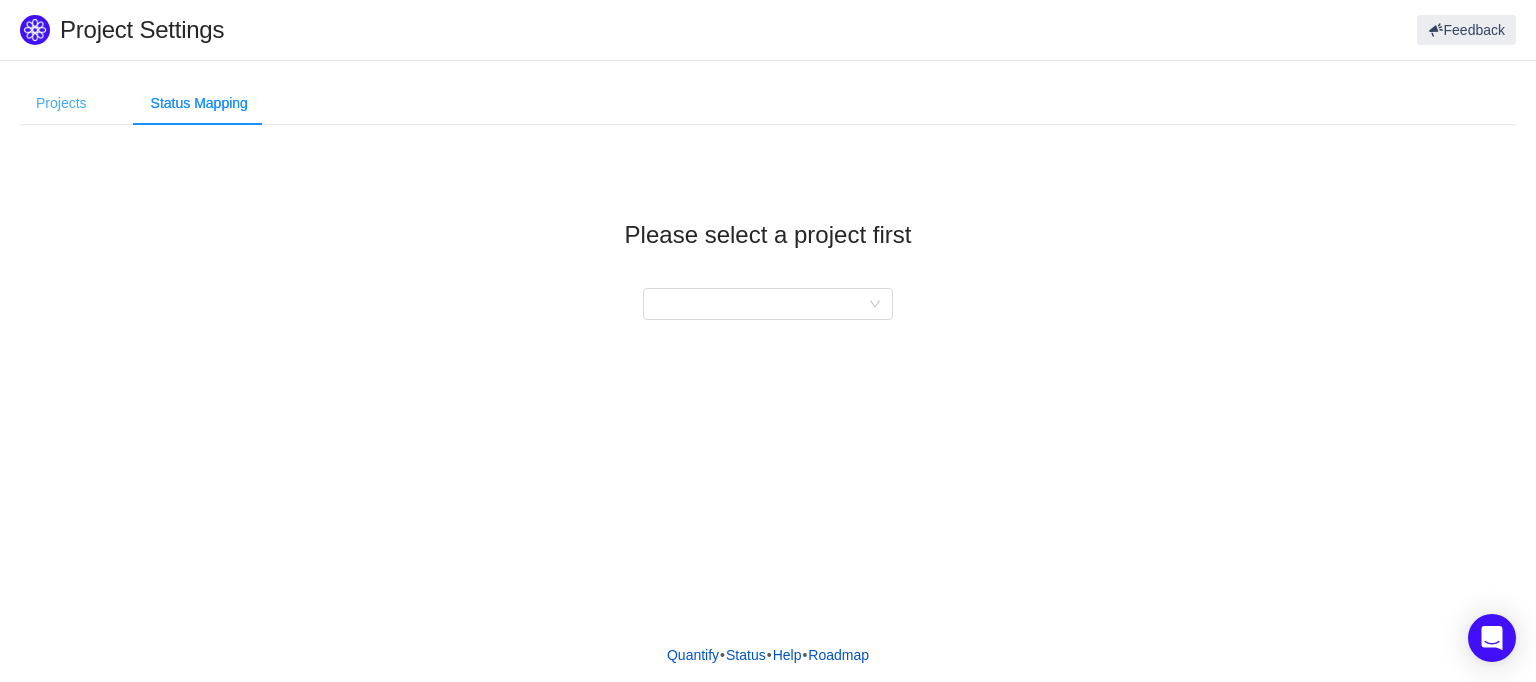 click on "Projects" at bounding box center (61, 103) 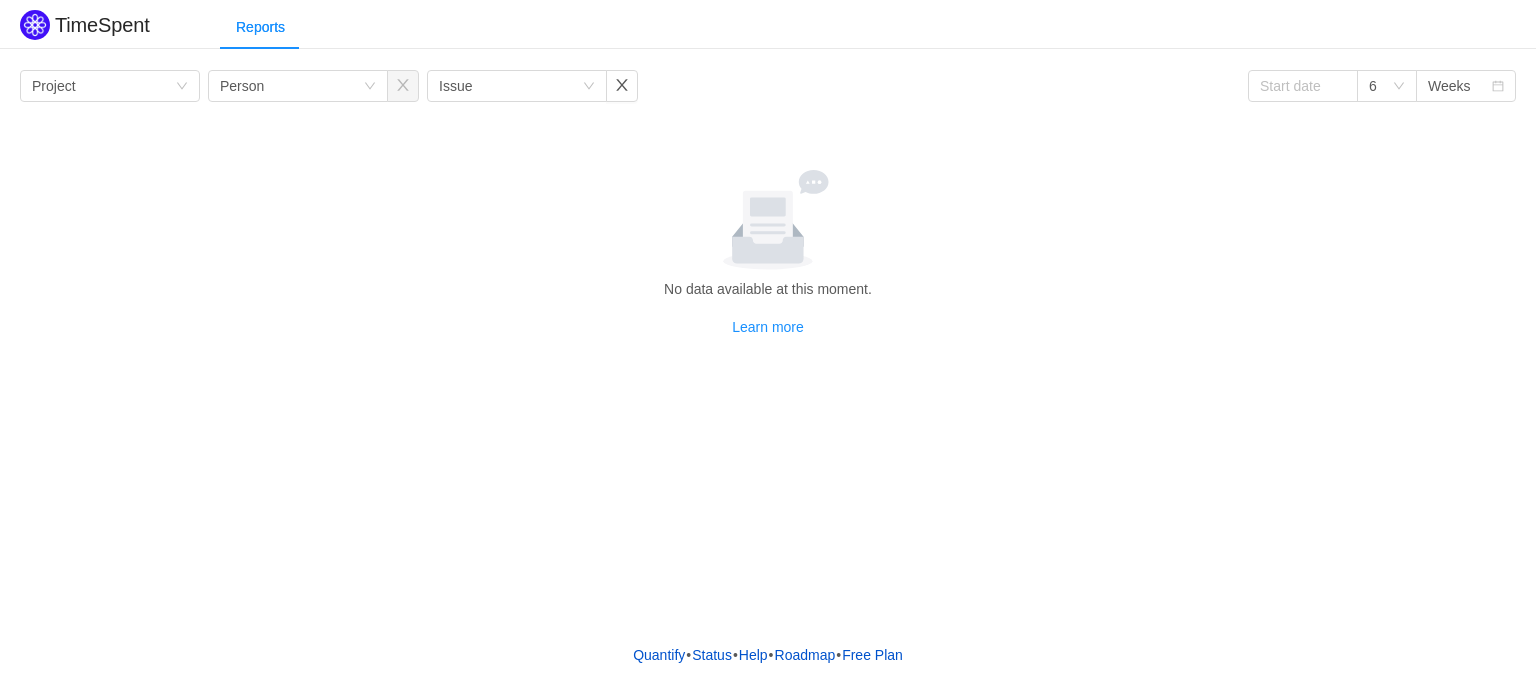 scroll, scrollTop: 0, scrollLeft: 0, axis: both 